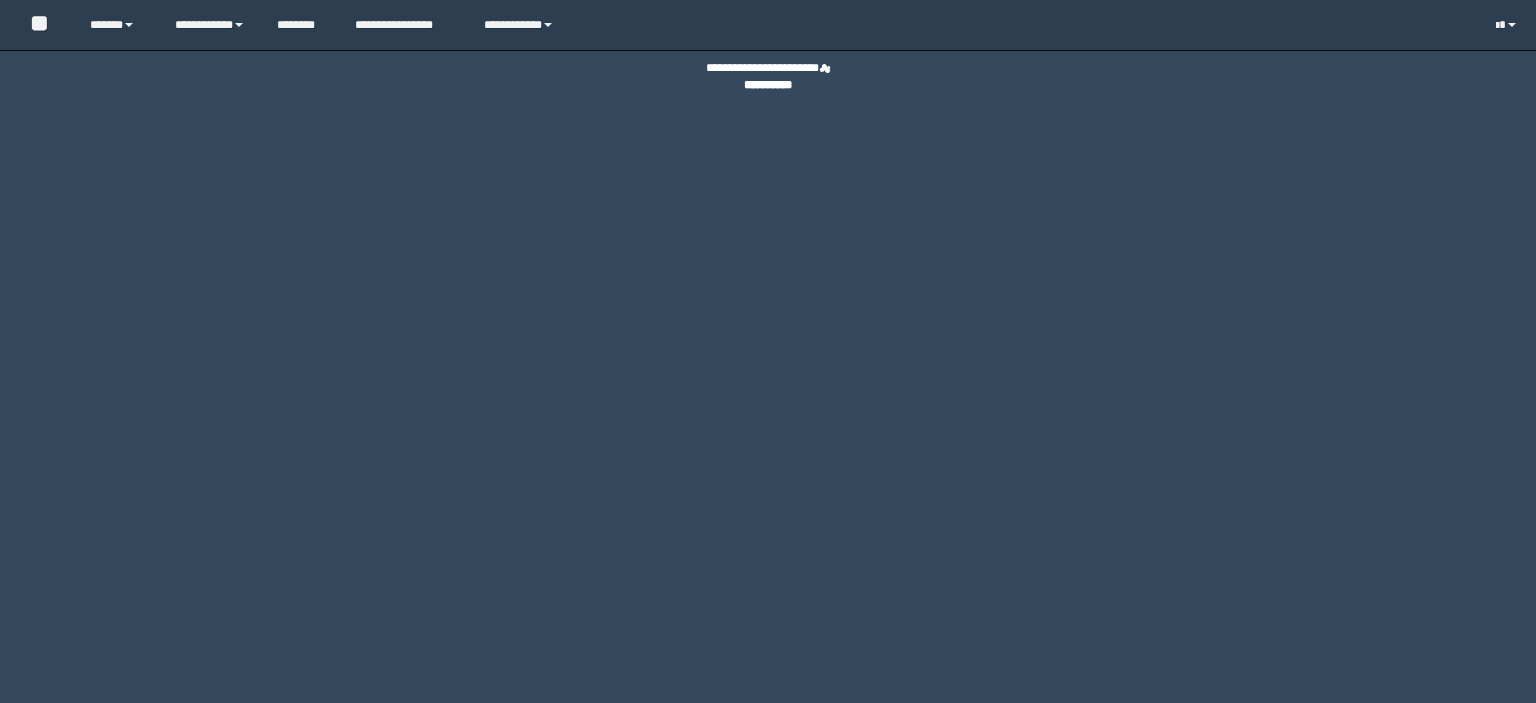 scroll, scrollTop: 0, scrollLeft: 0, axis: both 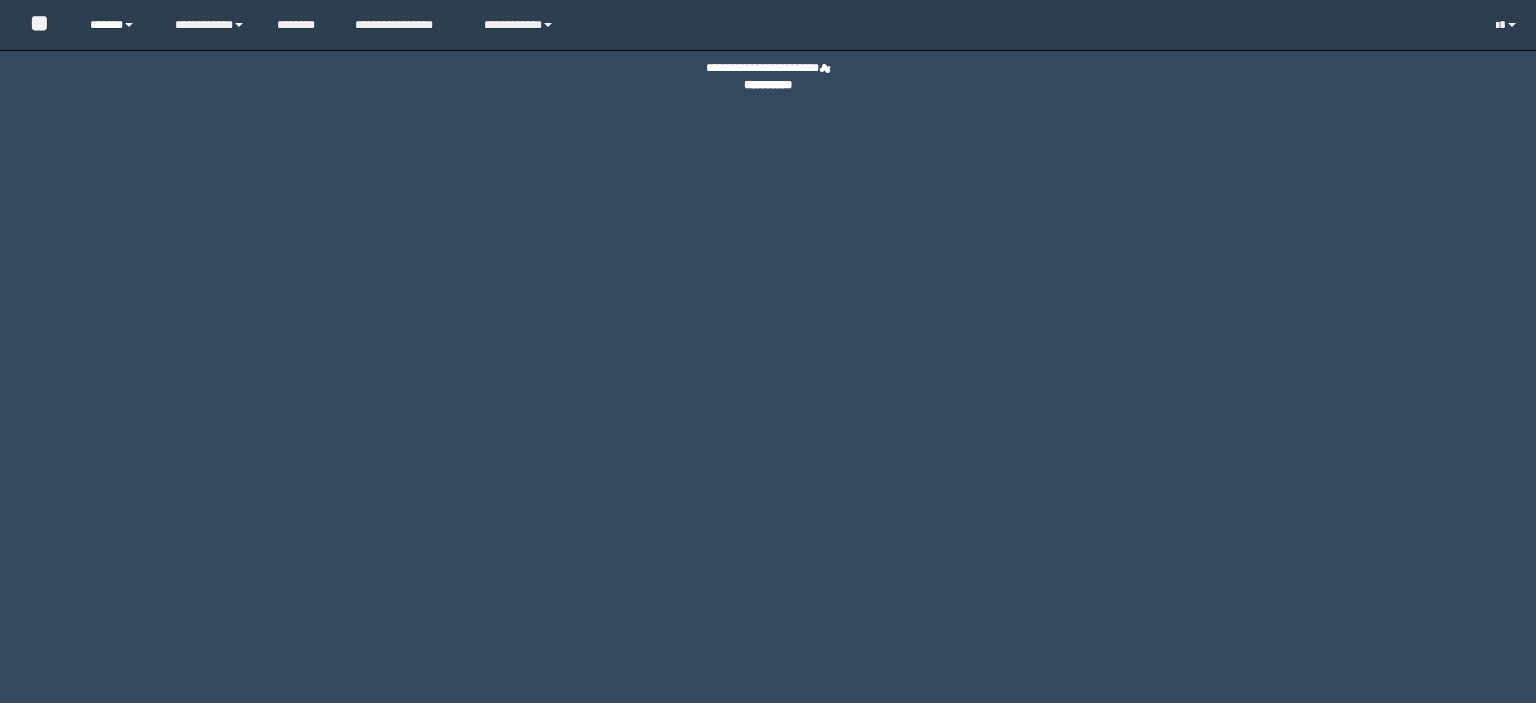 click on "******" at bounding box center (117, 25) 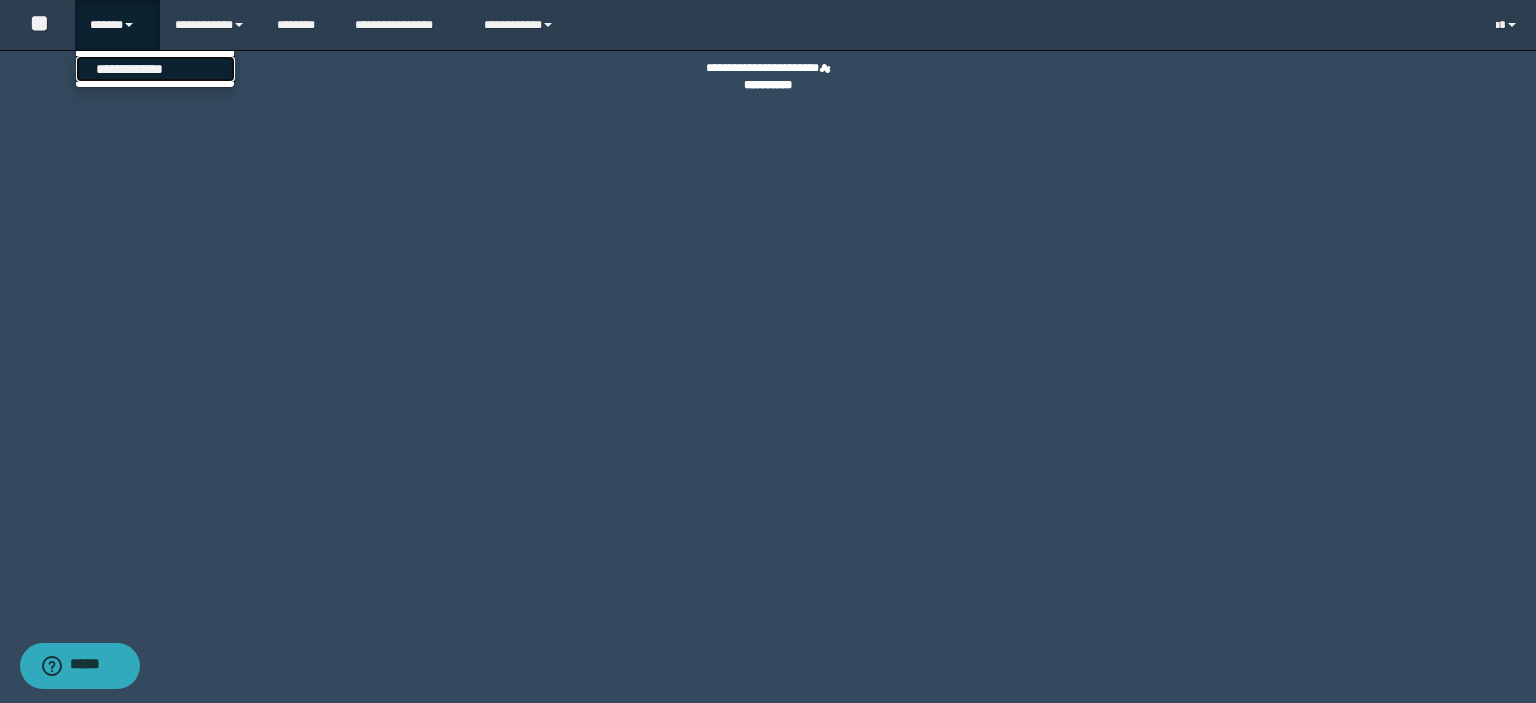 click on "**********" at bounding box center [155, 69] 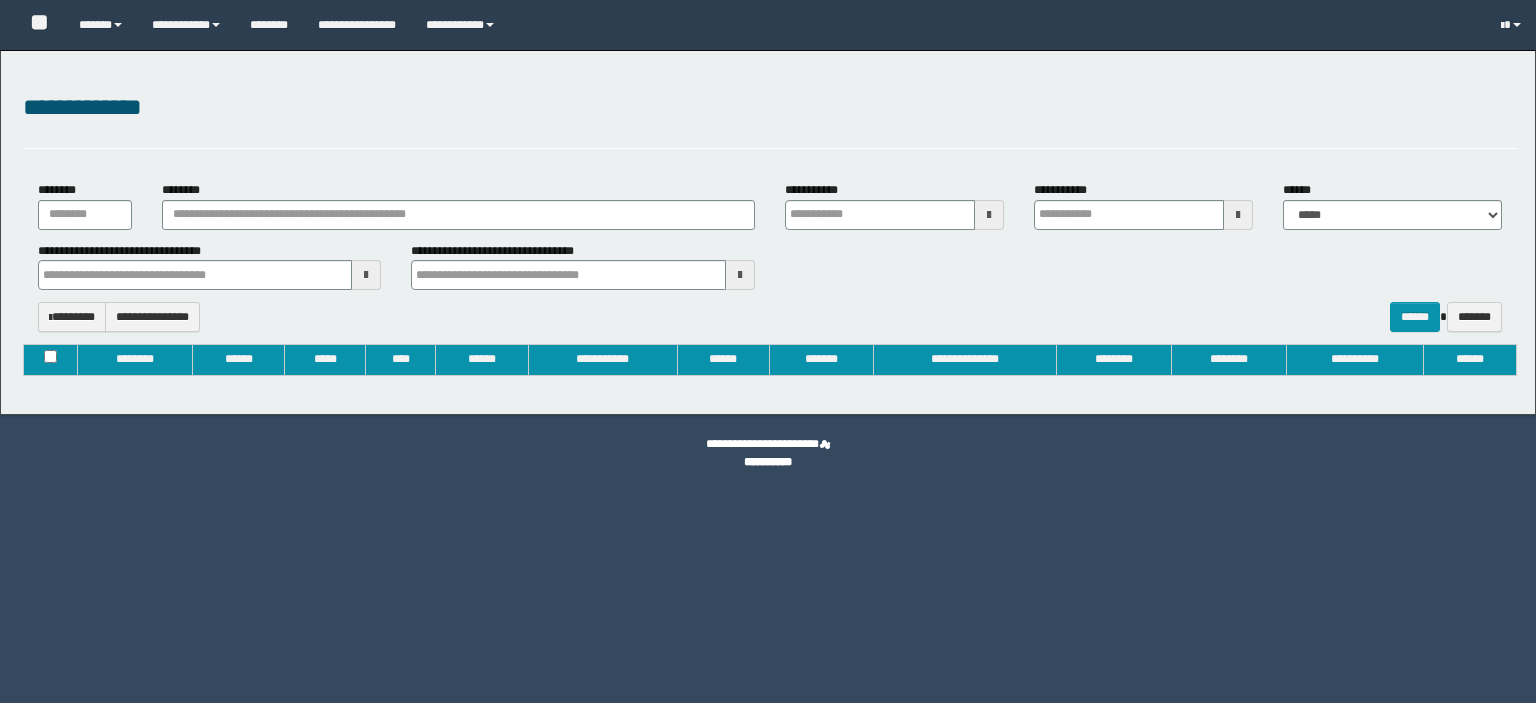 type on "**********" 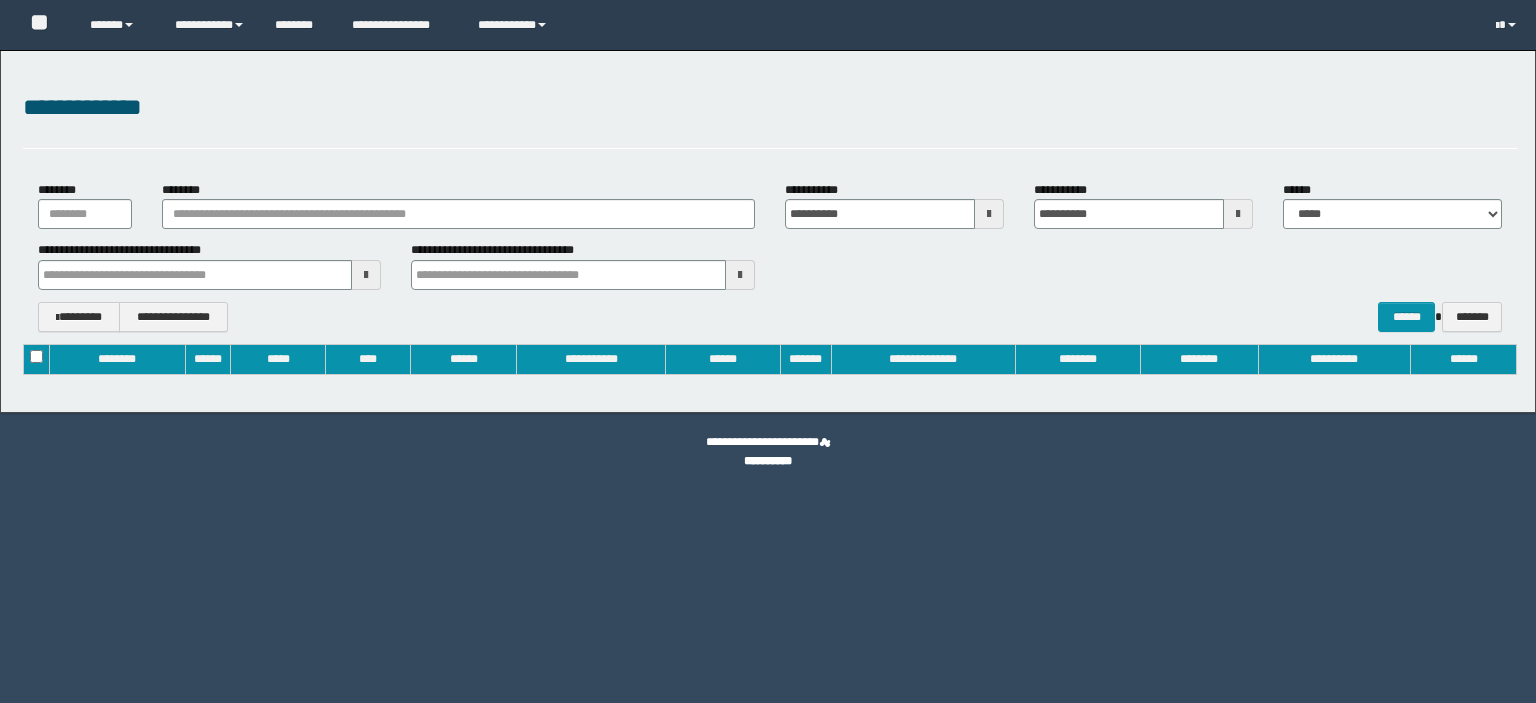 scroll, scrollTop: 0, scrollLeft: 0, axis: both 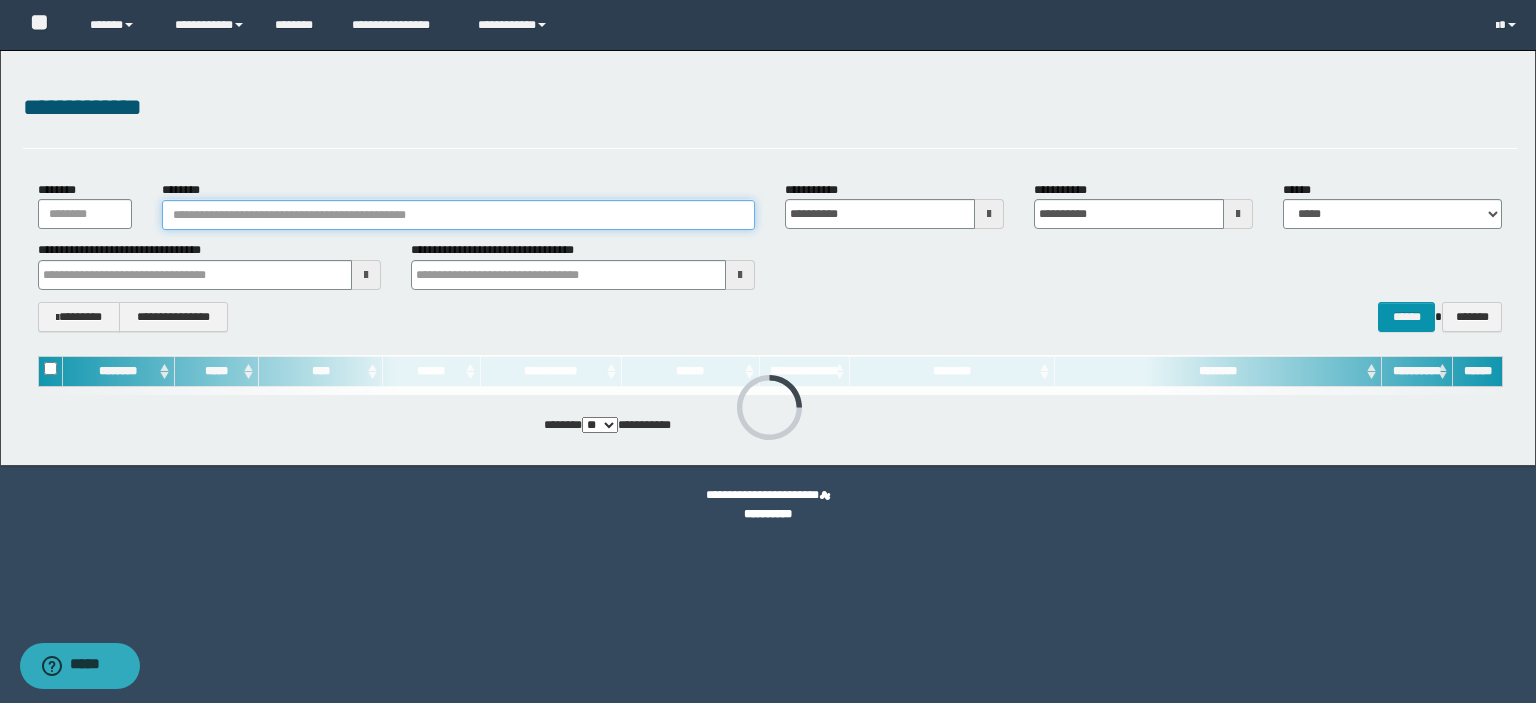 click on "********" at bounding box center (458, 215) 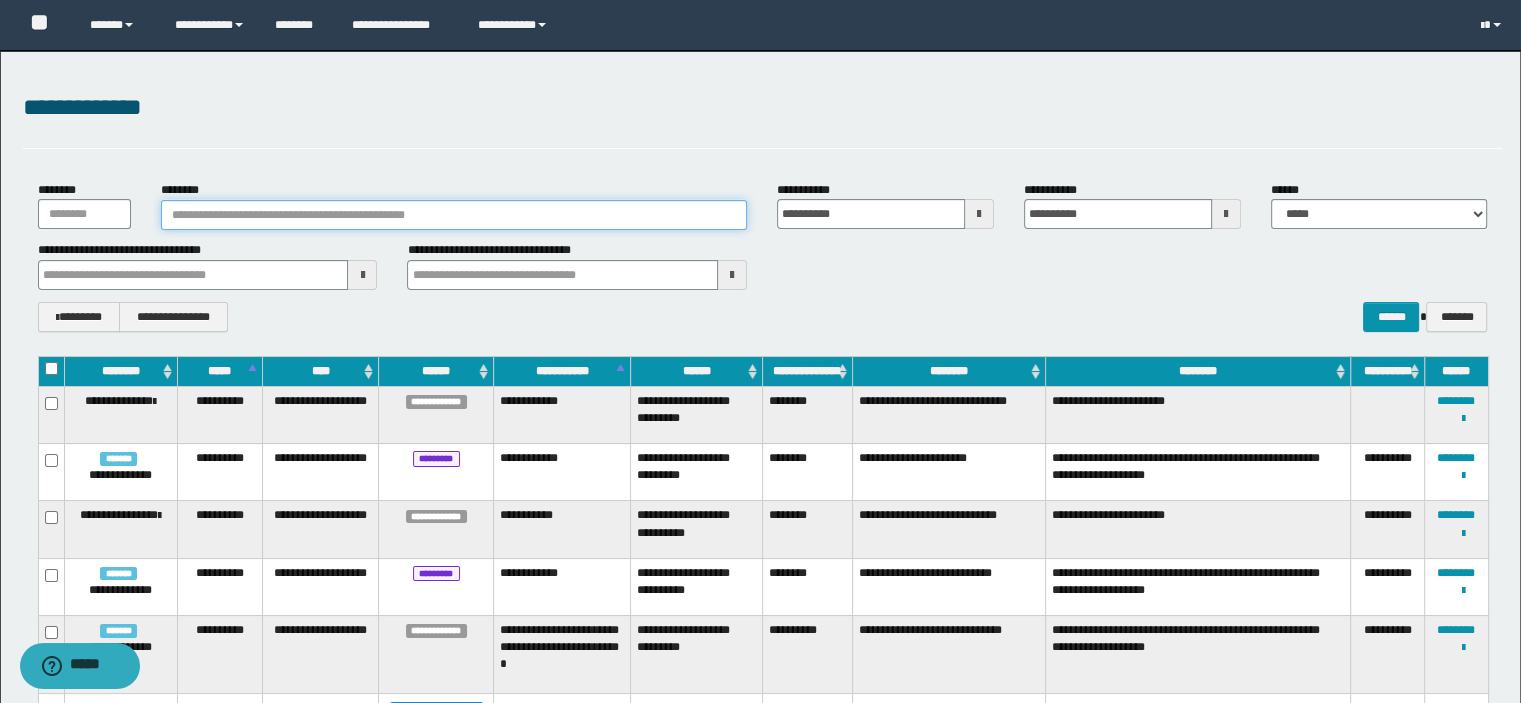 click on "********" at bounding box center [454, 215] 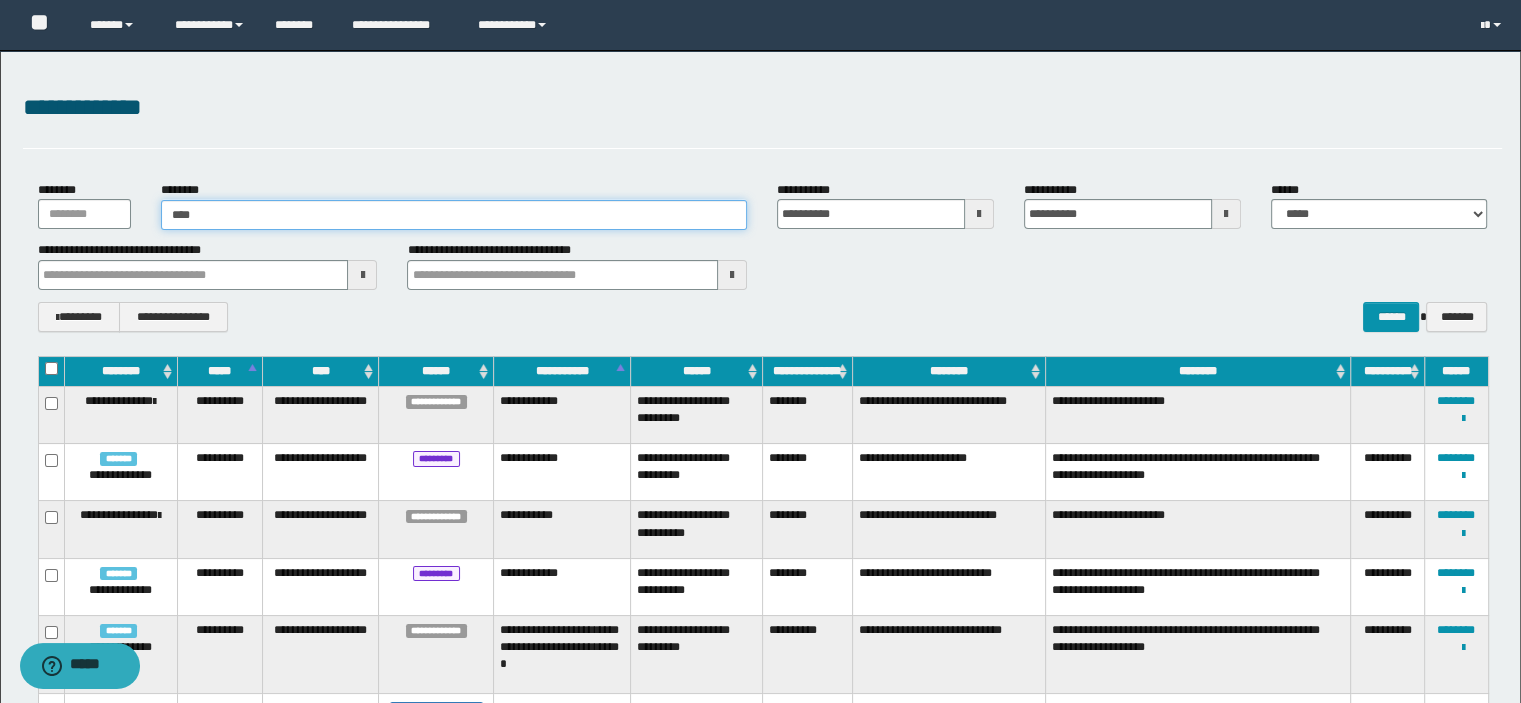 type on "*****" 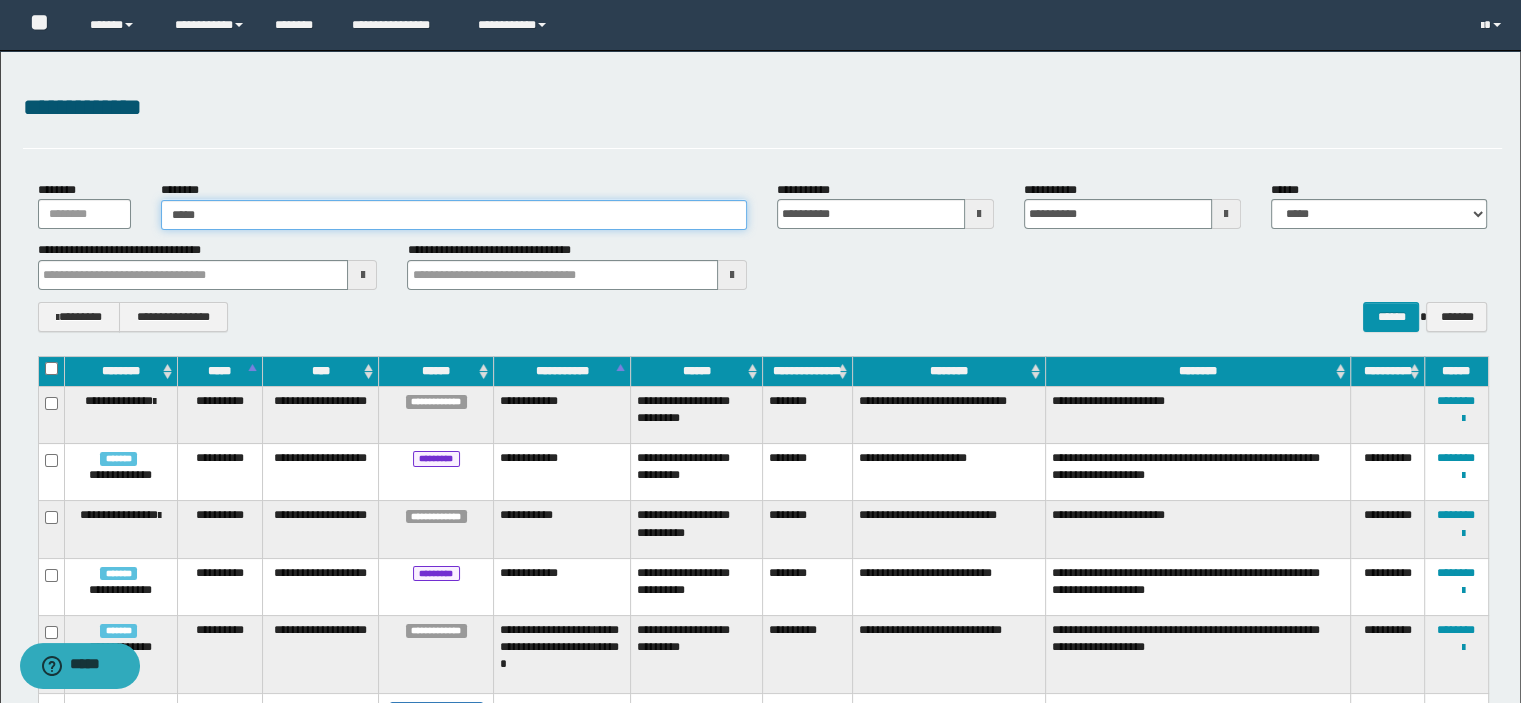 type on "*****" 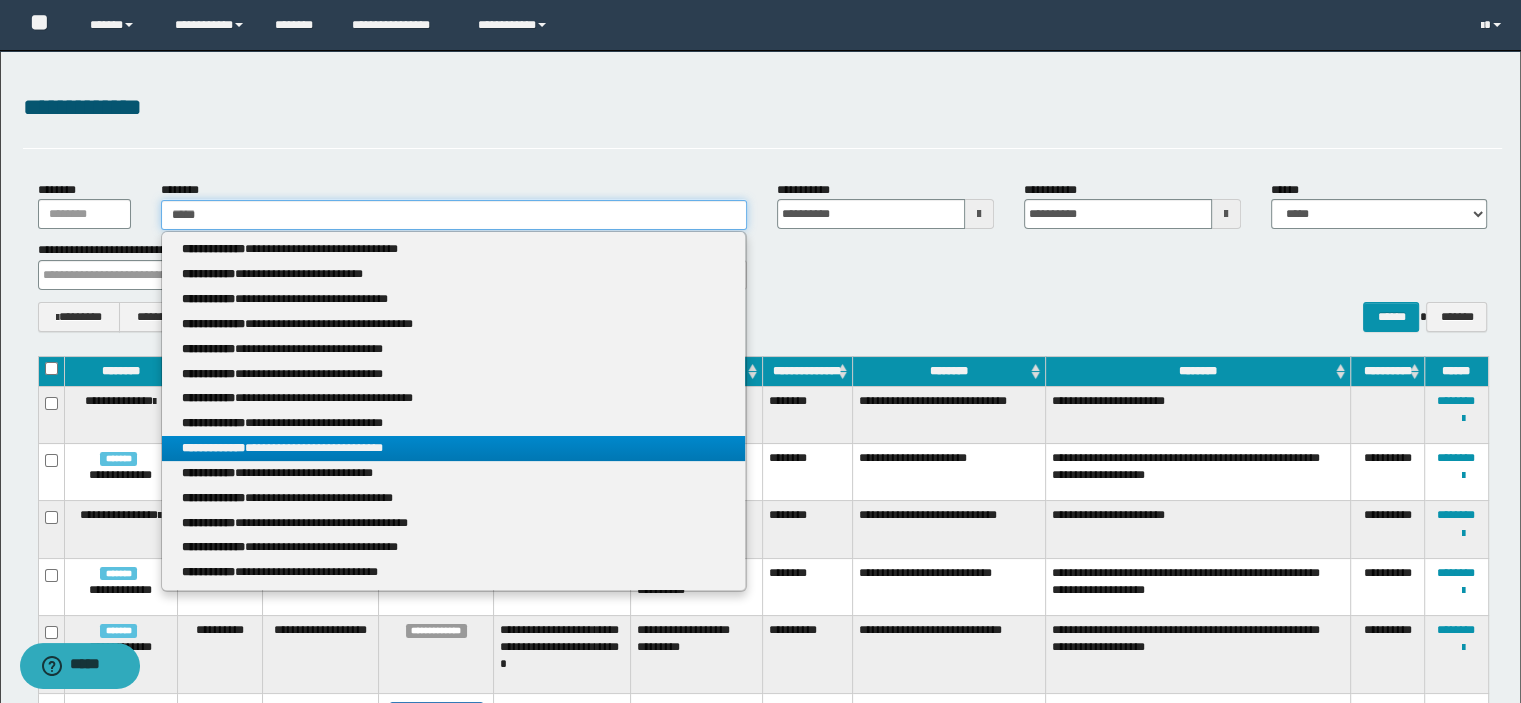 type on "*****" 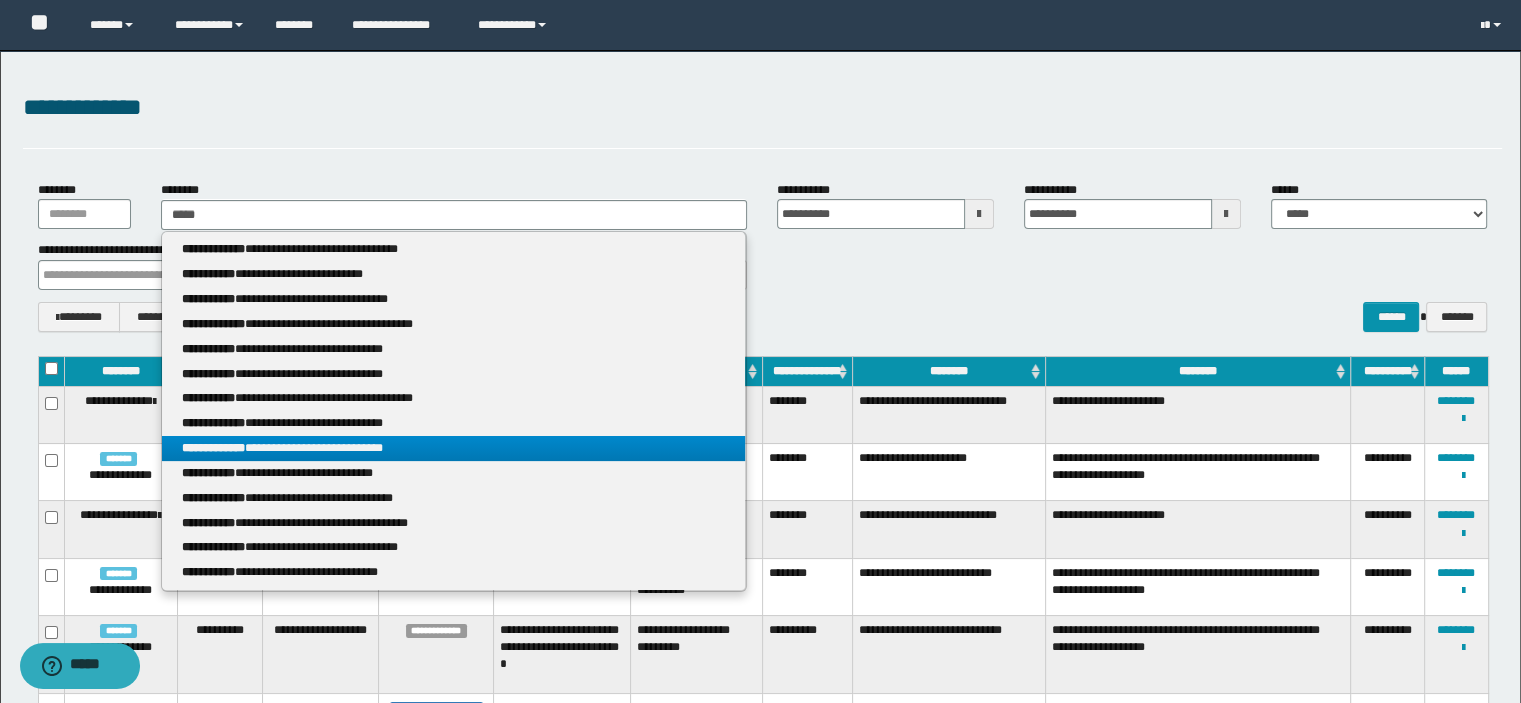 click on "**********" at bounding box center (454, 448) 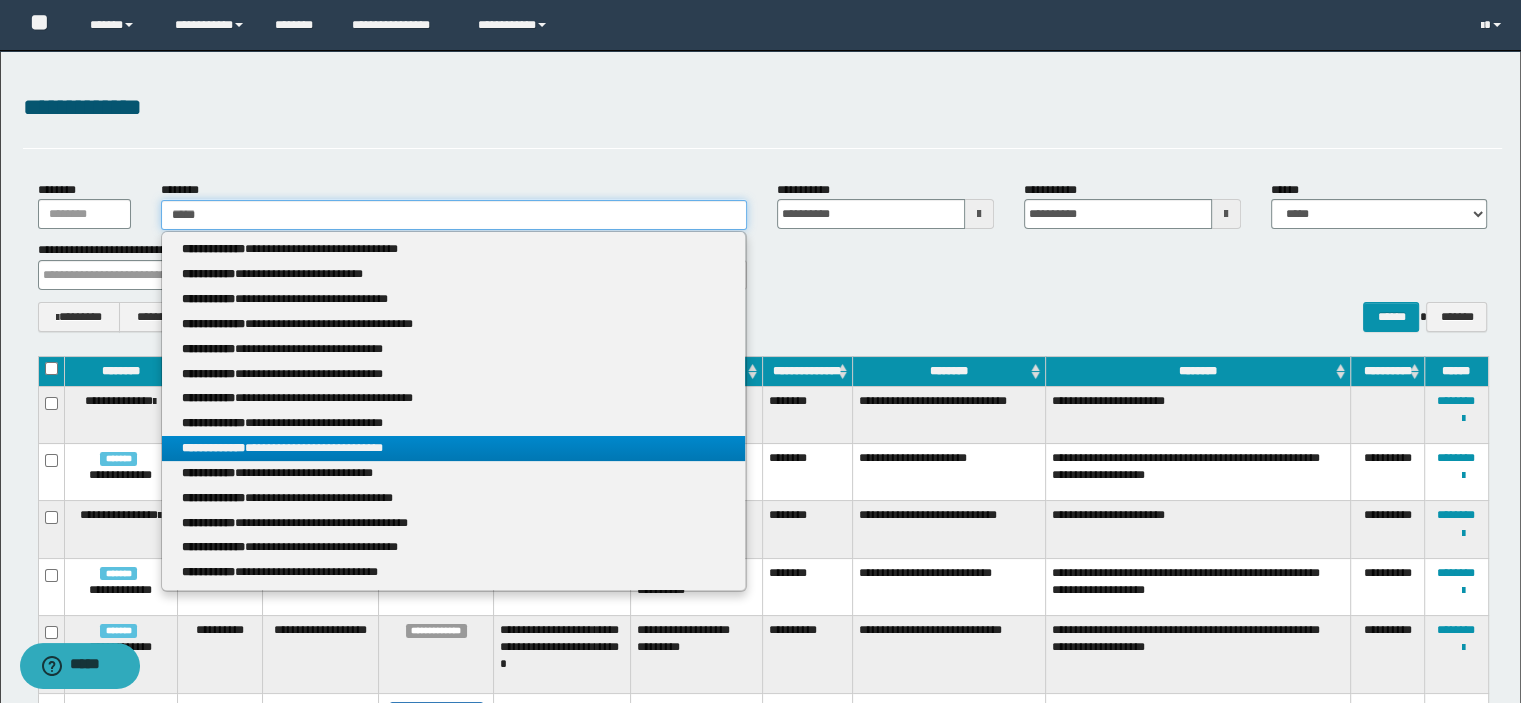type 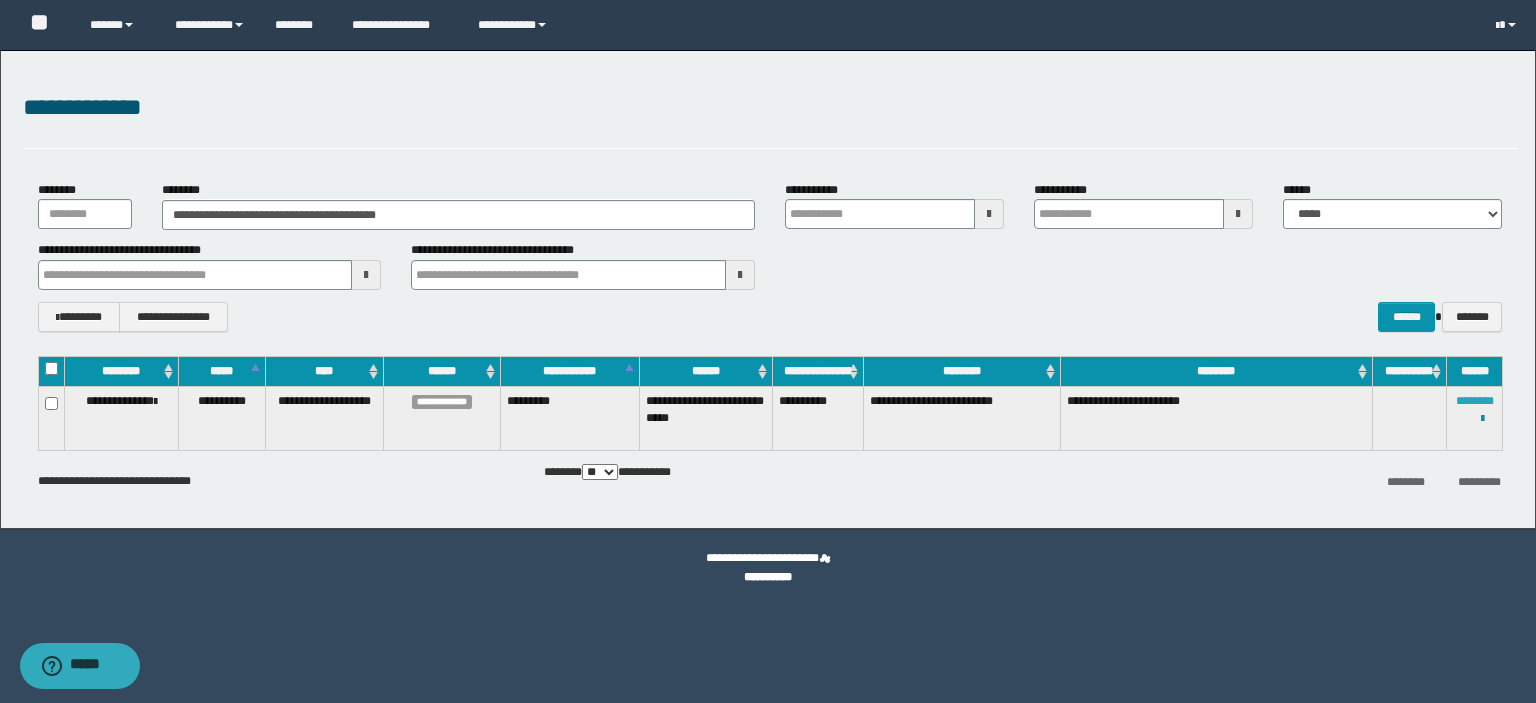 click on "********" at bounding box center [1475, 401] 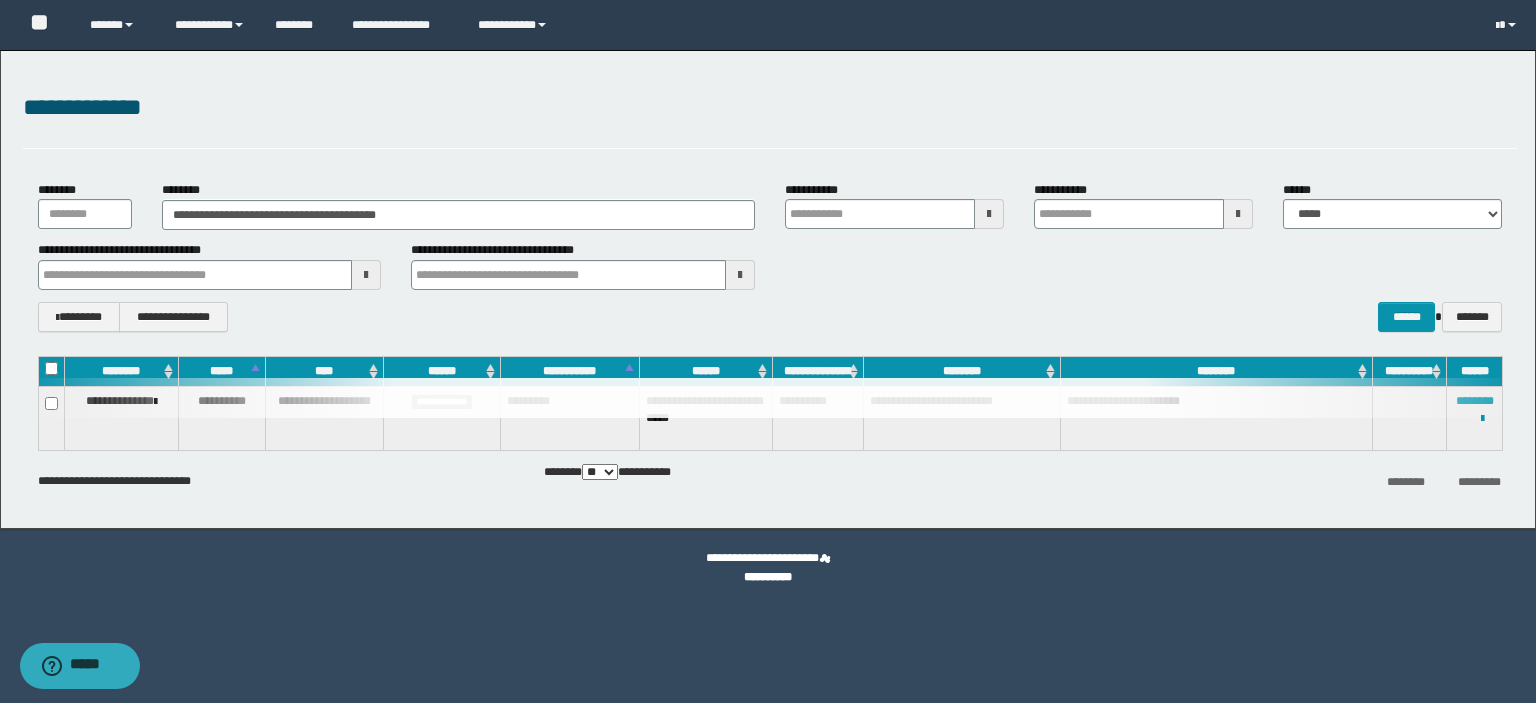 type 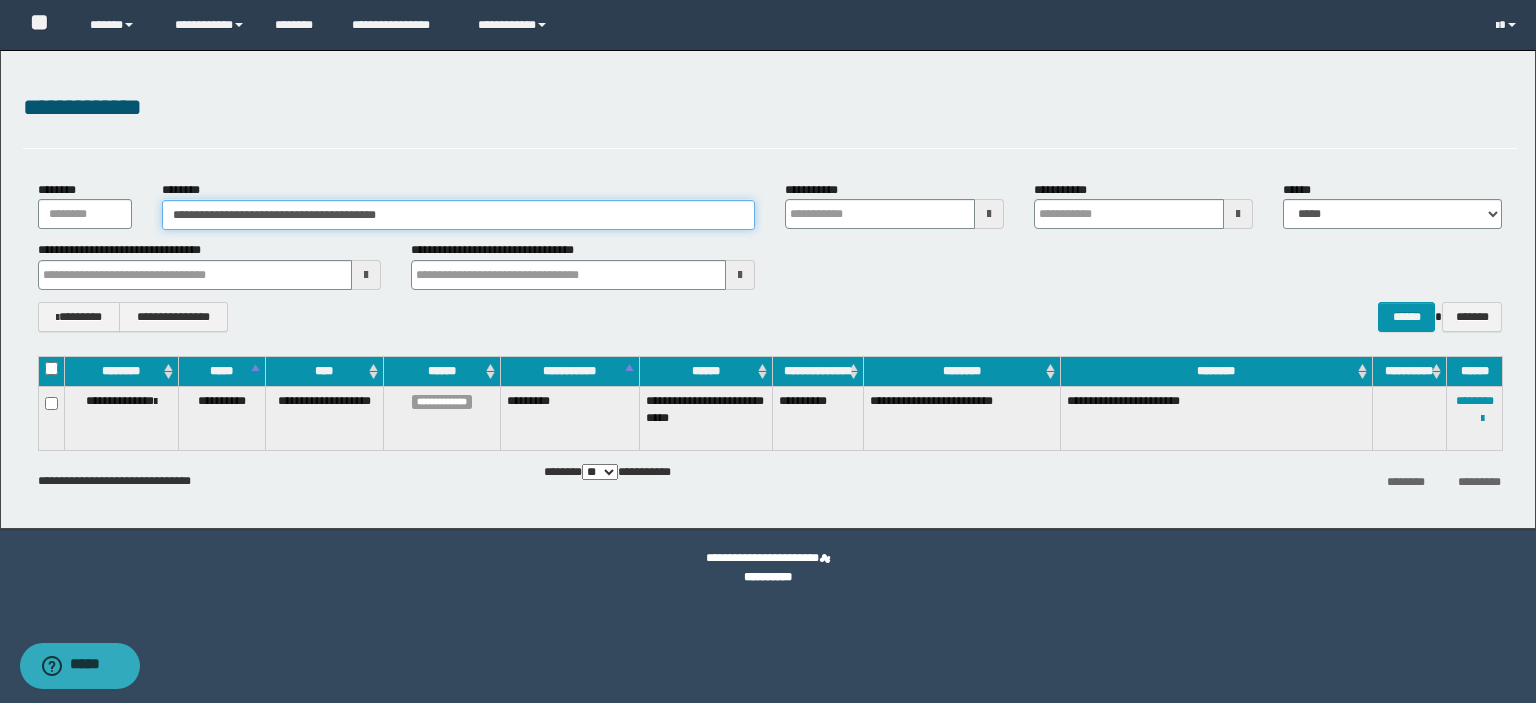 drag, startPoint x: 467, startPoint y: 213, endPoint x: 0, endPoint y: 222, distance: 467.08673 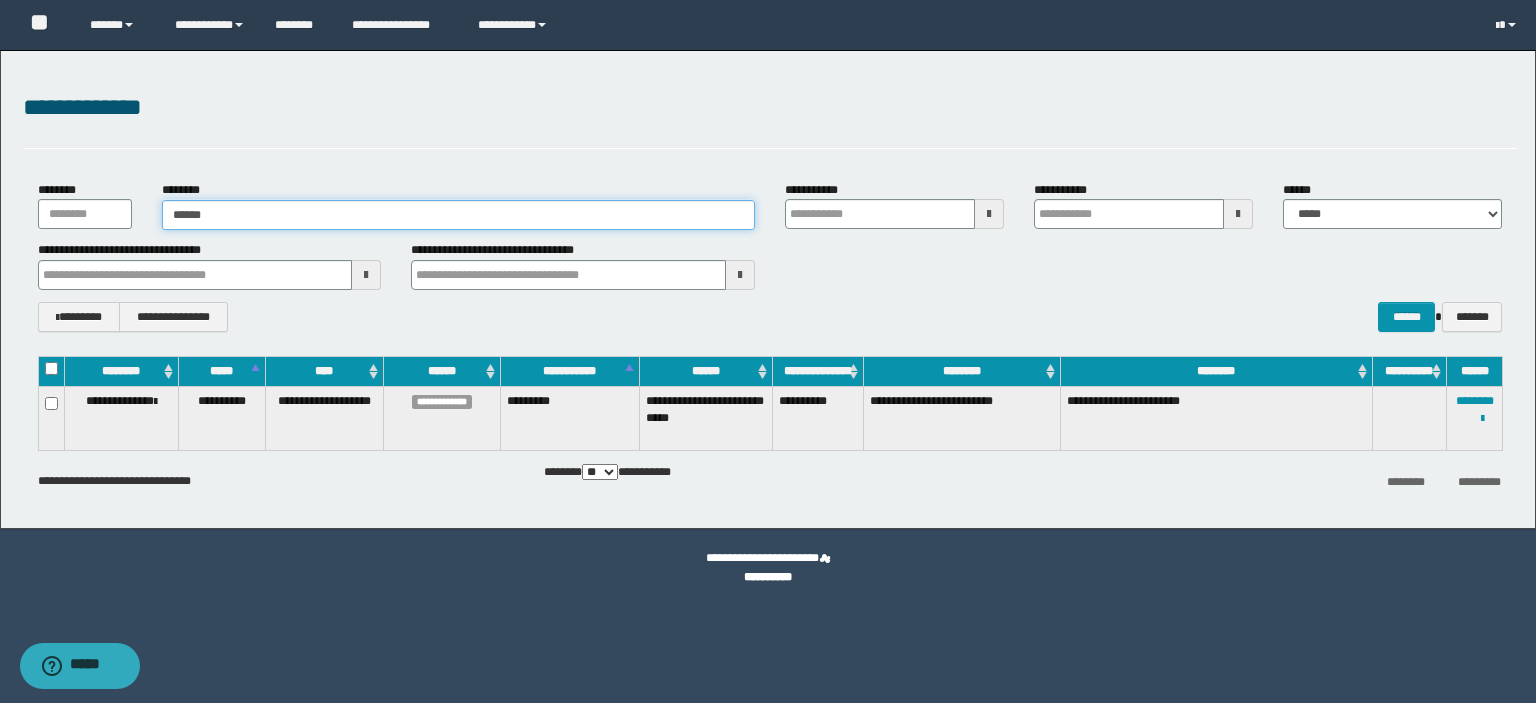 type on "******" 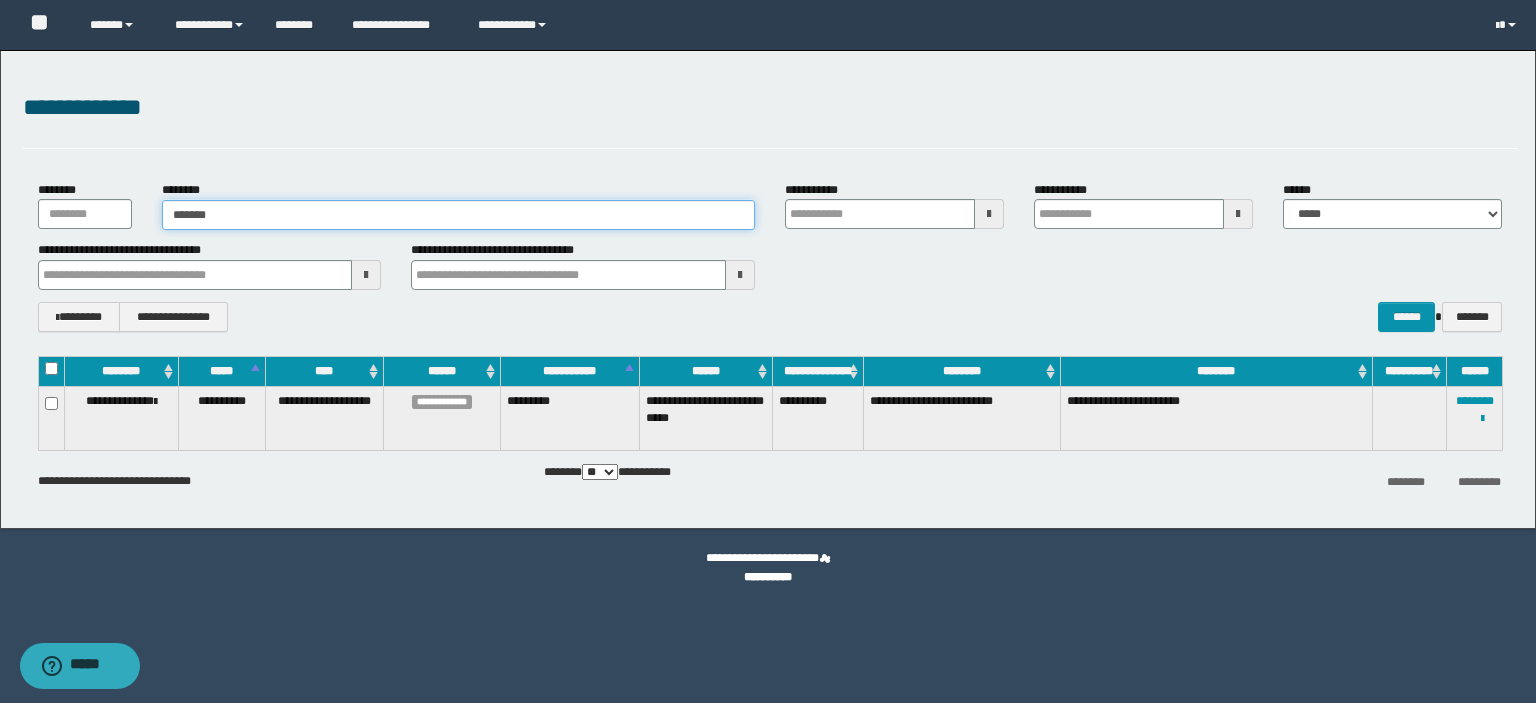 type on "******" 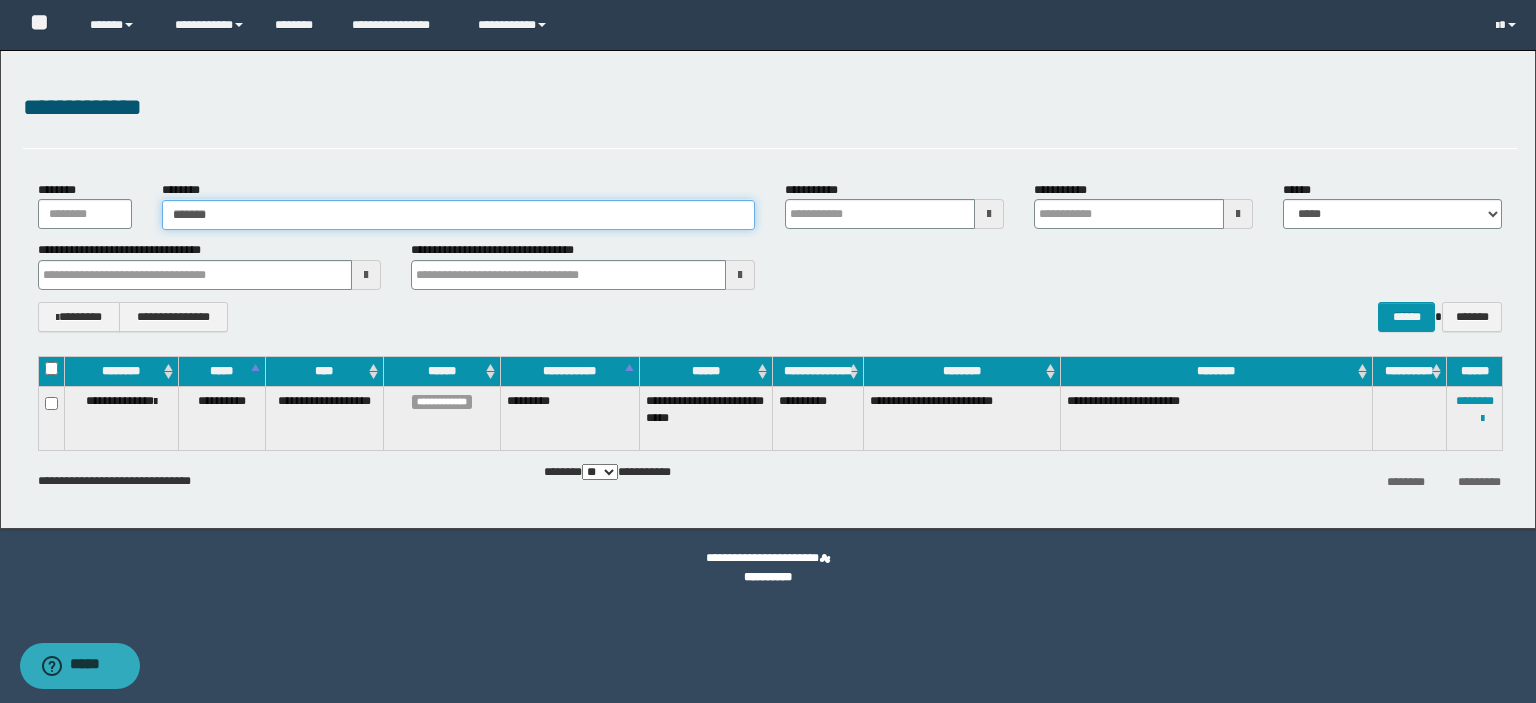 type 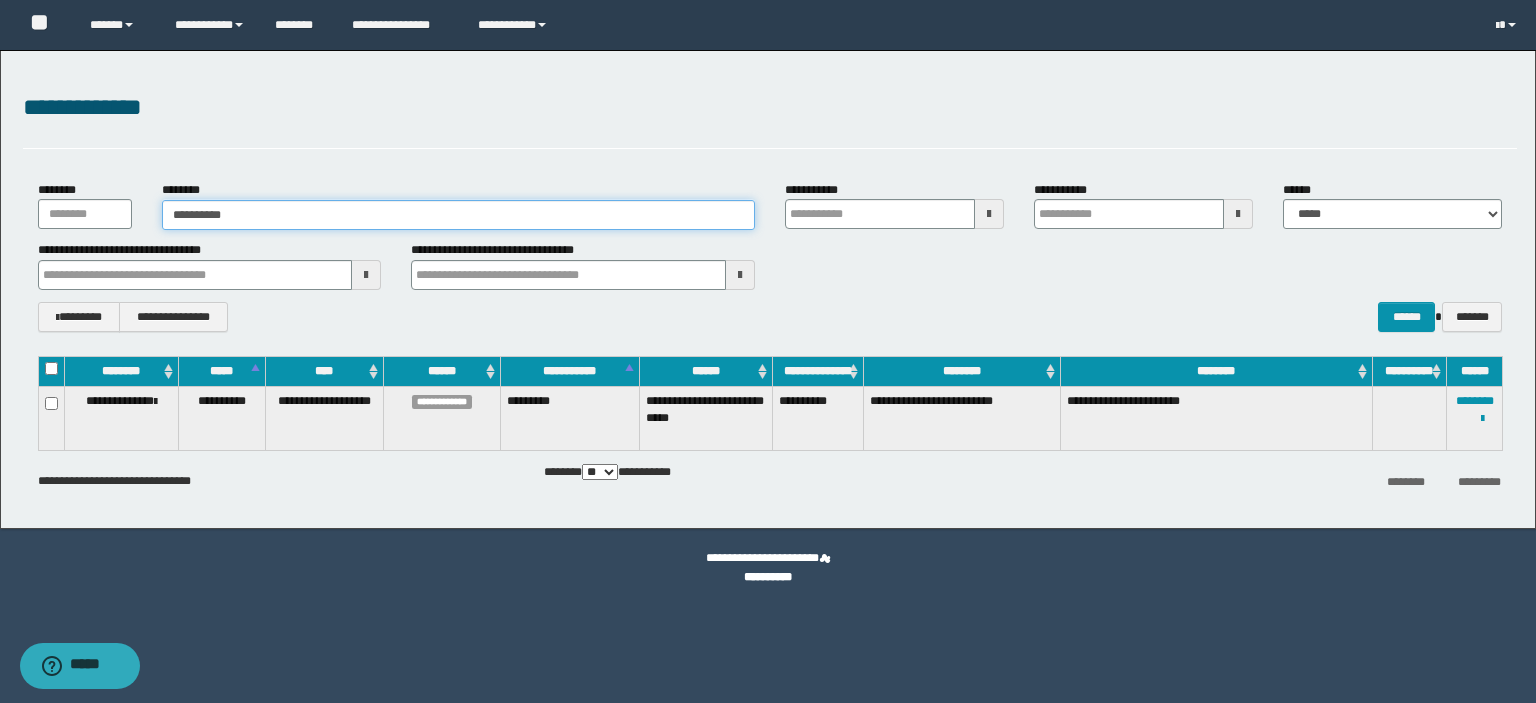 type on "**********" 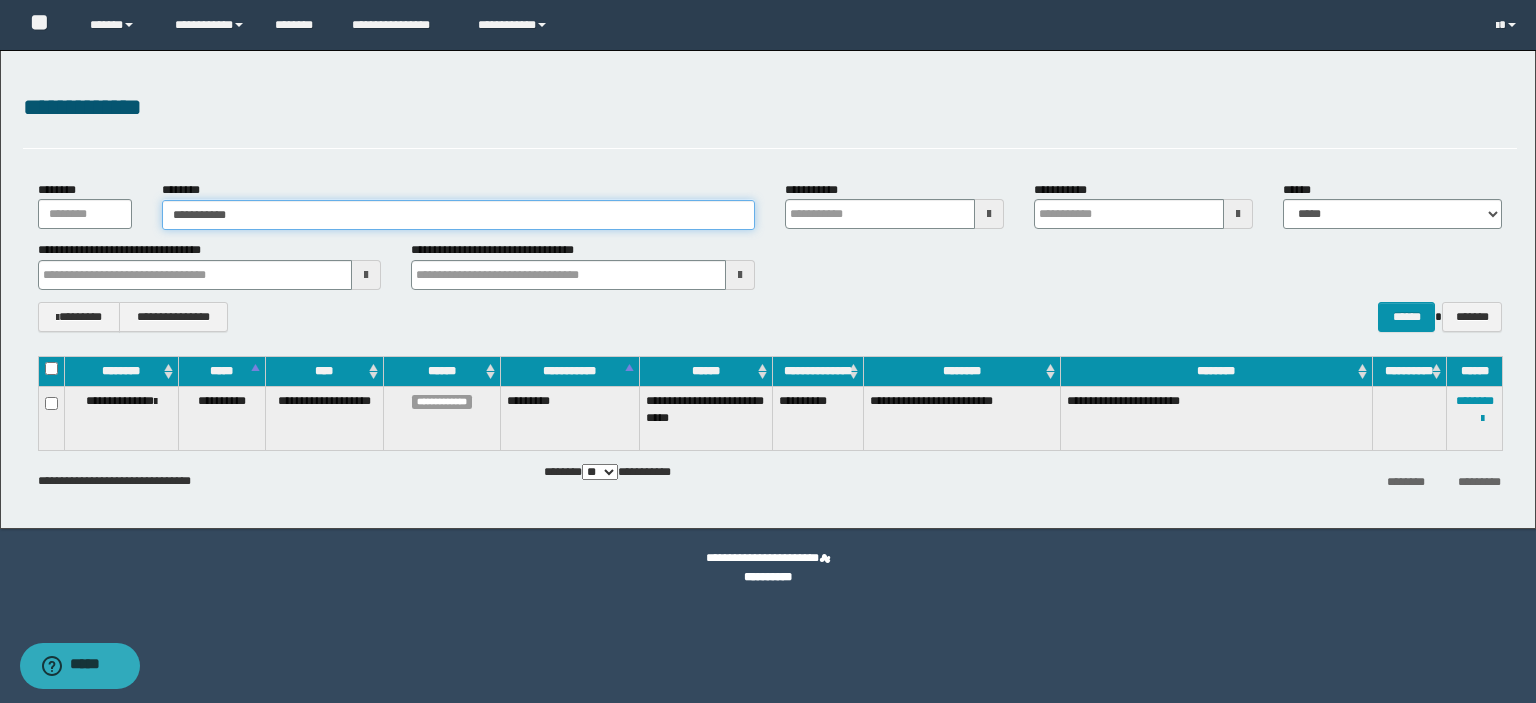 type 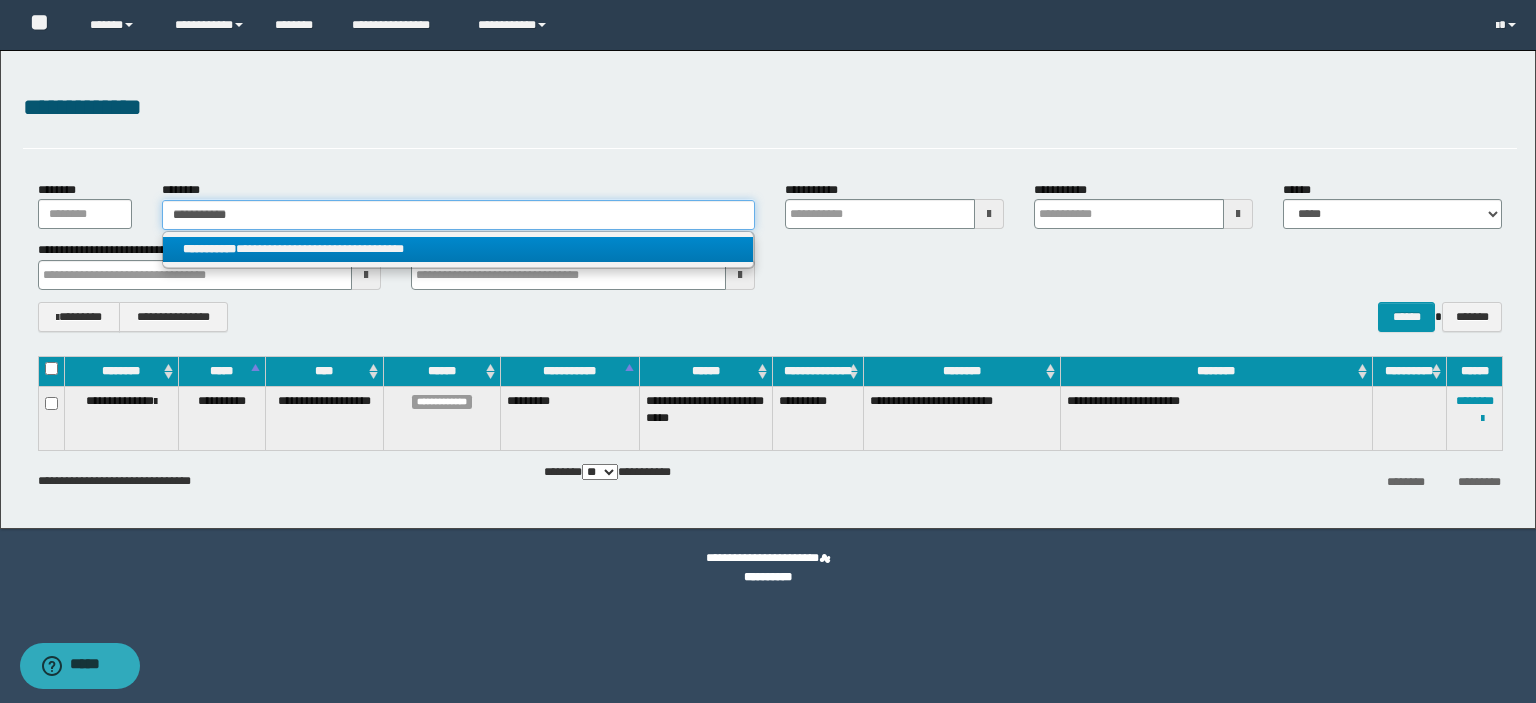type on "**********" 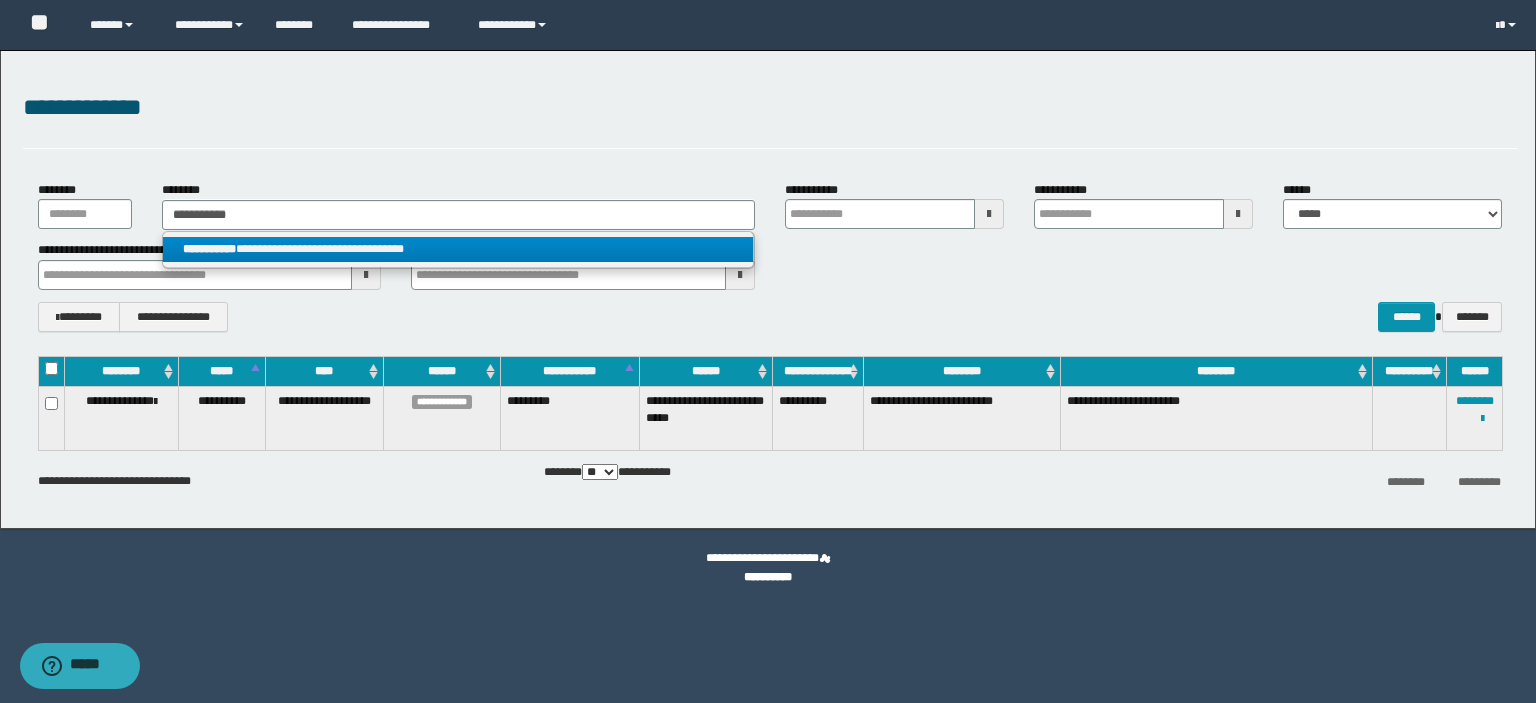 click on "**********" at bounding box center [458, 249] 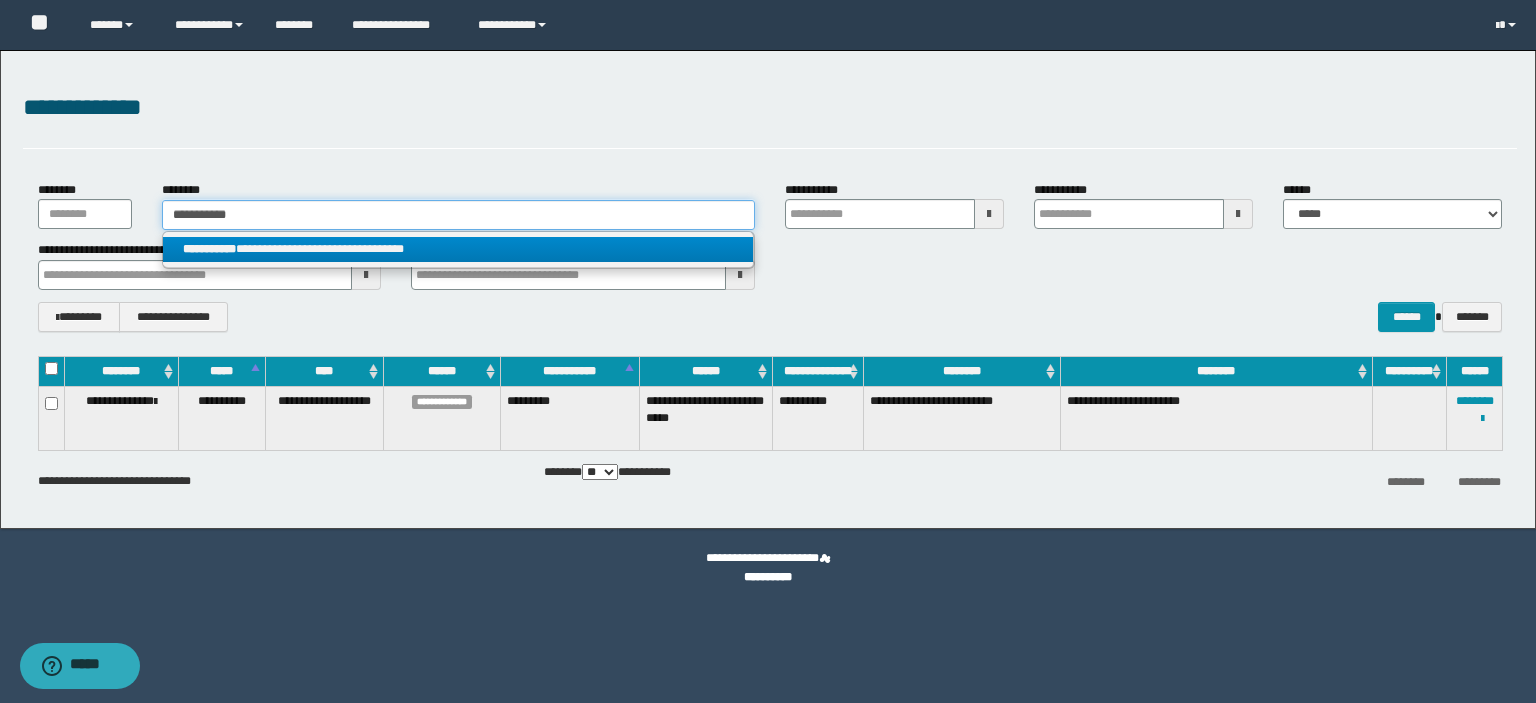 type 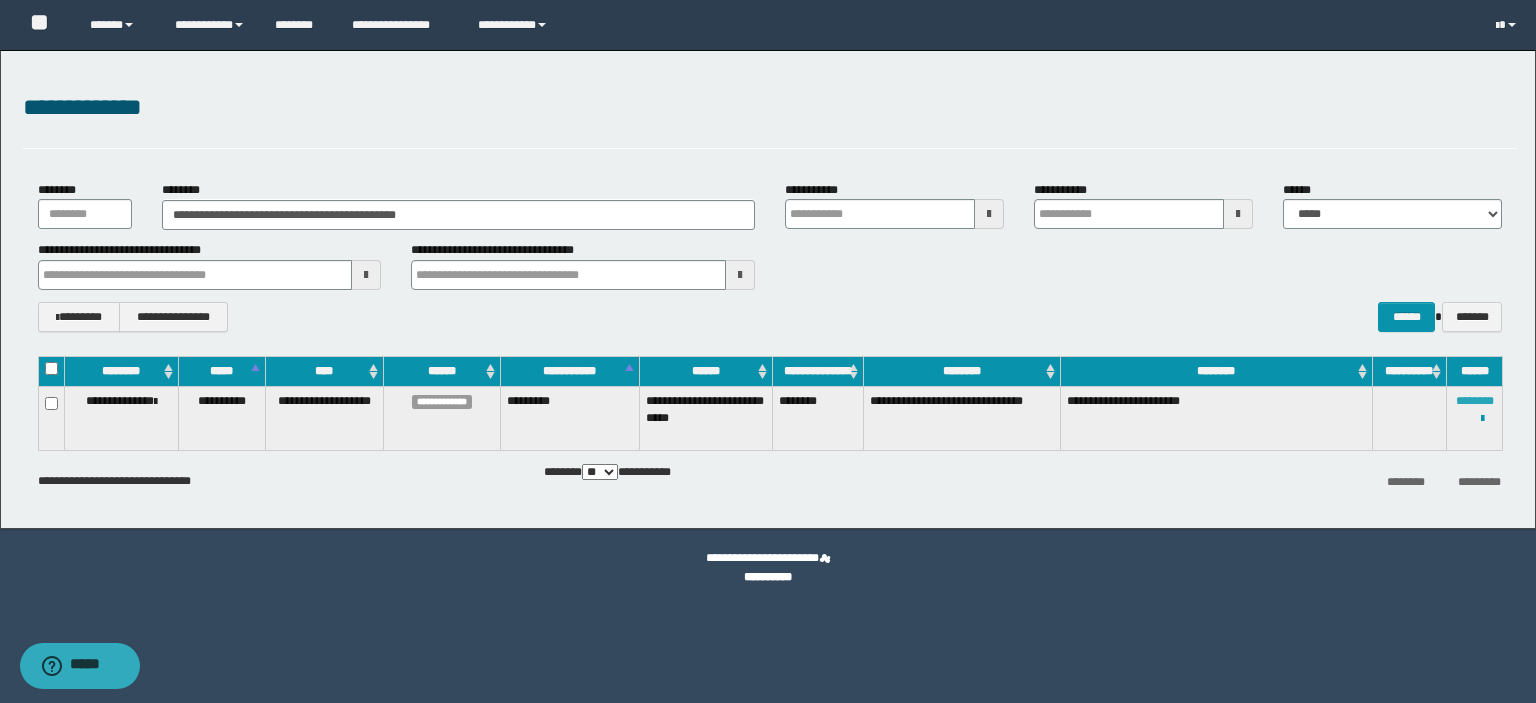 click on "********" at bounding box center (1475, 401) 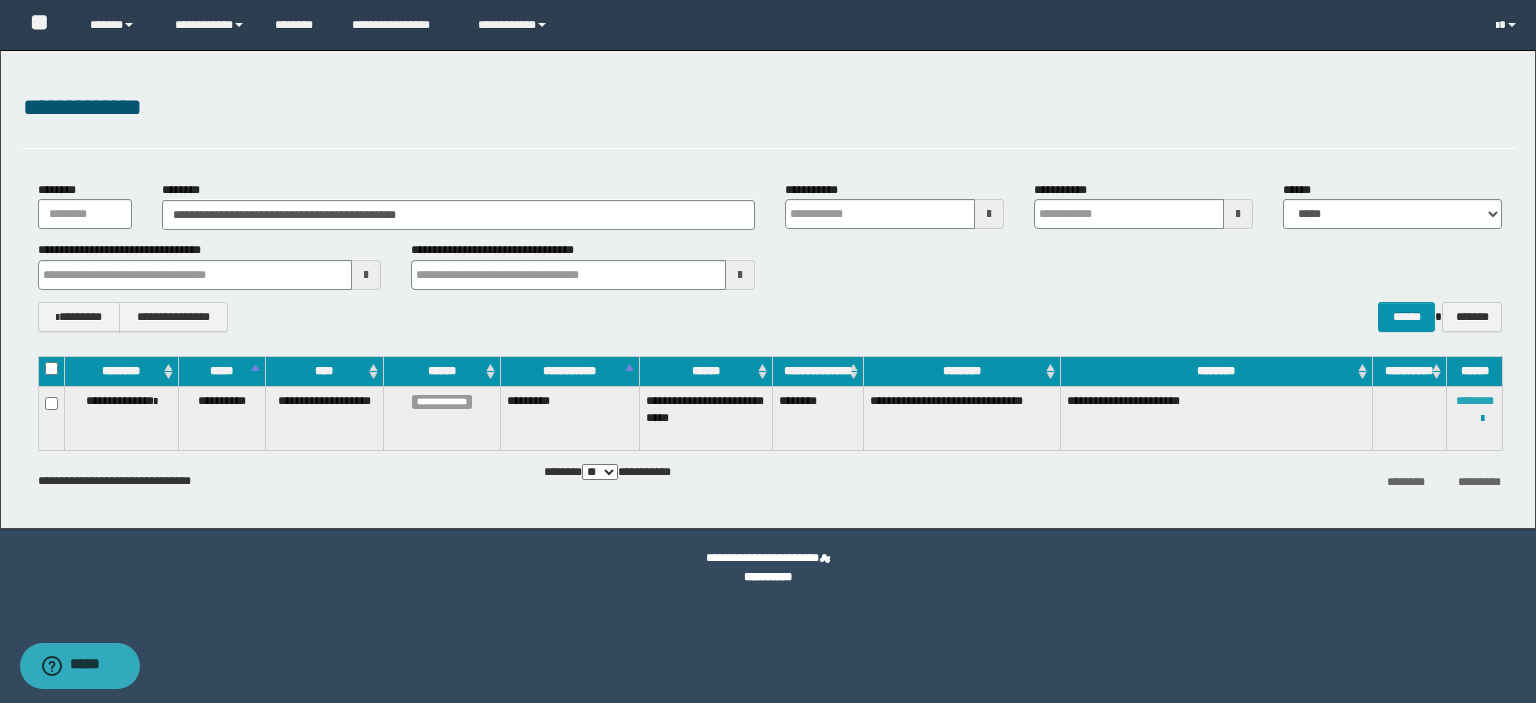 type 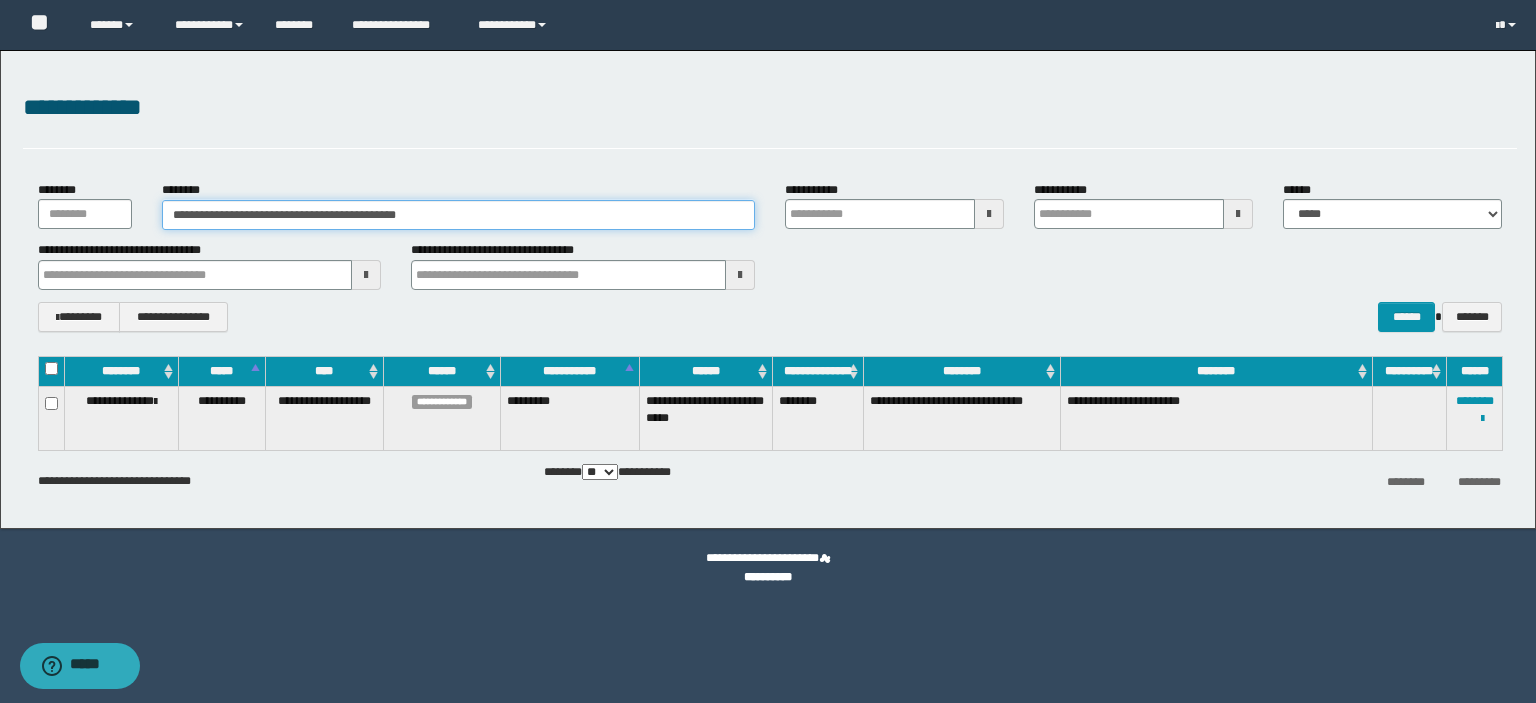 drag, startPoint x: 495, startPoint y: 203, endPoint x: 4, endPoint y: 235, distance: 492.04166 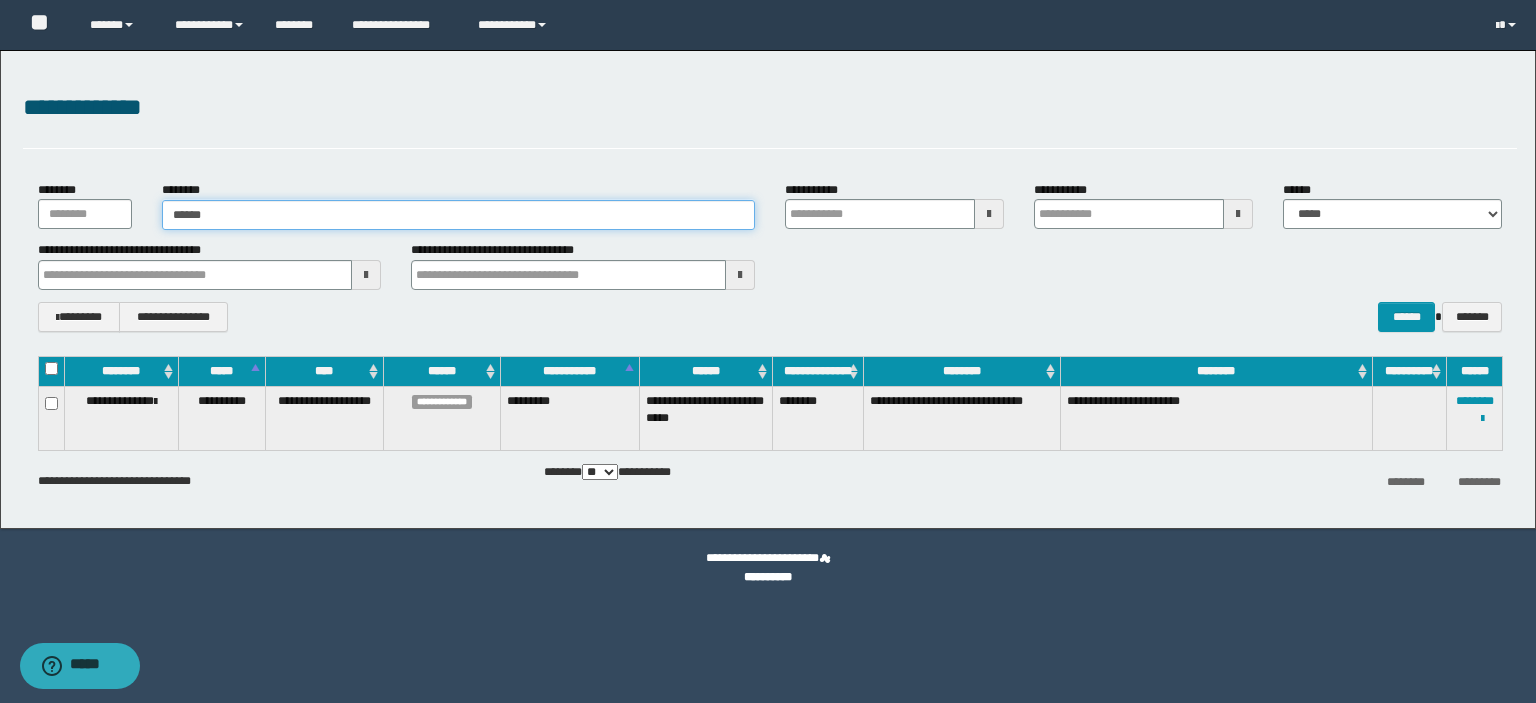 type on "*******" 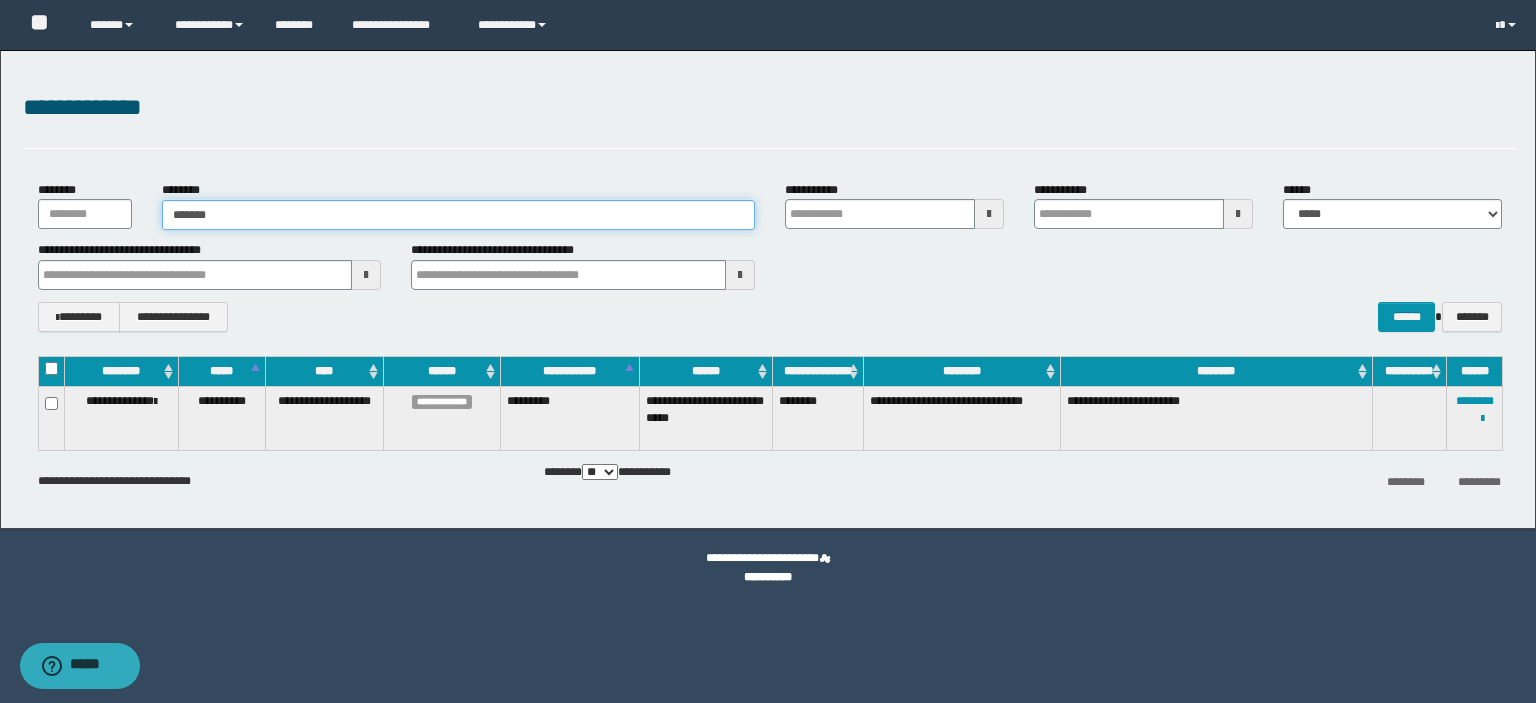 type 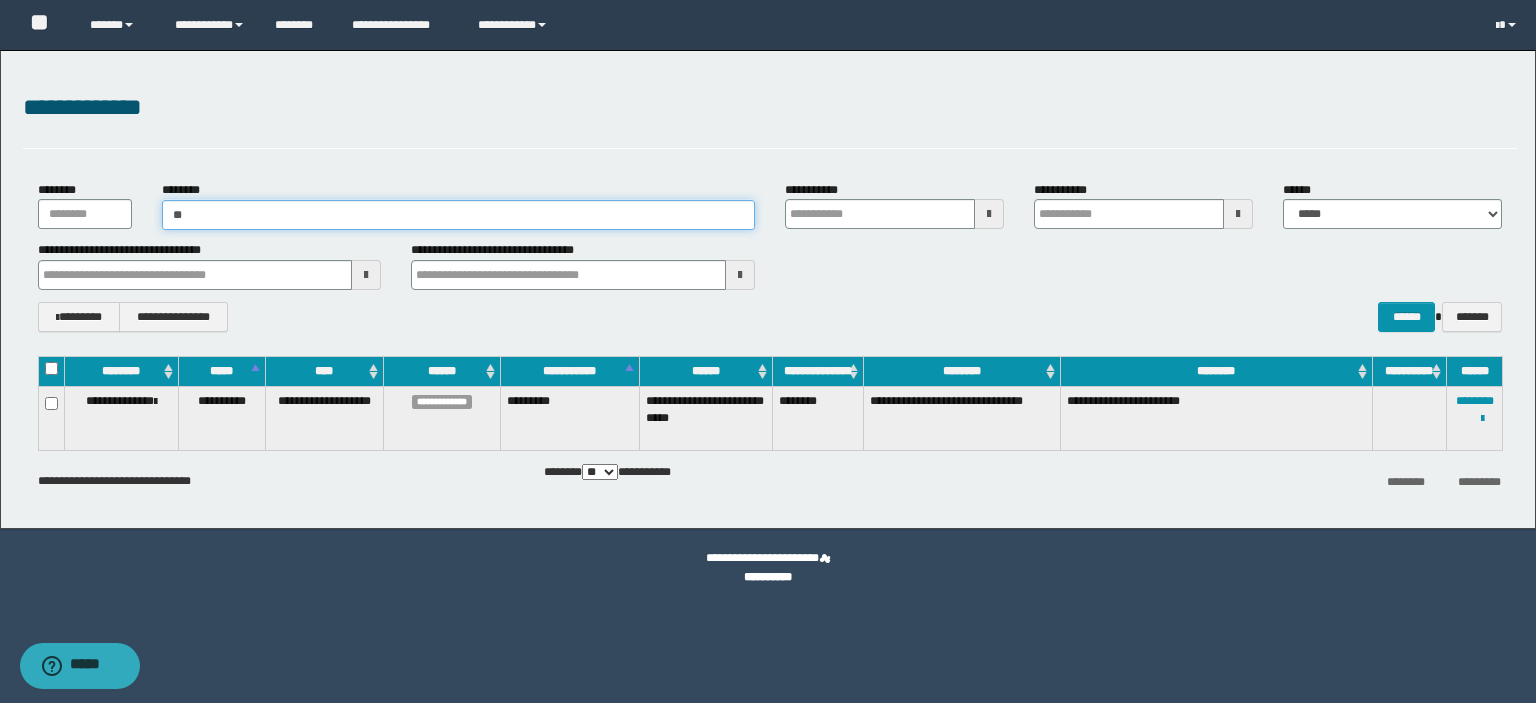 type on "*" 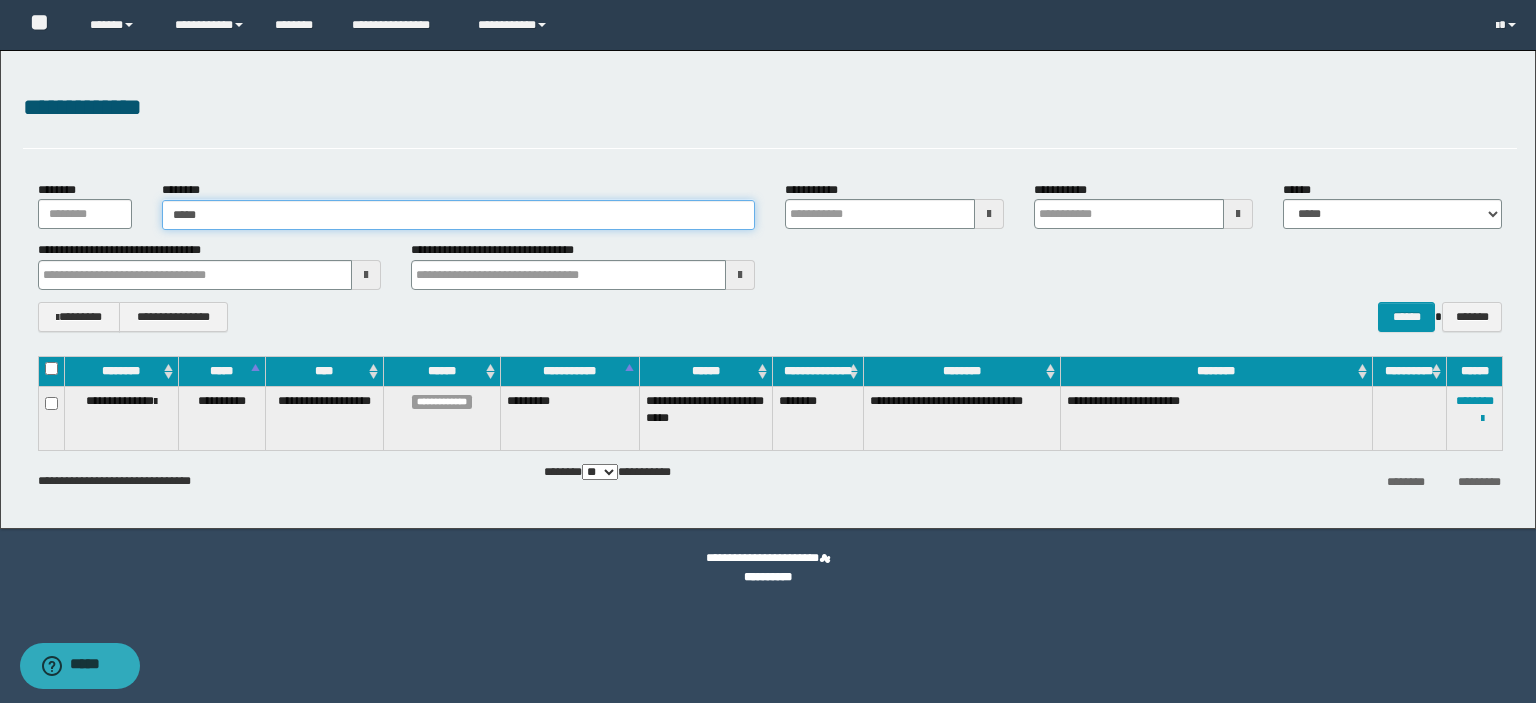 type on "*****" 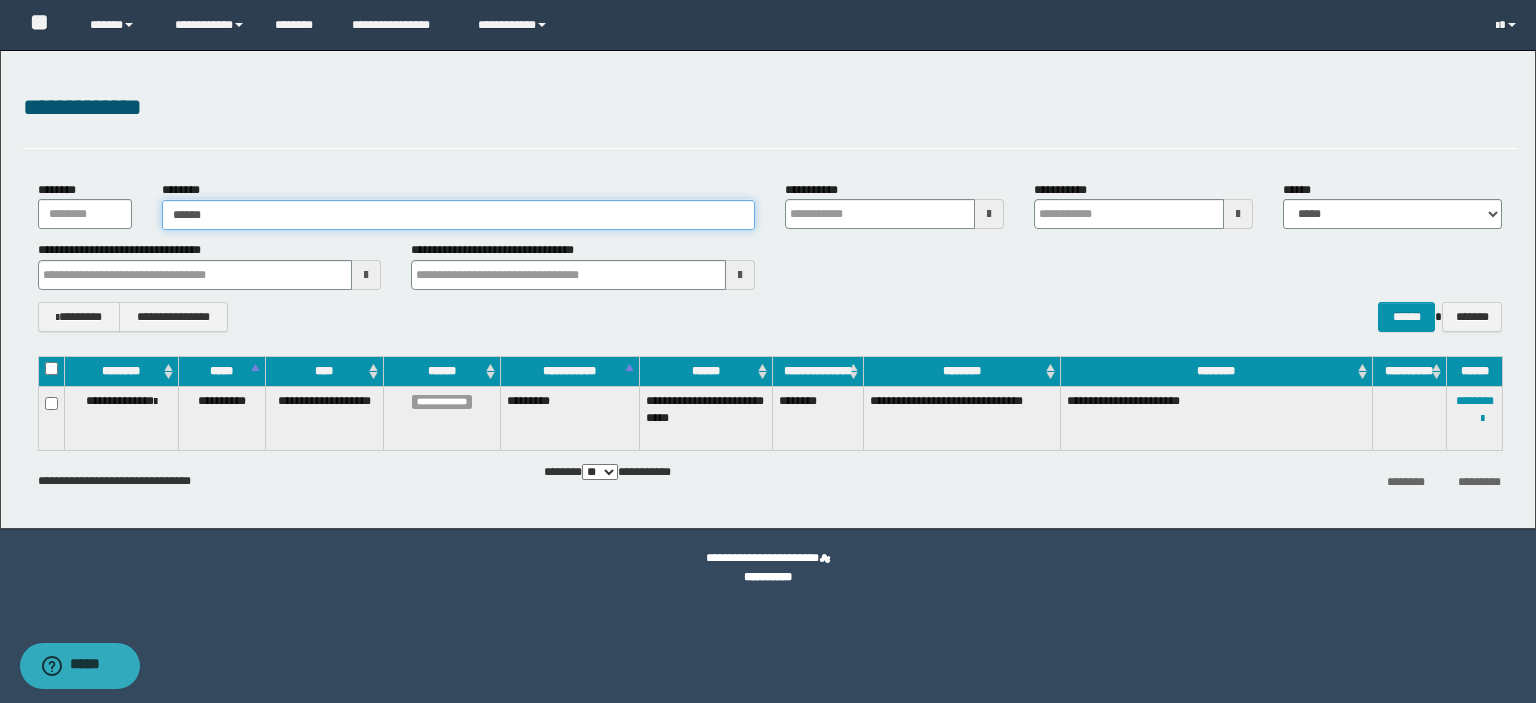 type on "*****" 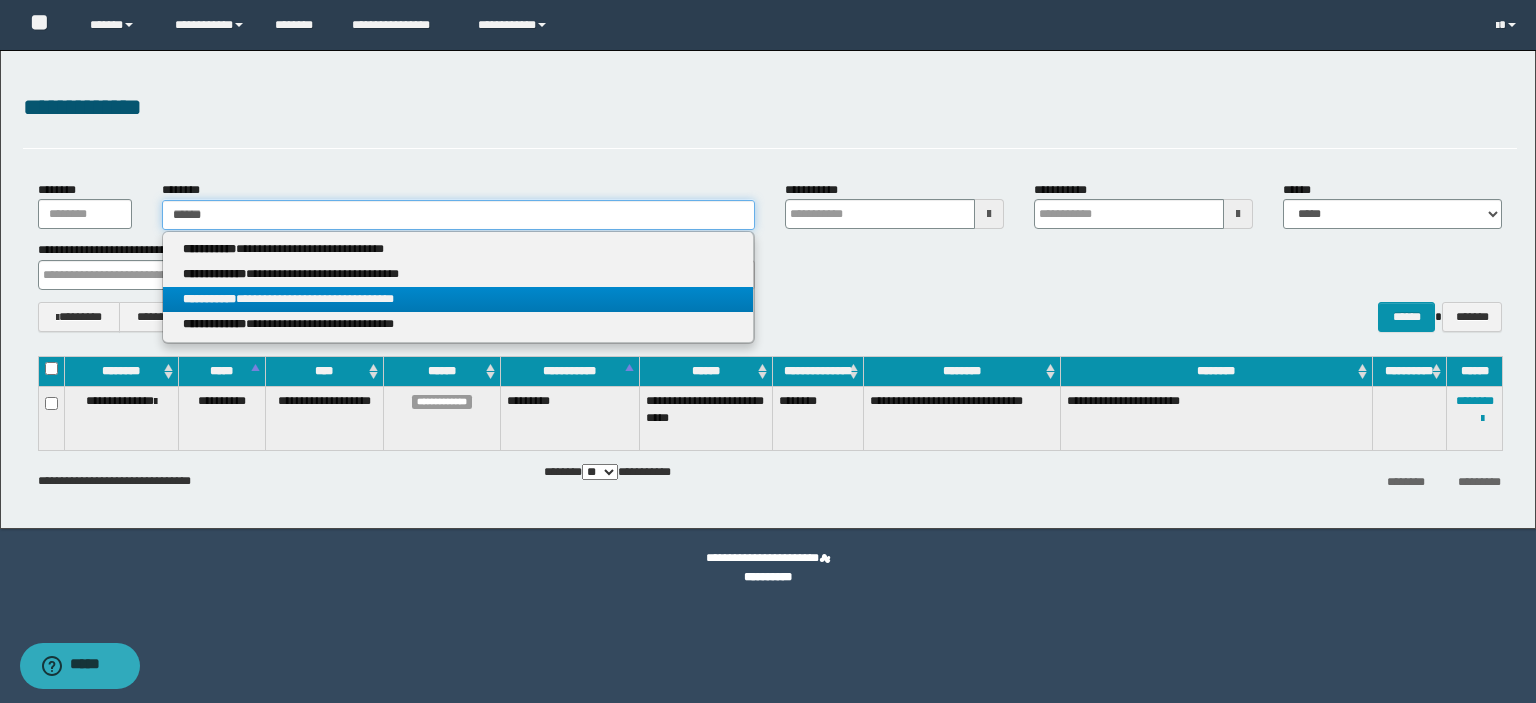 type on "*****" 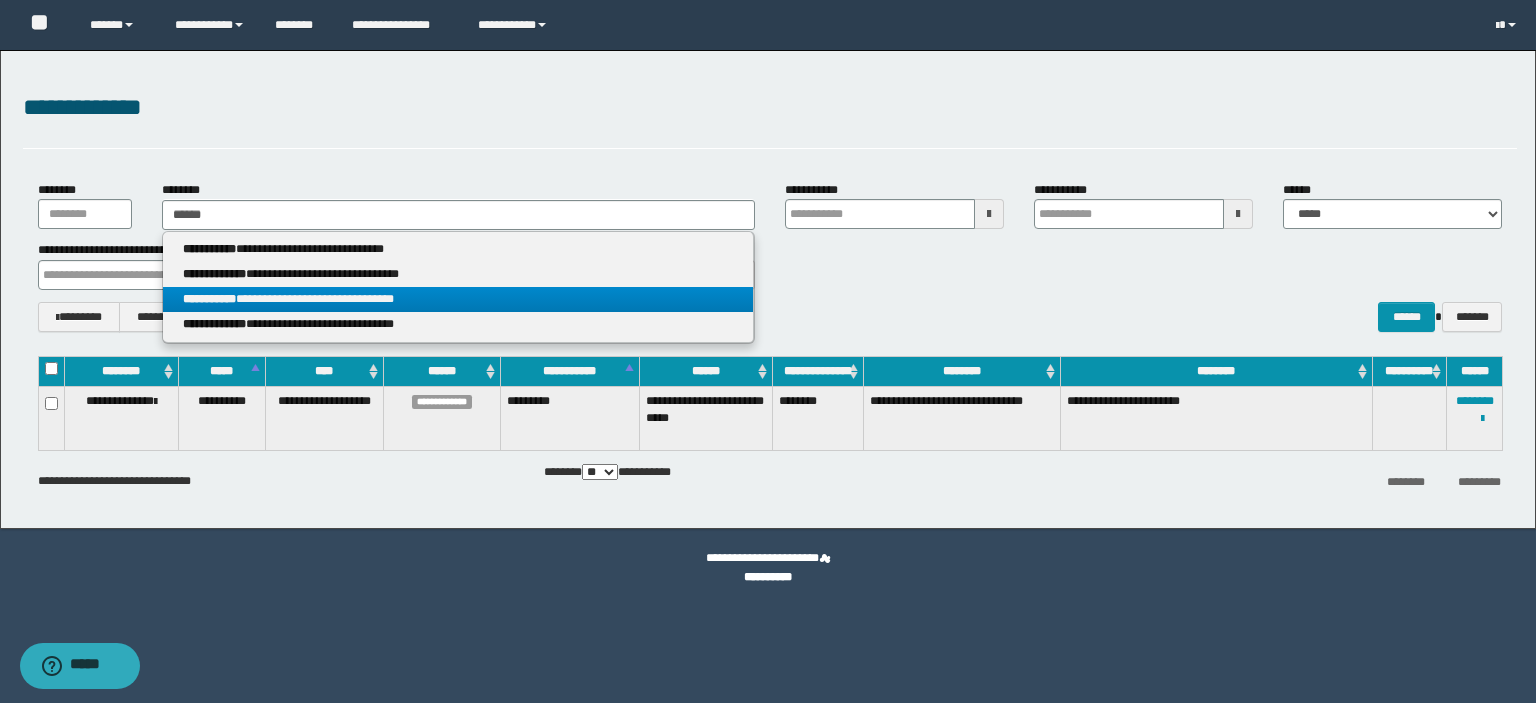 click on "**********" at bounding box center (458, 299) 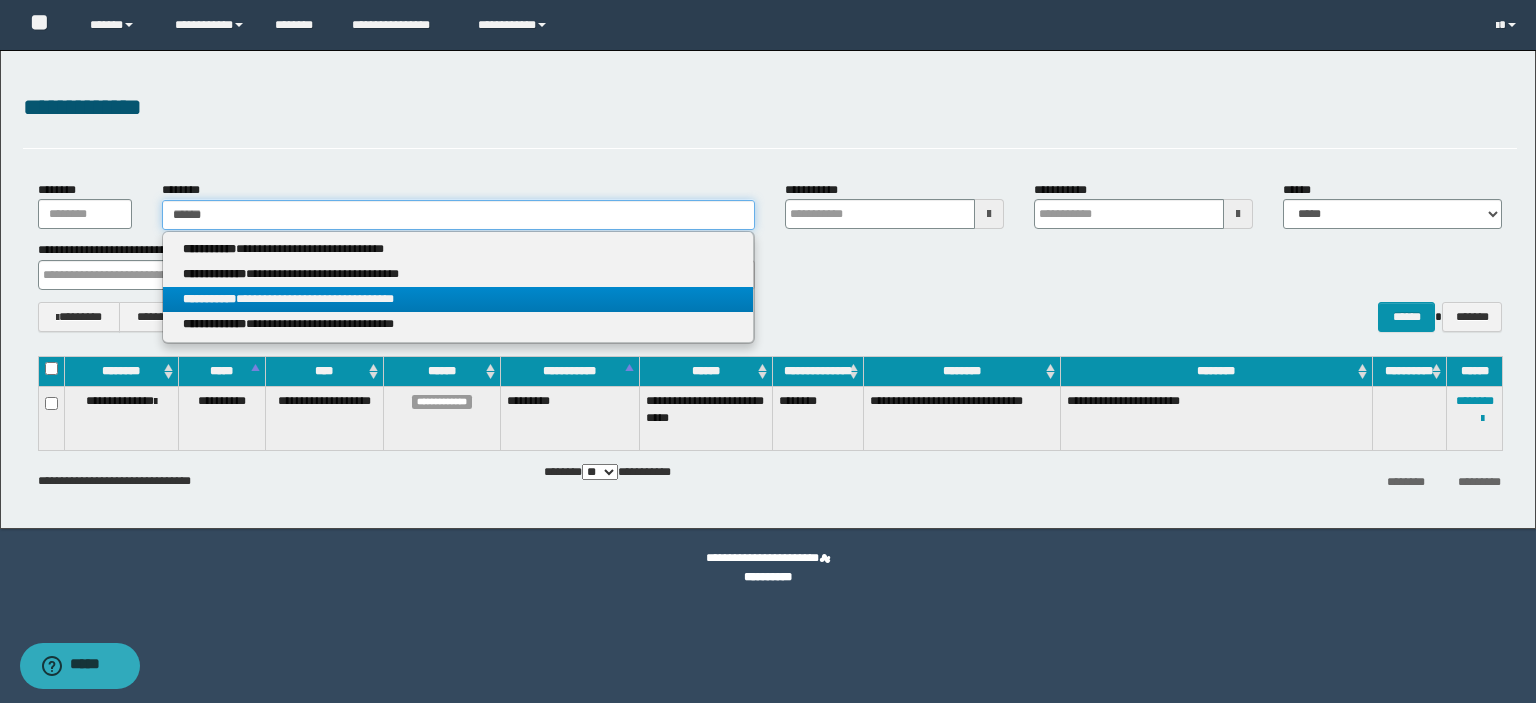 type 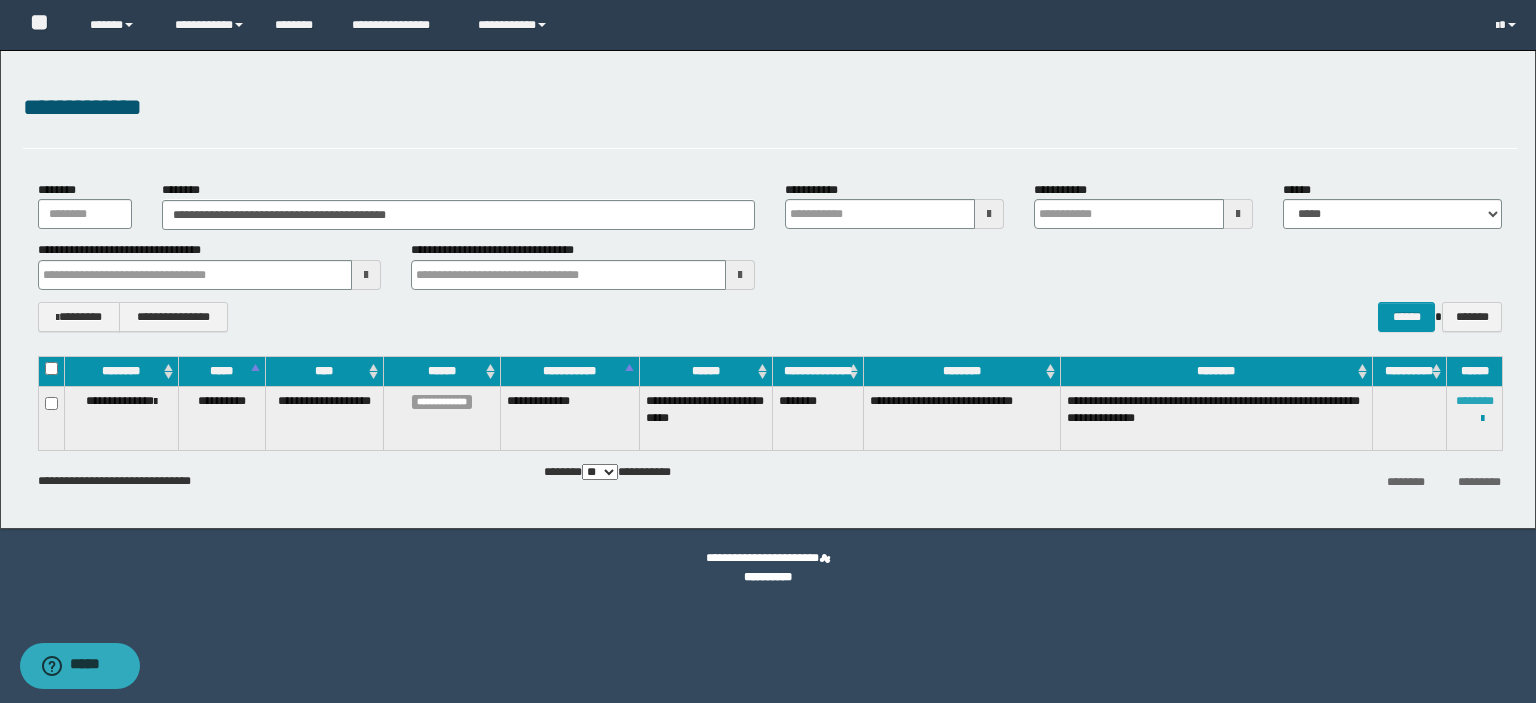 click on "********" at bounding box center [1475, 401] 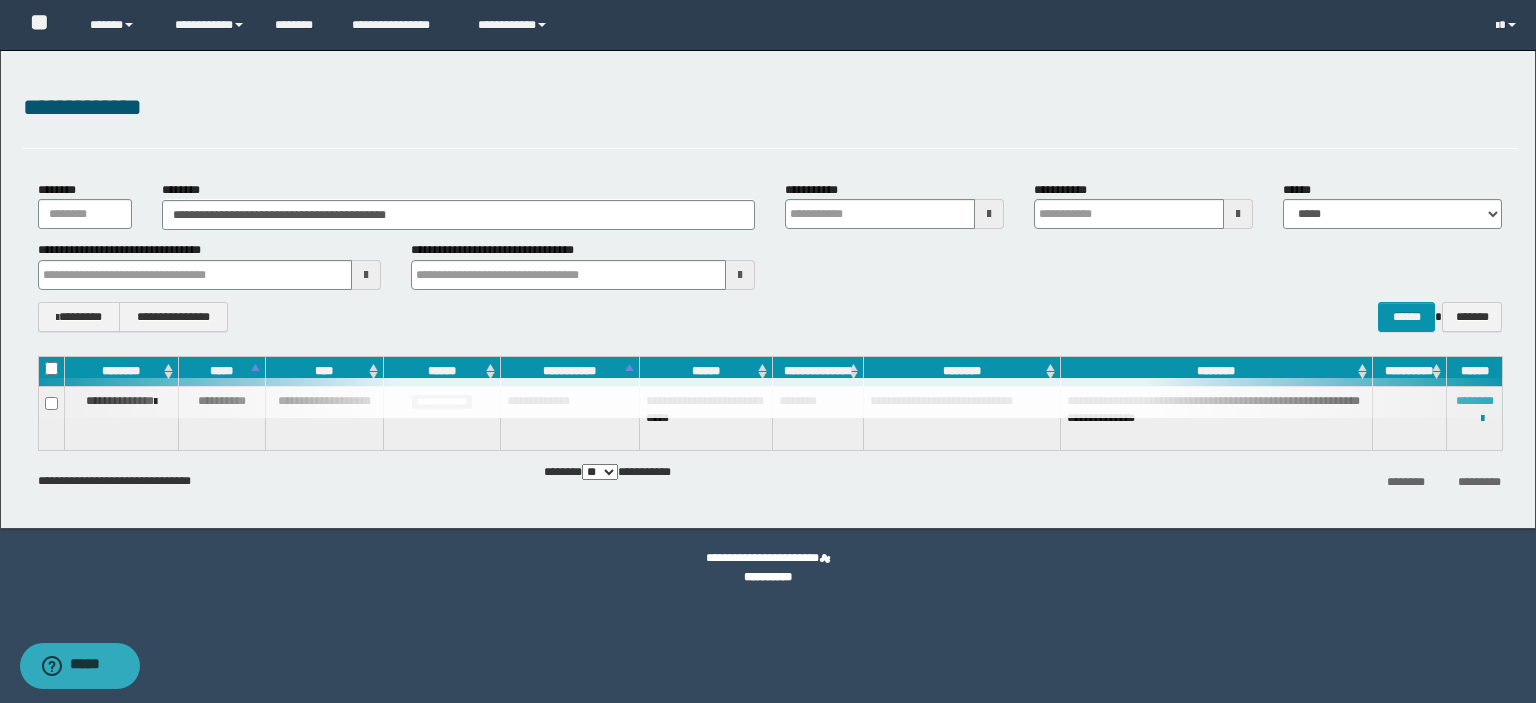type 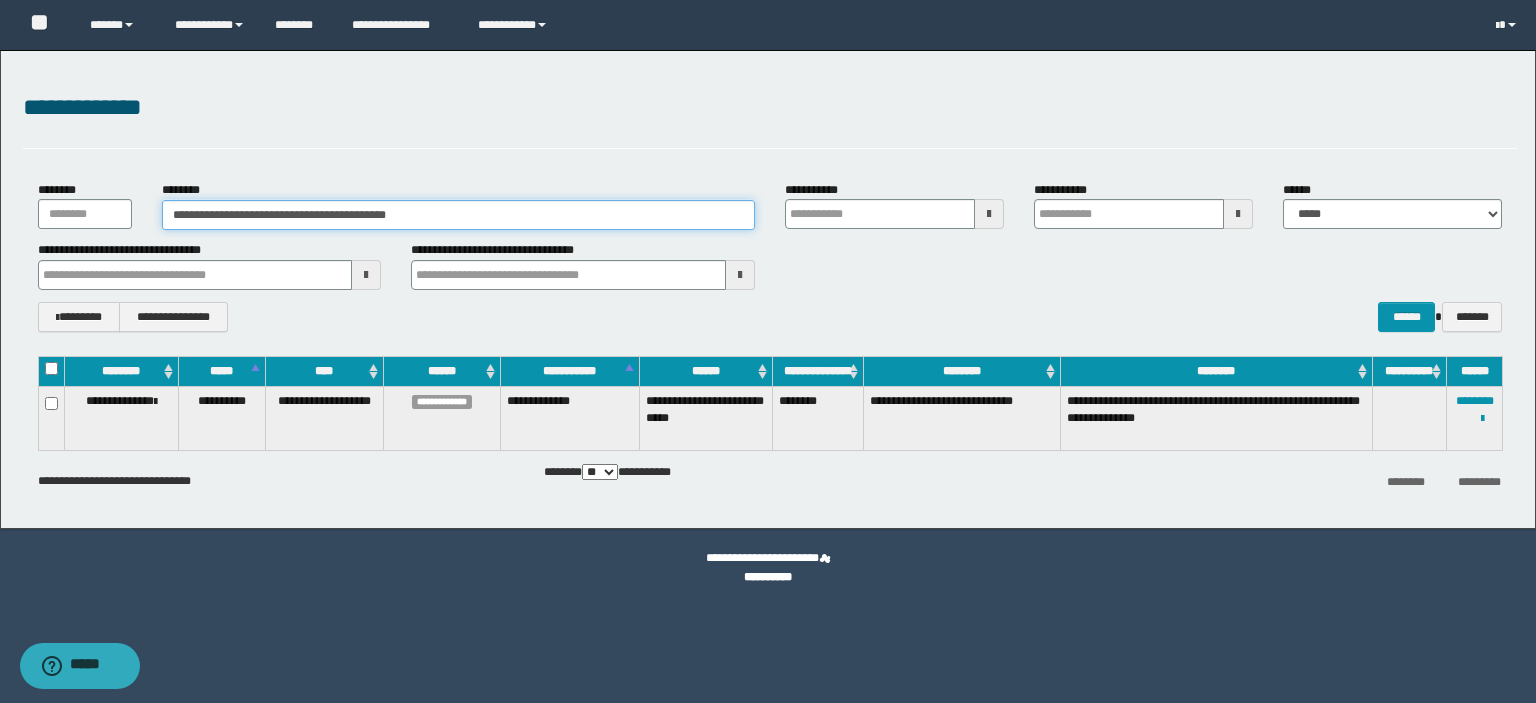 drag, startPoint x: 446, startPoint y: 211, endPoint x: 0, endPoint y: 223, distance: 446.1614 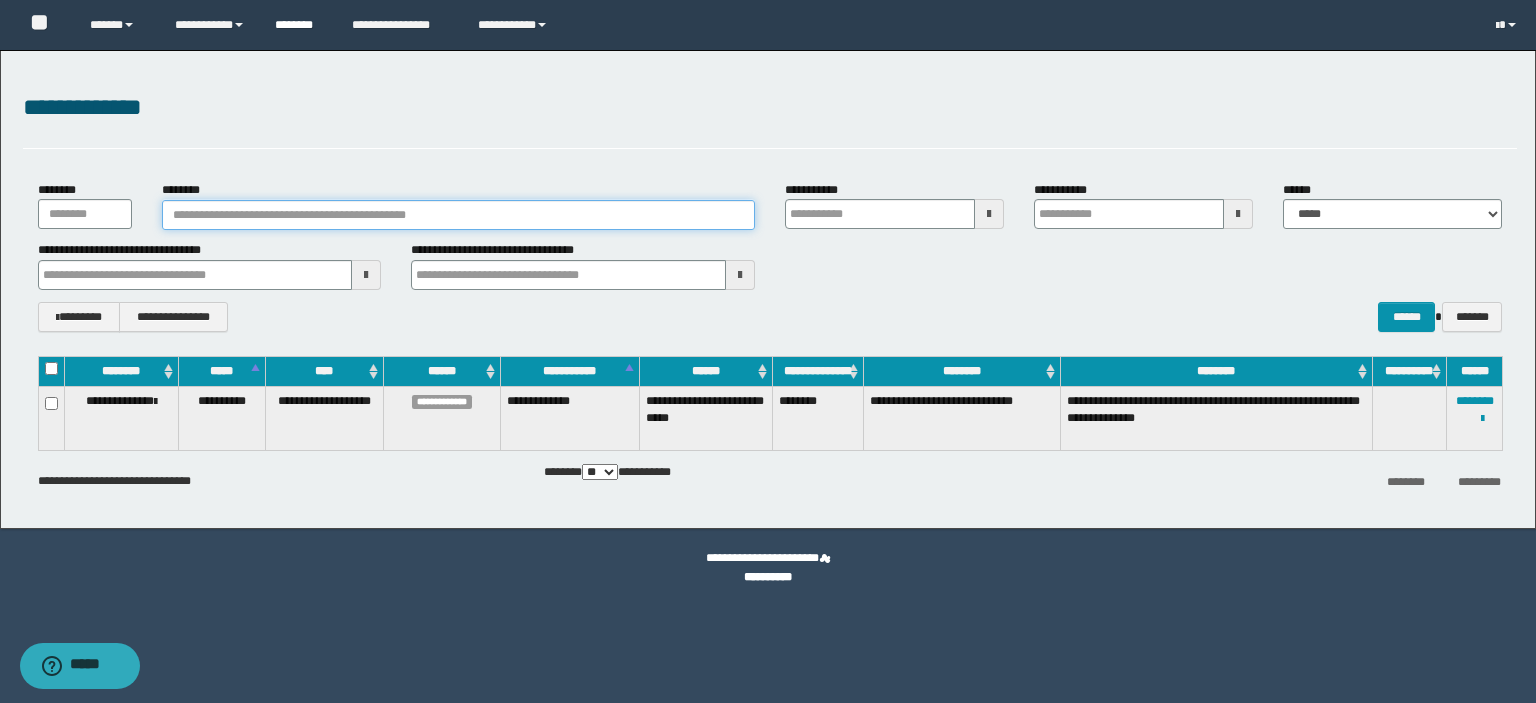 type 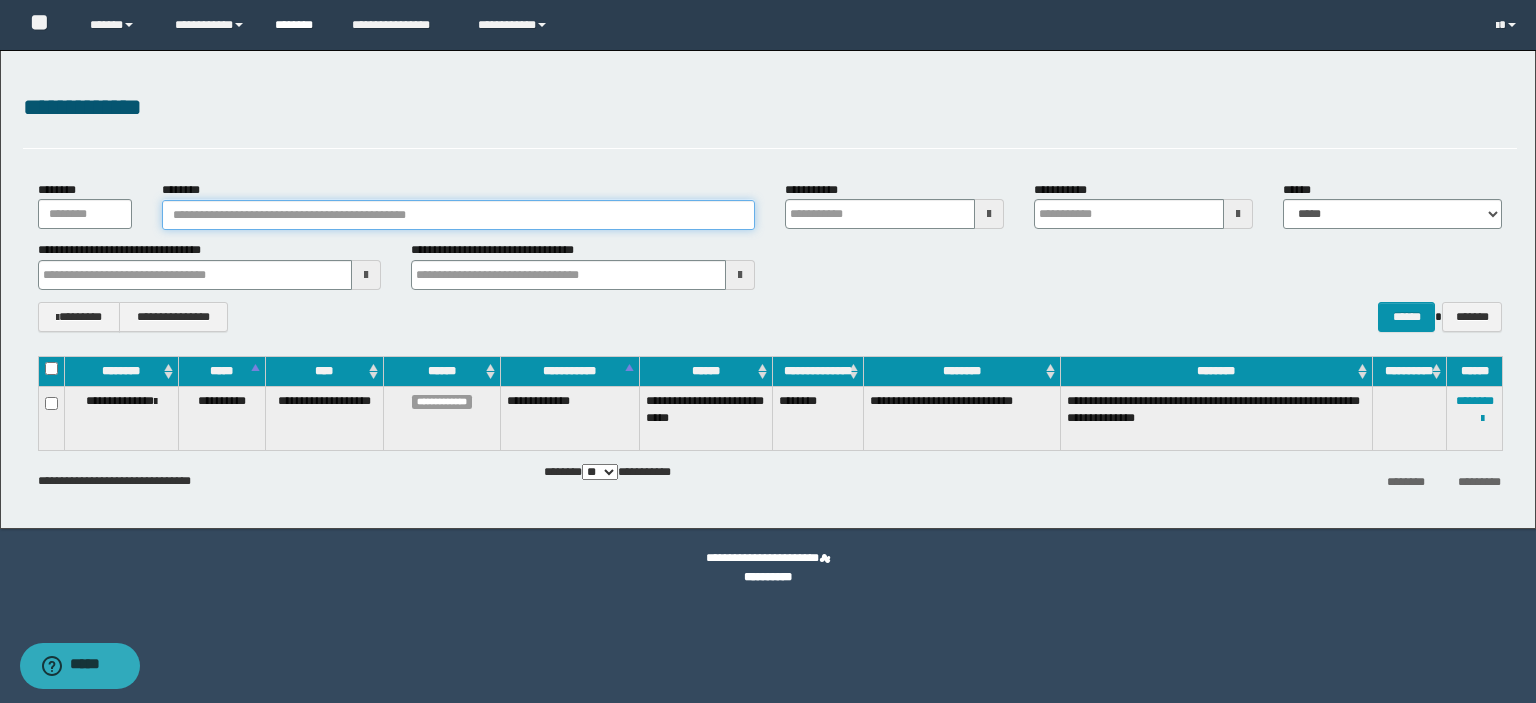 type 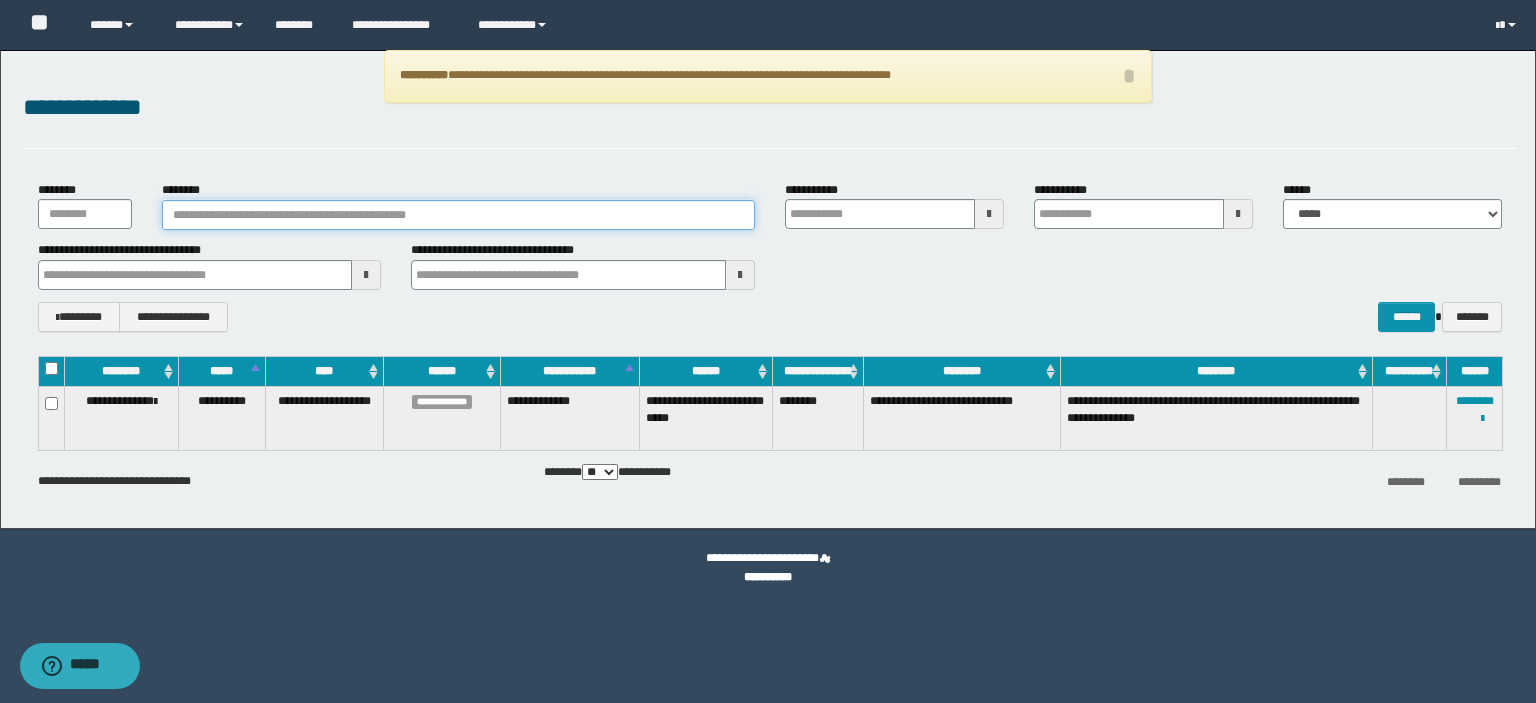 type 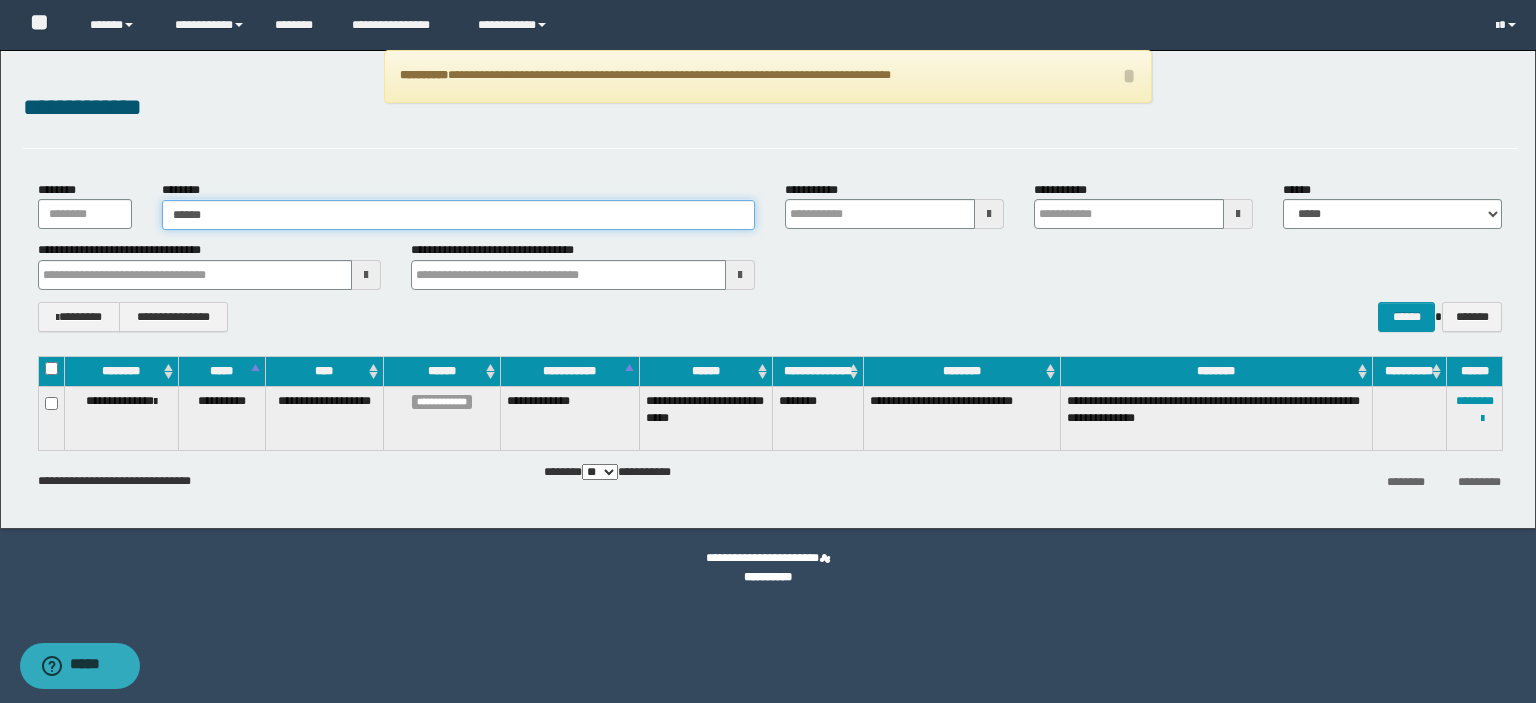 type on "******" 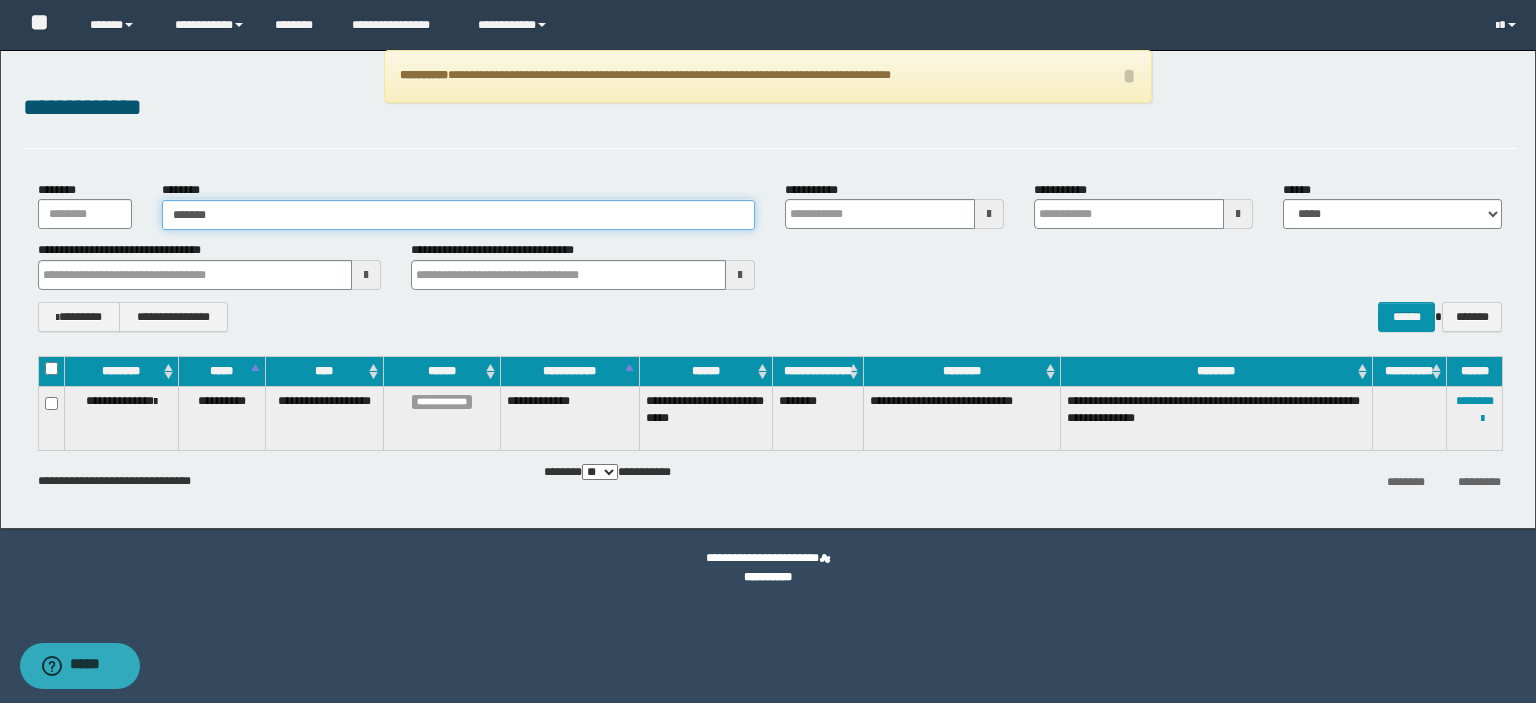 type on "******" 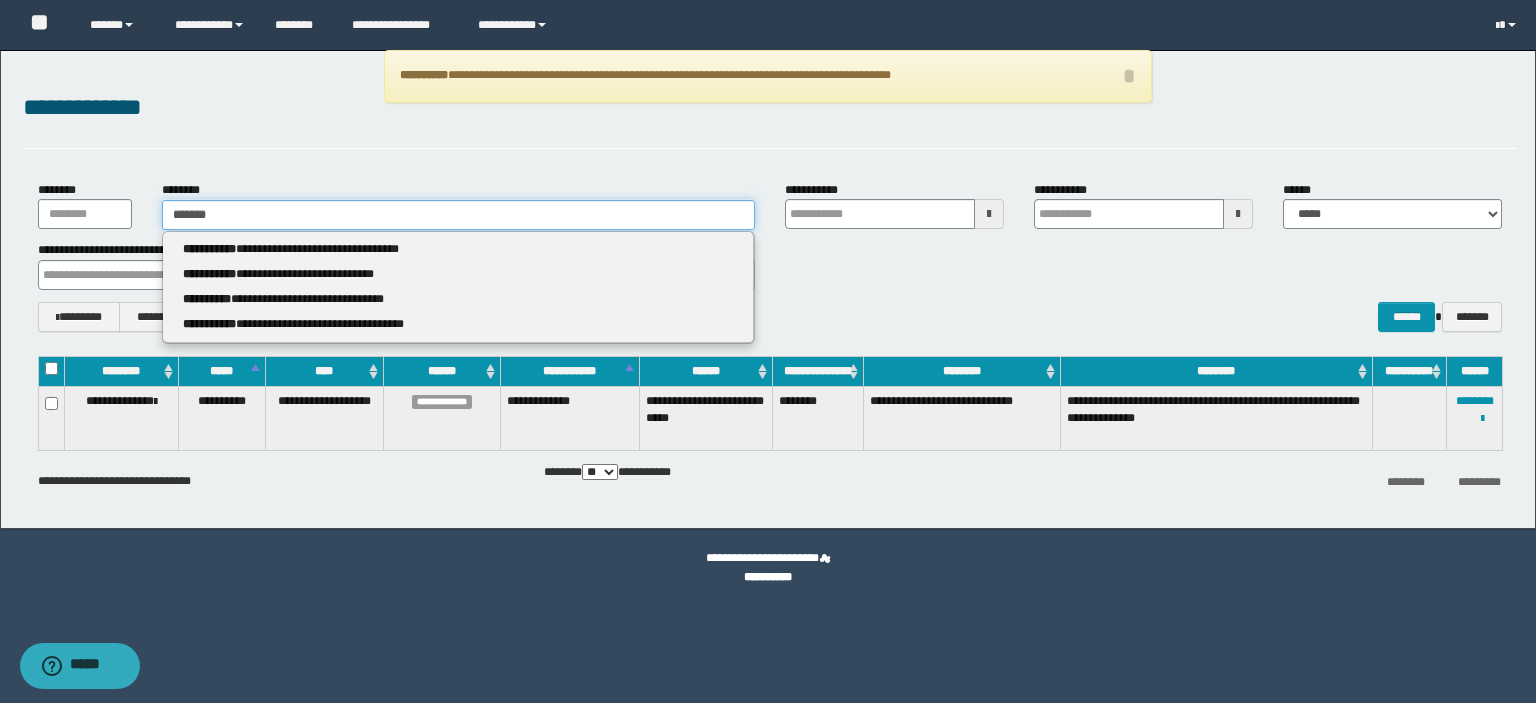 type 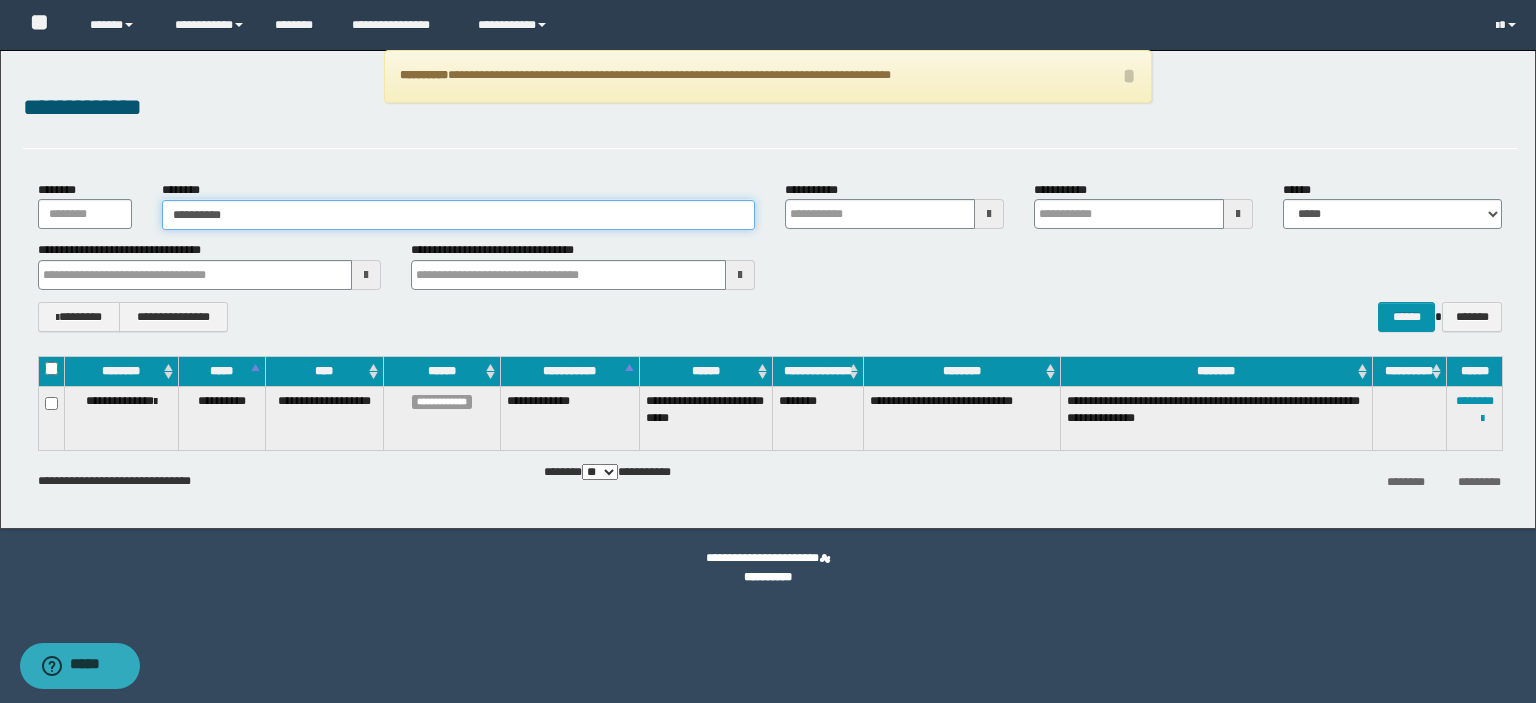 type on "**********" 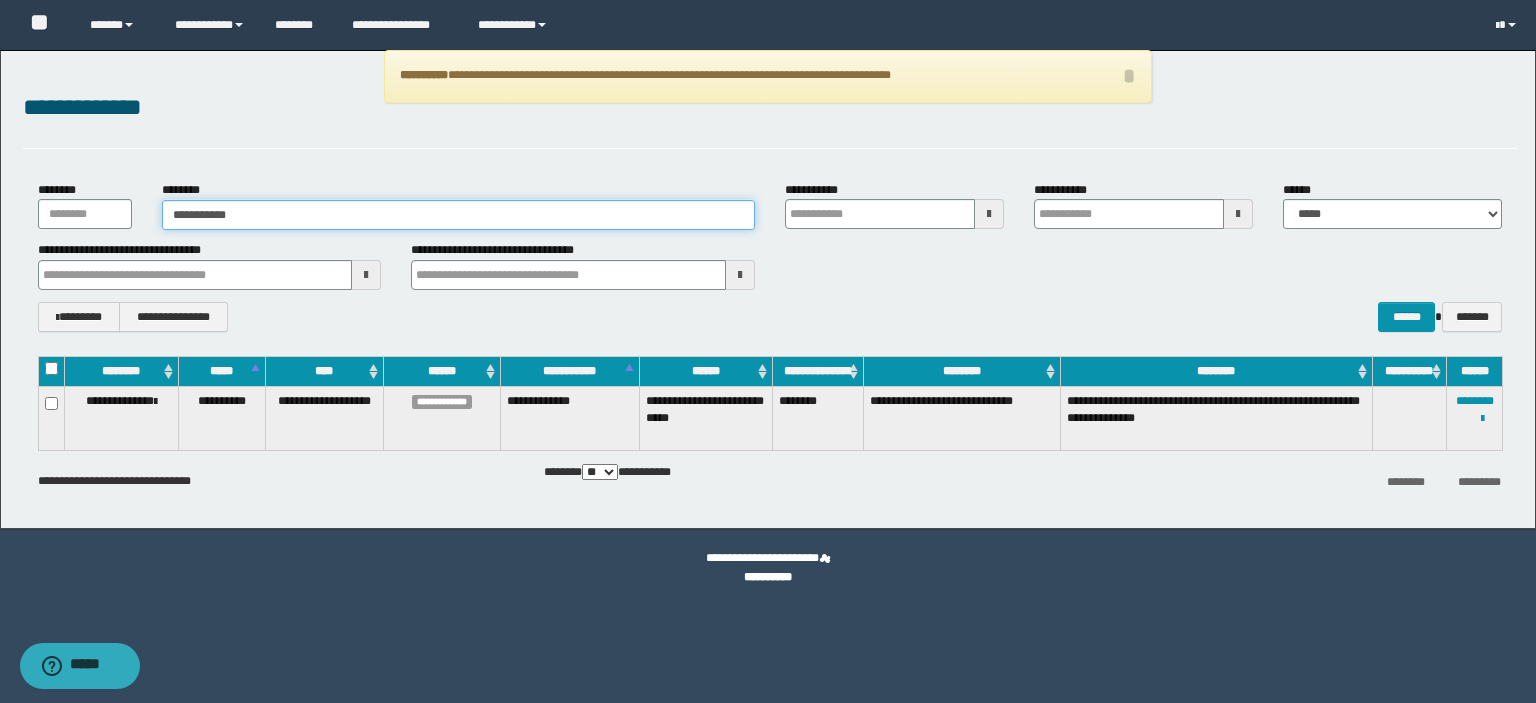 type on "**********" 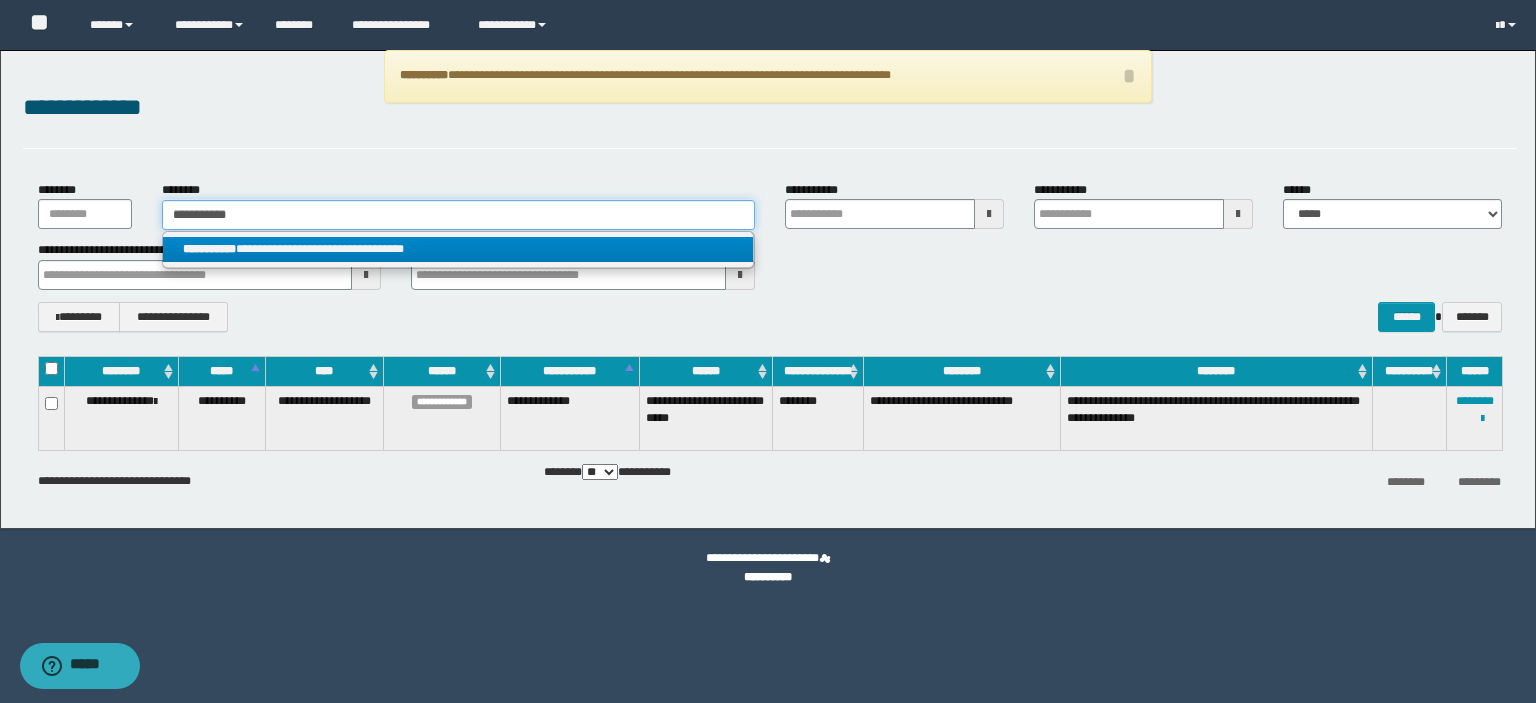 type on "**********" 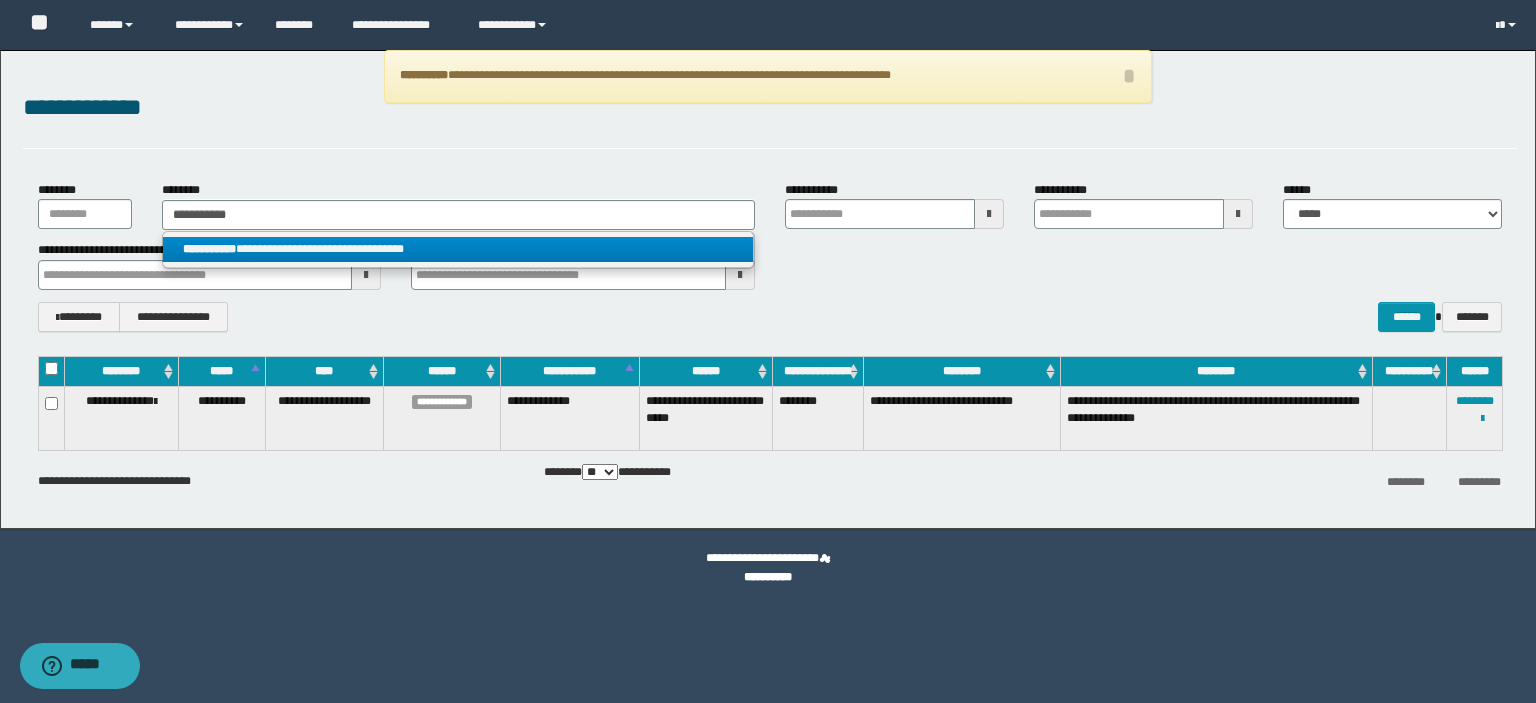 click on "**********" at bounding box center [458, 249] 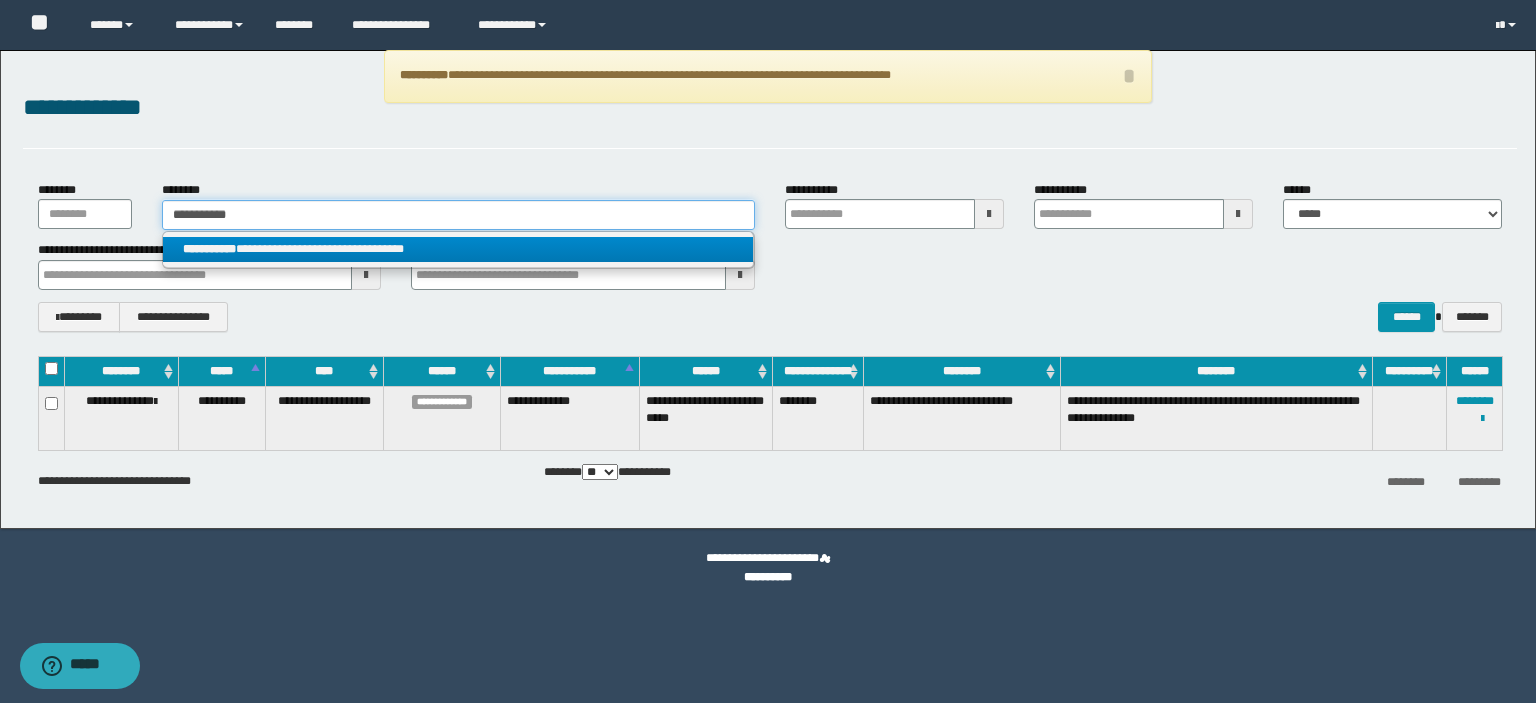 type 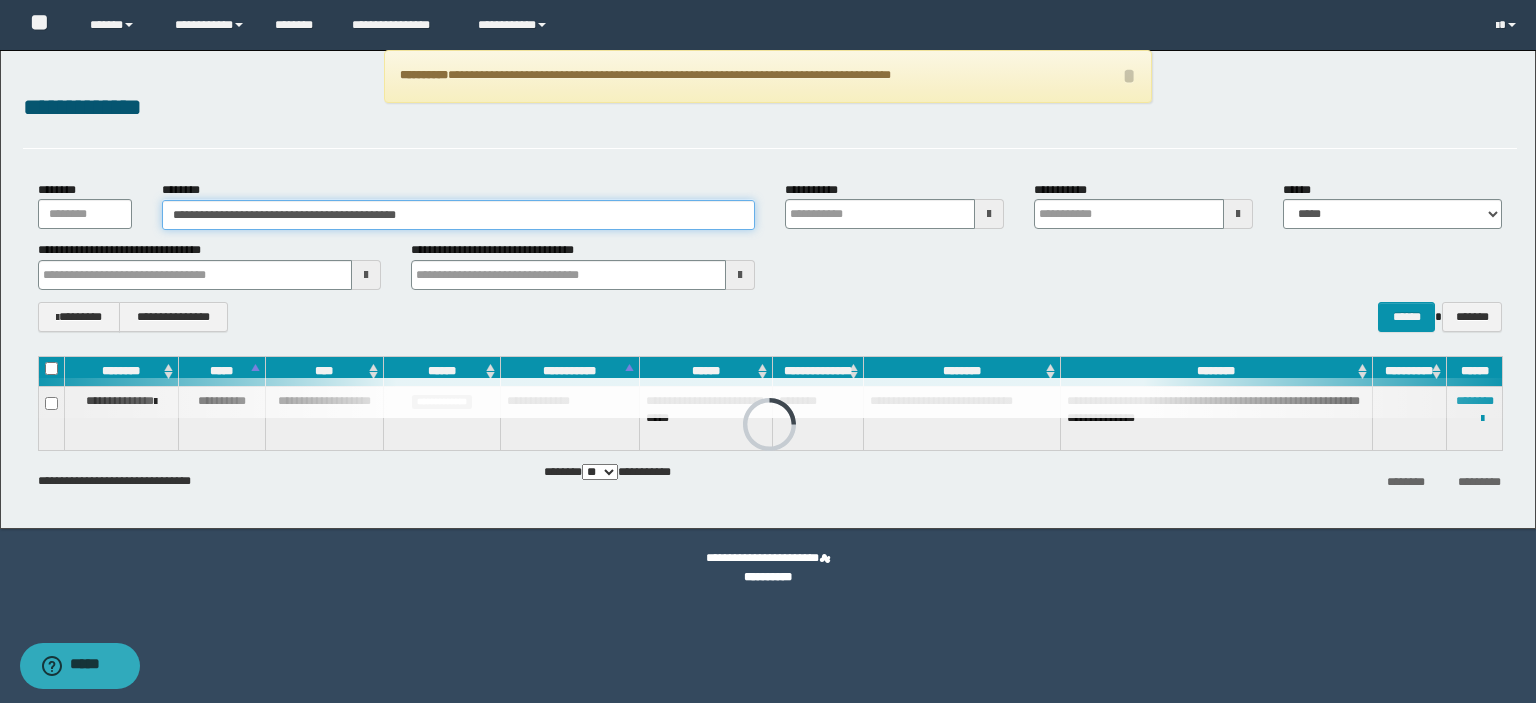 type 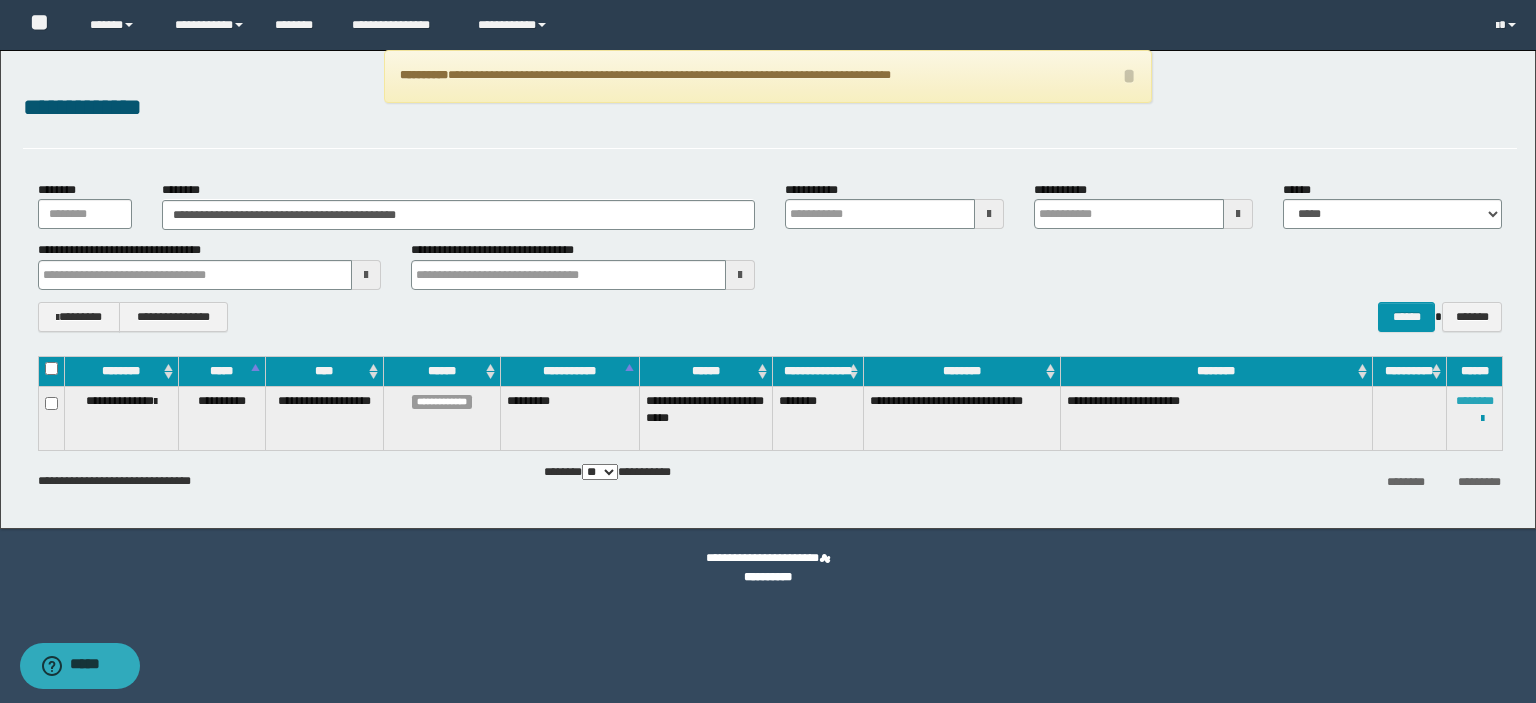 click on "********" at bounding box center [1475, 401] 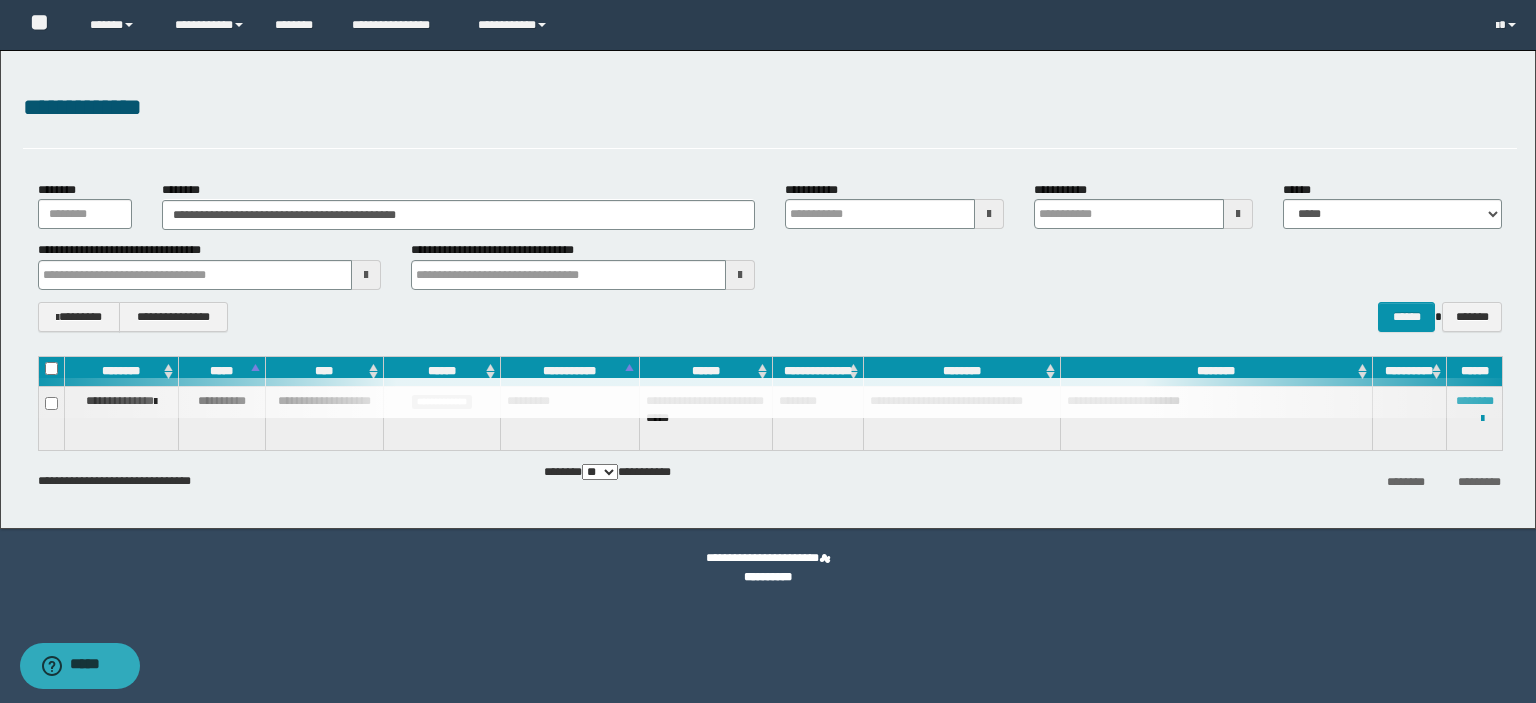 type 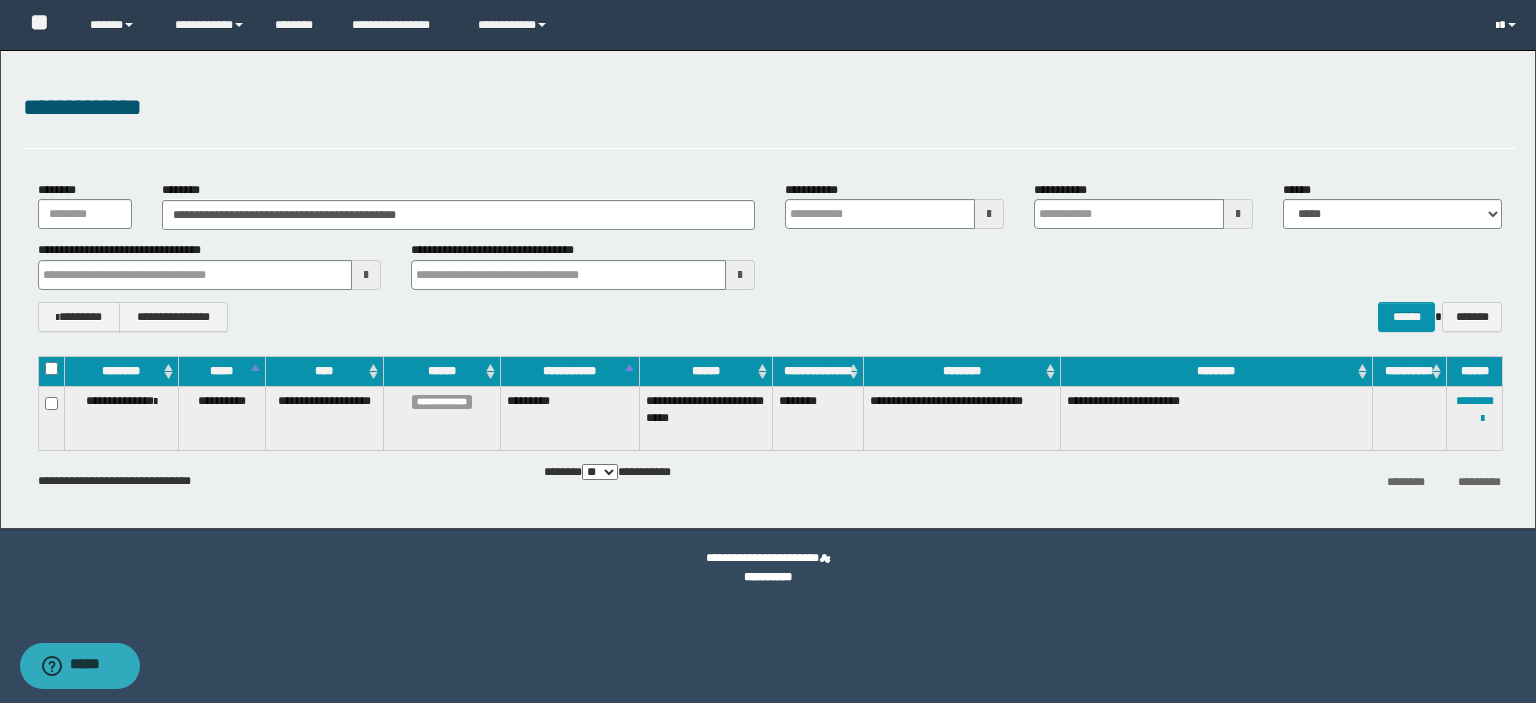 click at bounding box center (1508, 25) 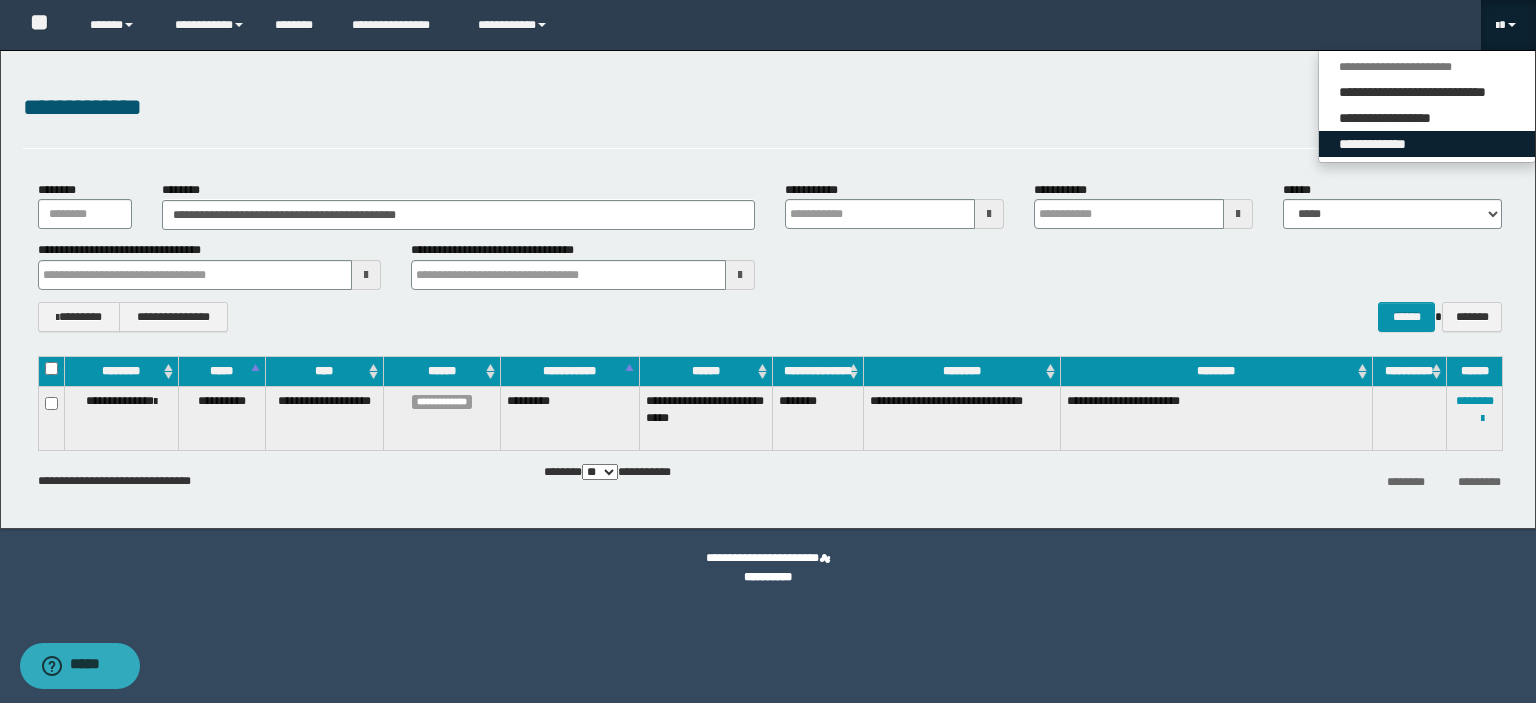 click on "**********" at bounding box center (1427, 144) 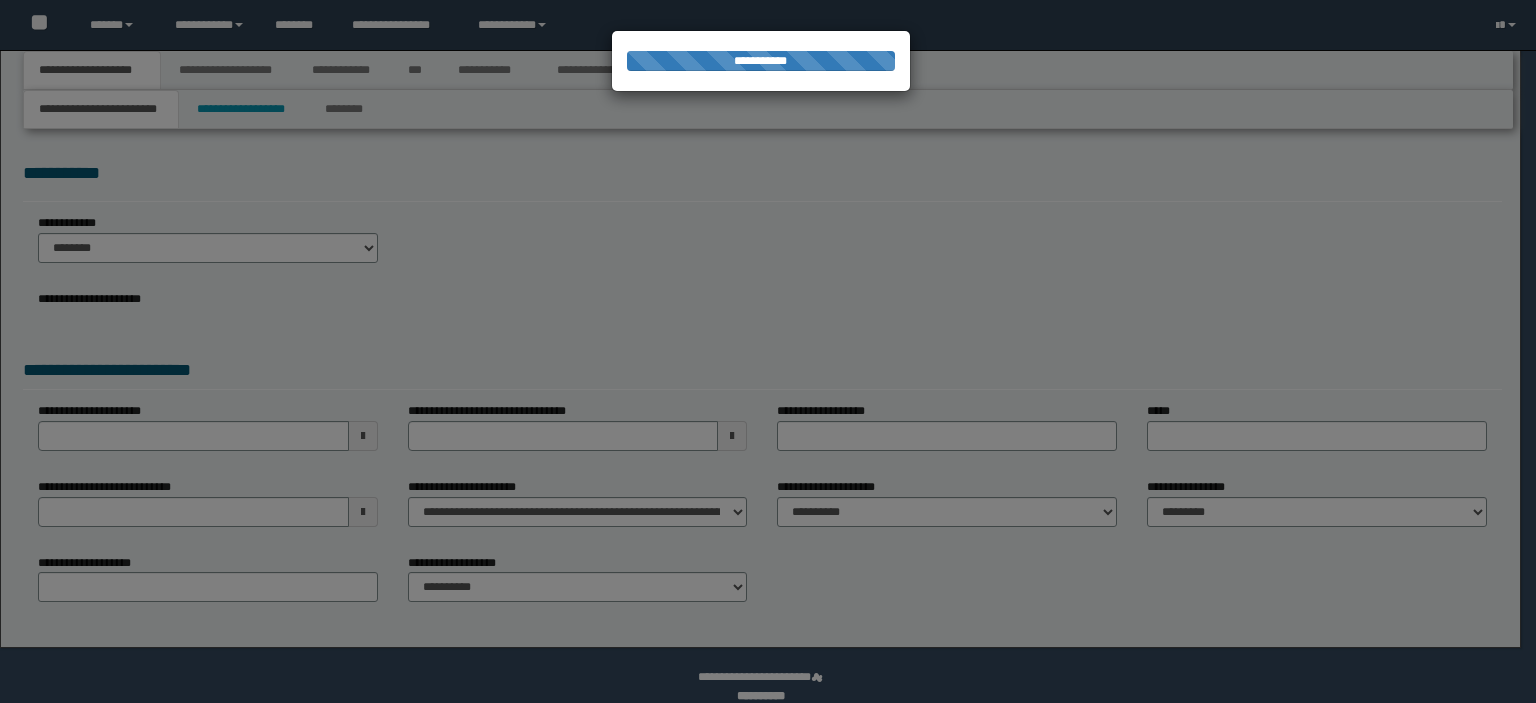 scroll, scrollTop: 0, scrollLeft: 0, axis: both 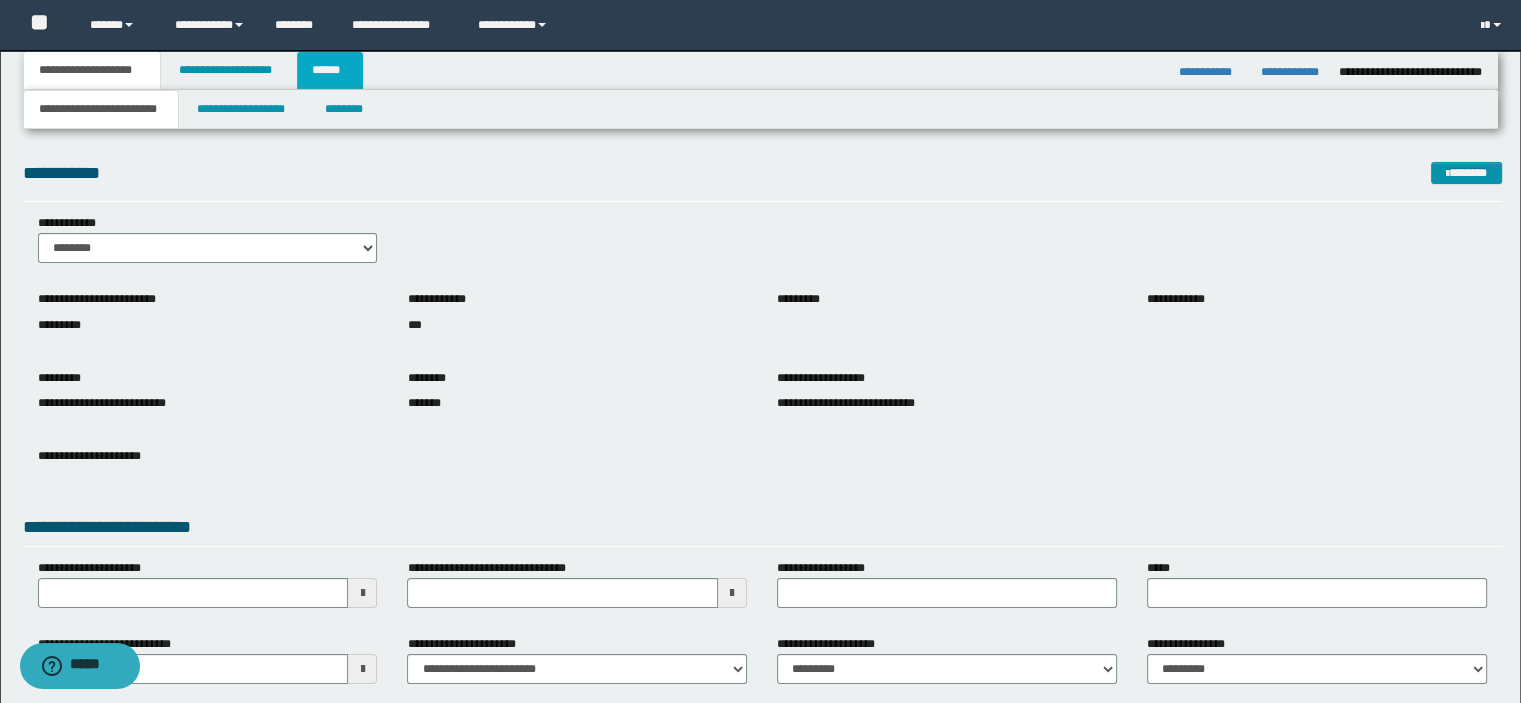 click on "******" at bounding box center [330, 70] 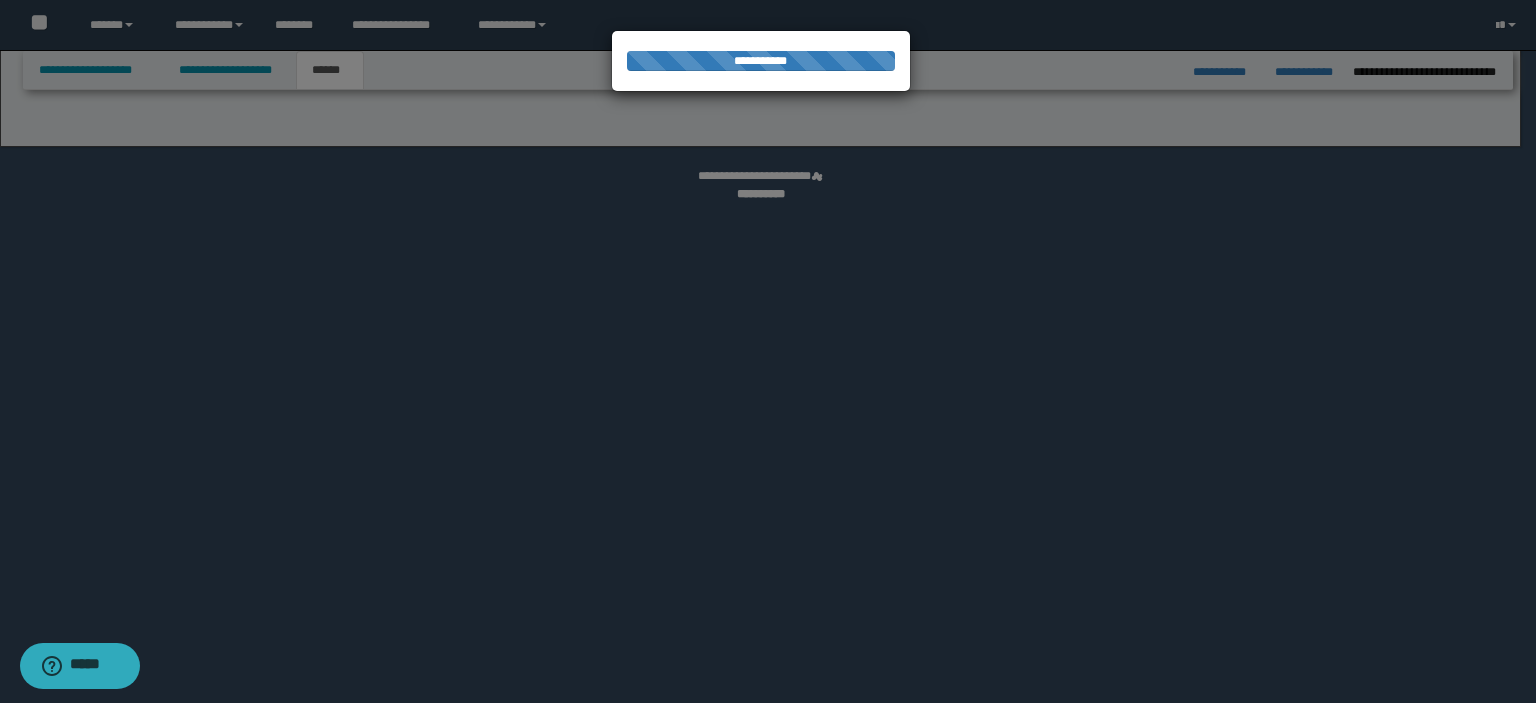 select on "*" 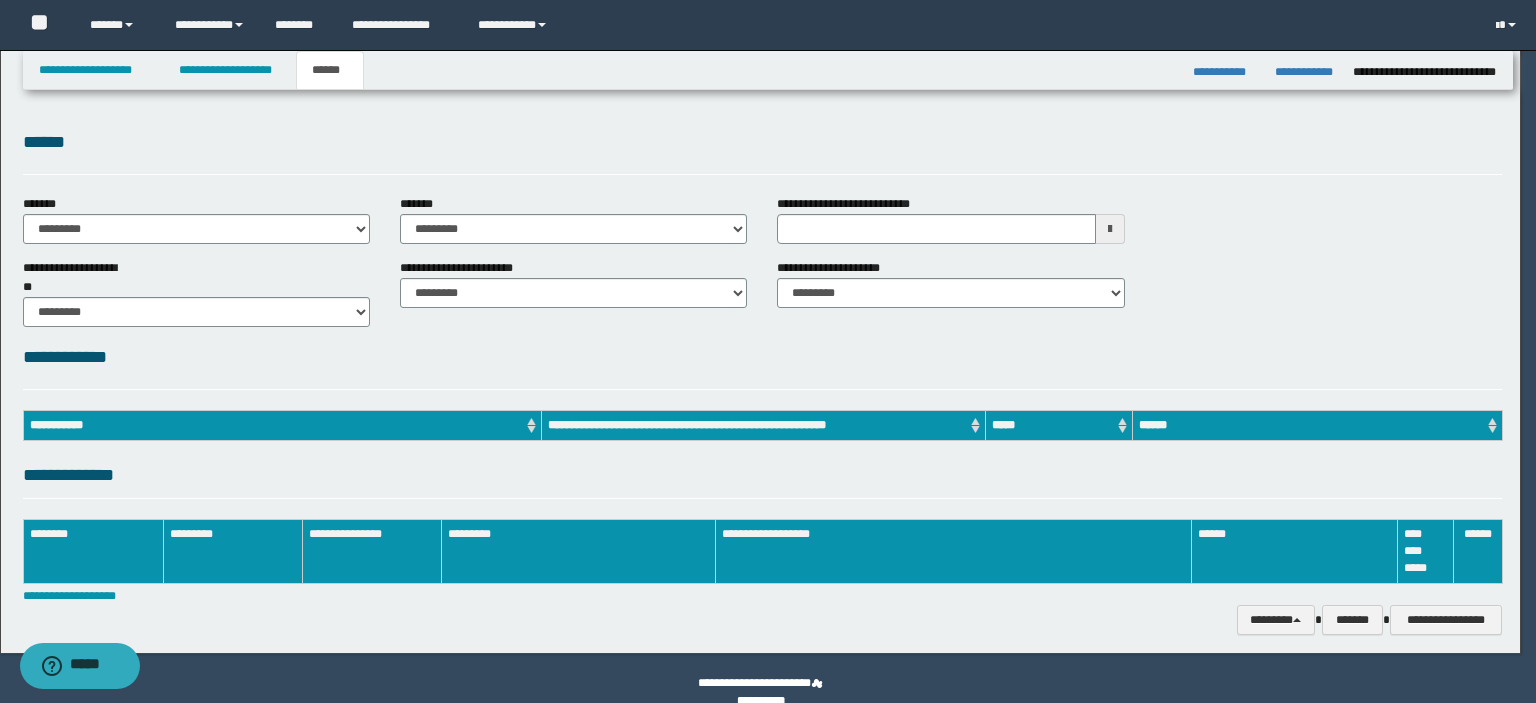 scroll, scrollTop: 0, scrollLeft: 0, axis: both 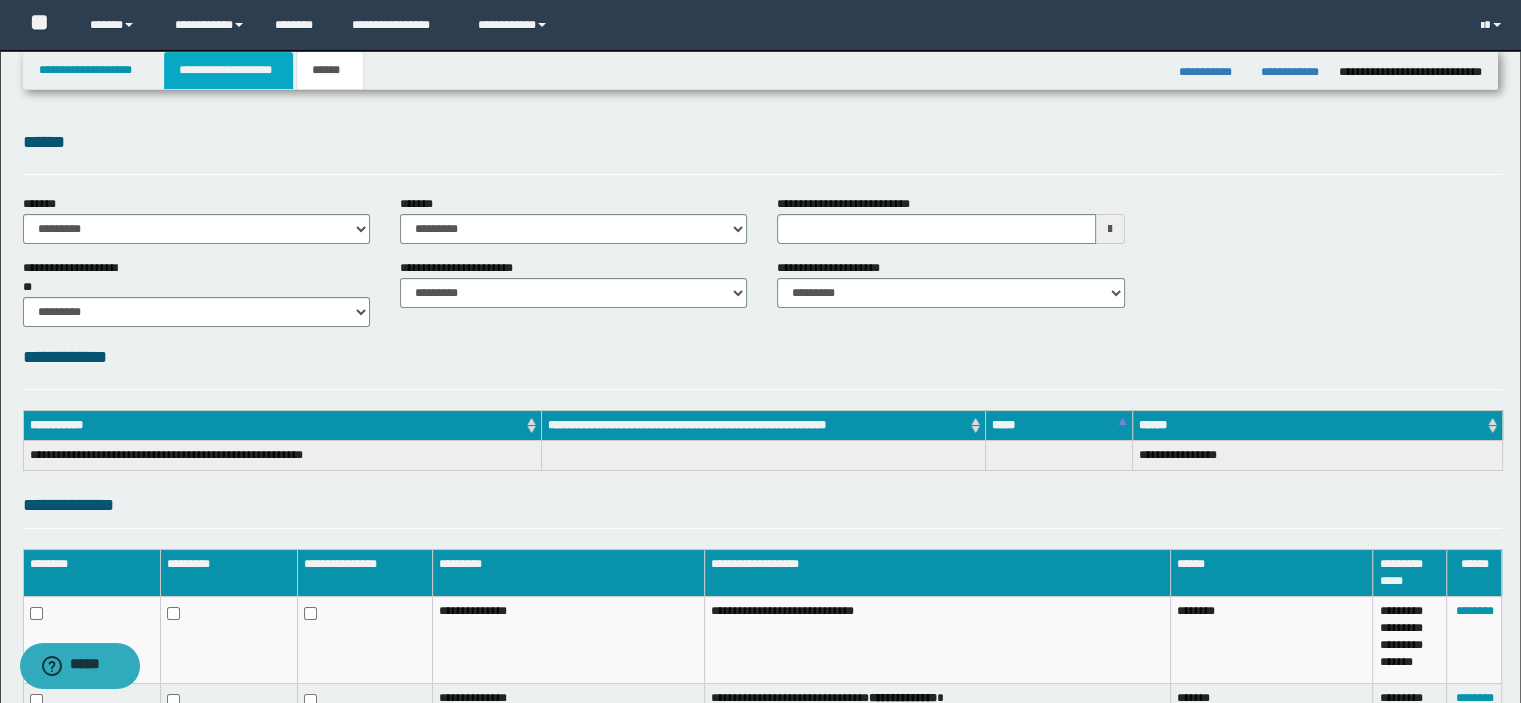 click on "**********" at bounding box center (228, 70) 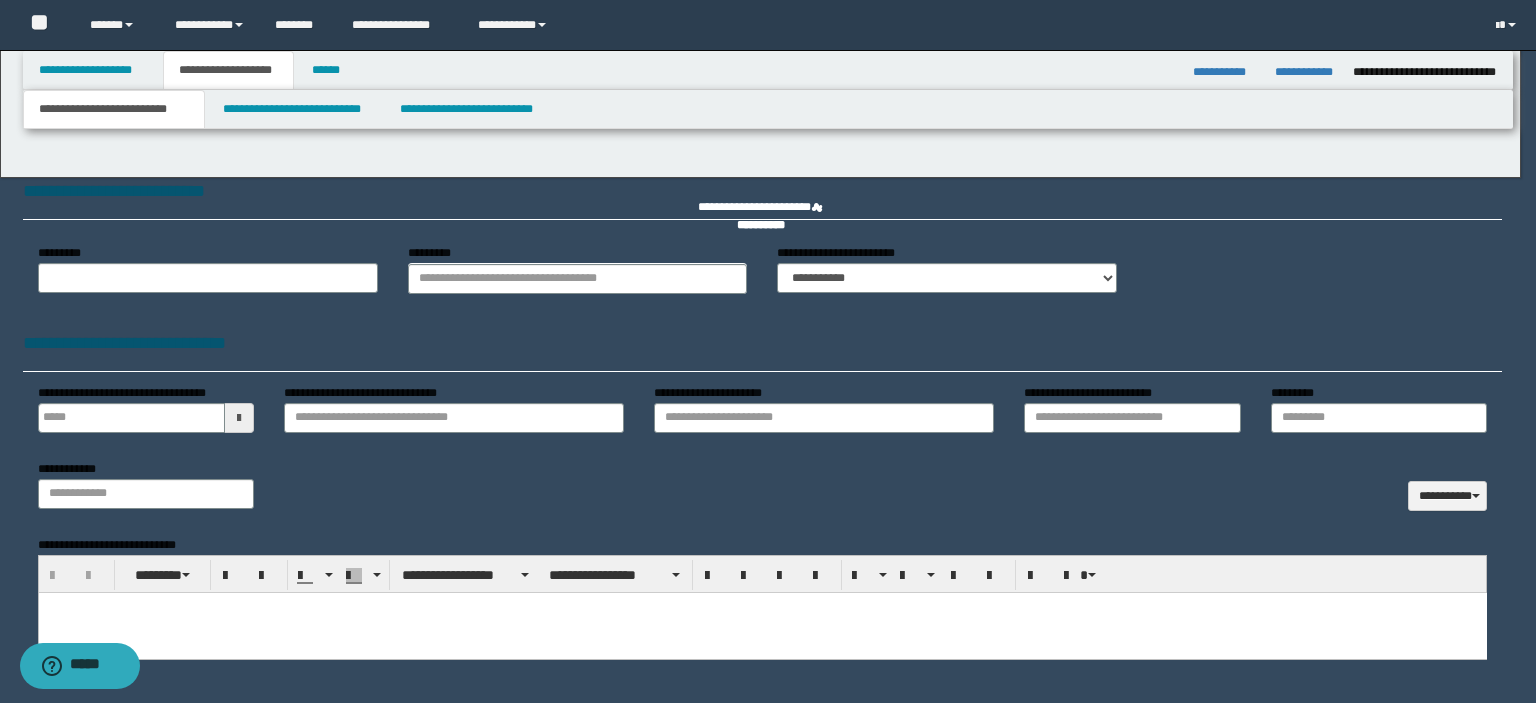 scroll, scrollTop: 0, scrollLeft: 0, axis: both 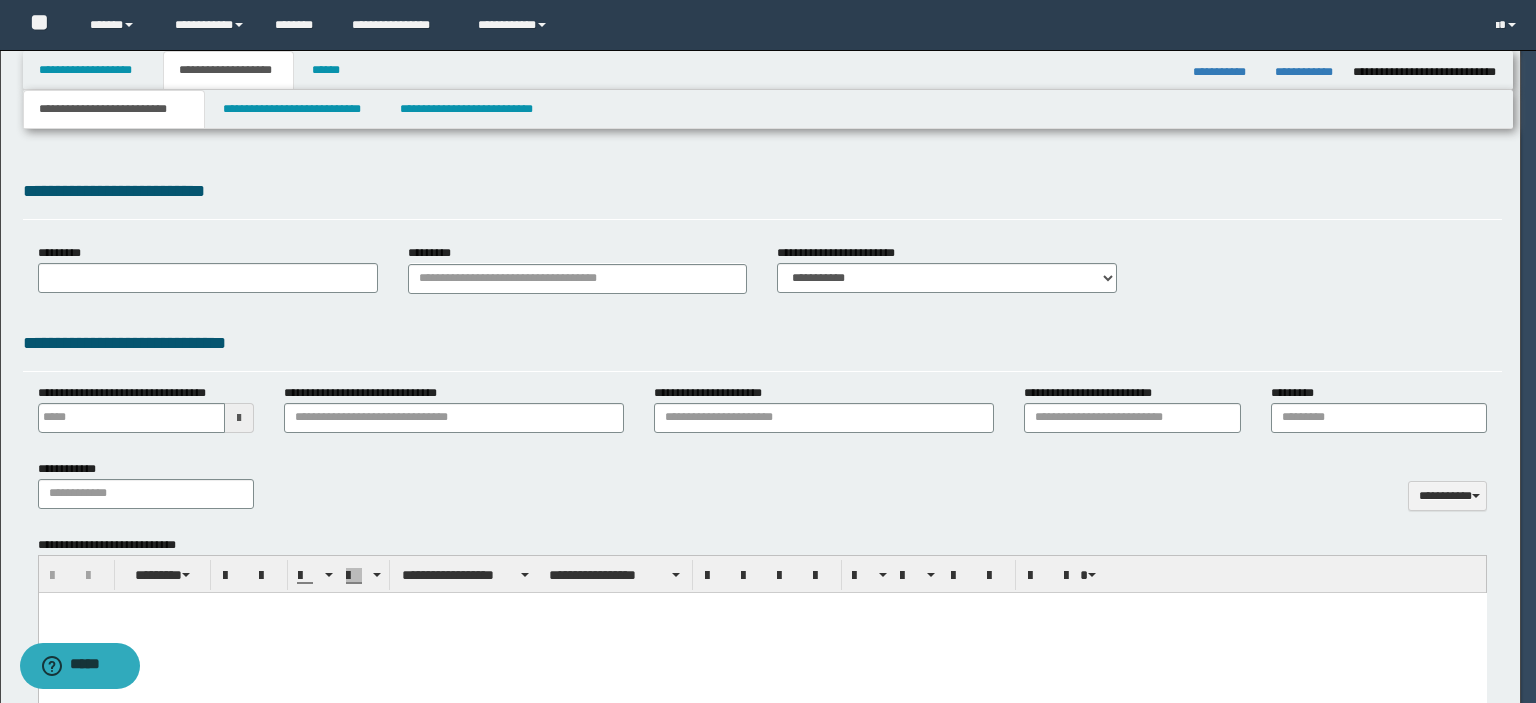 select on "*" 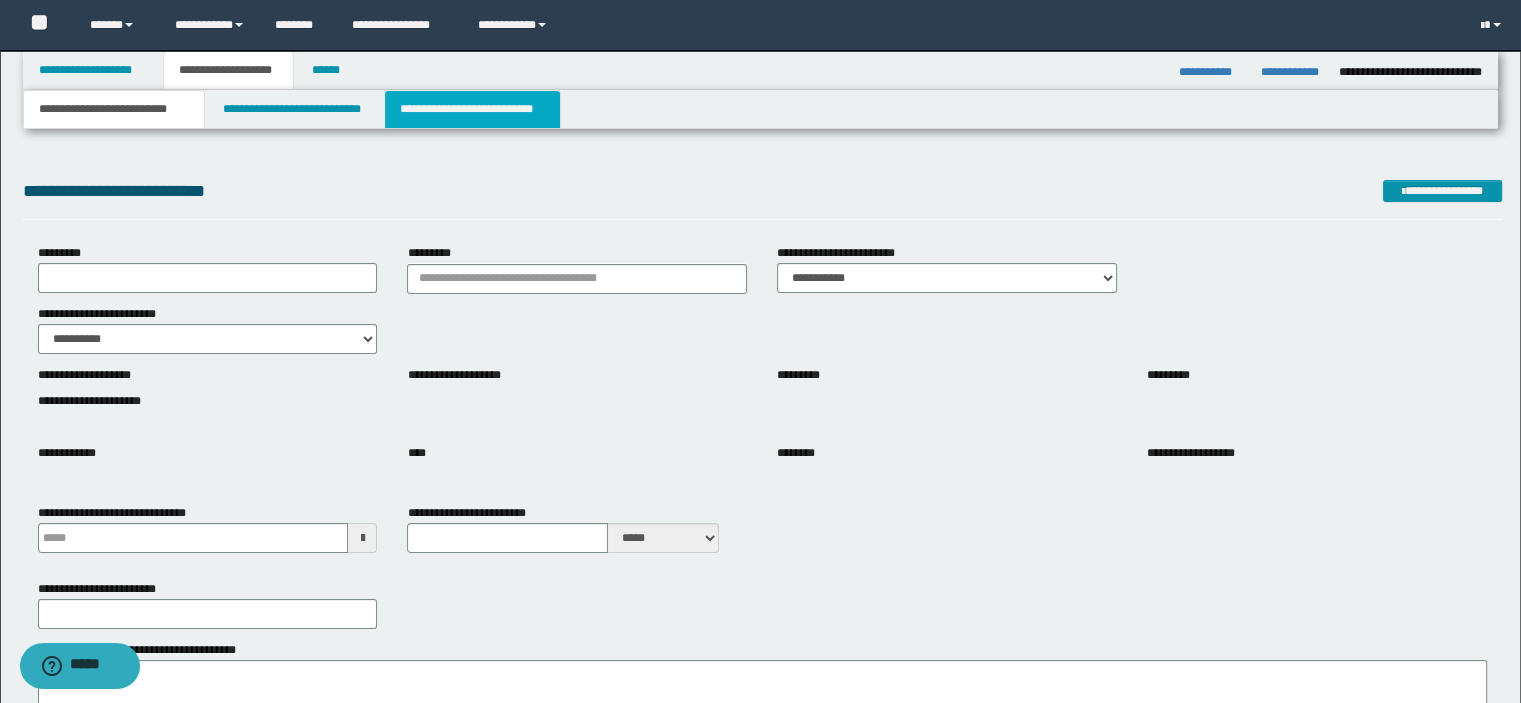 click on "**********" at bounding box center [472, 109] 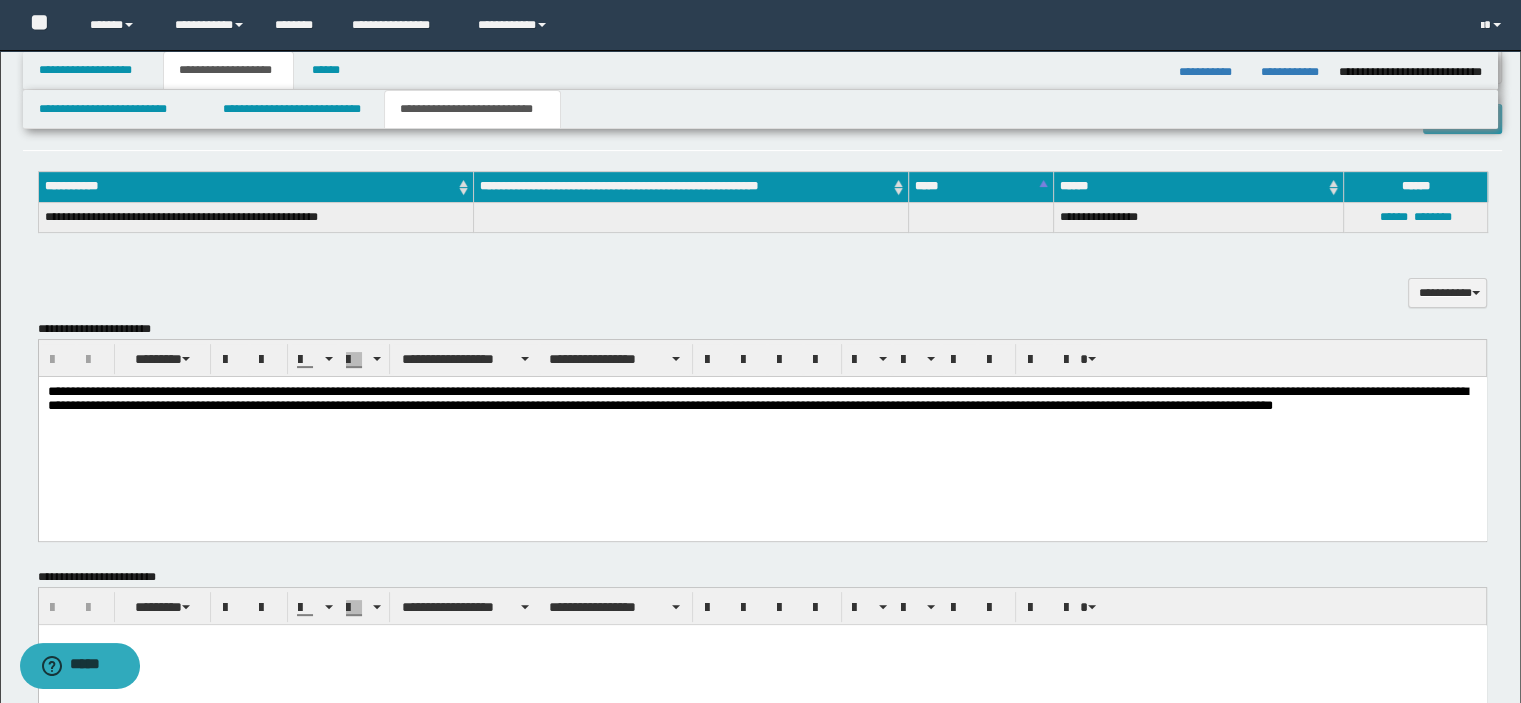 scroll, scrollTop: 356, scrollLeft: 0, axis: vertical 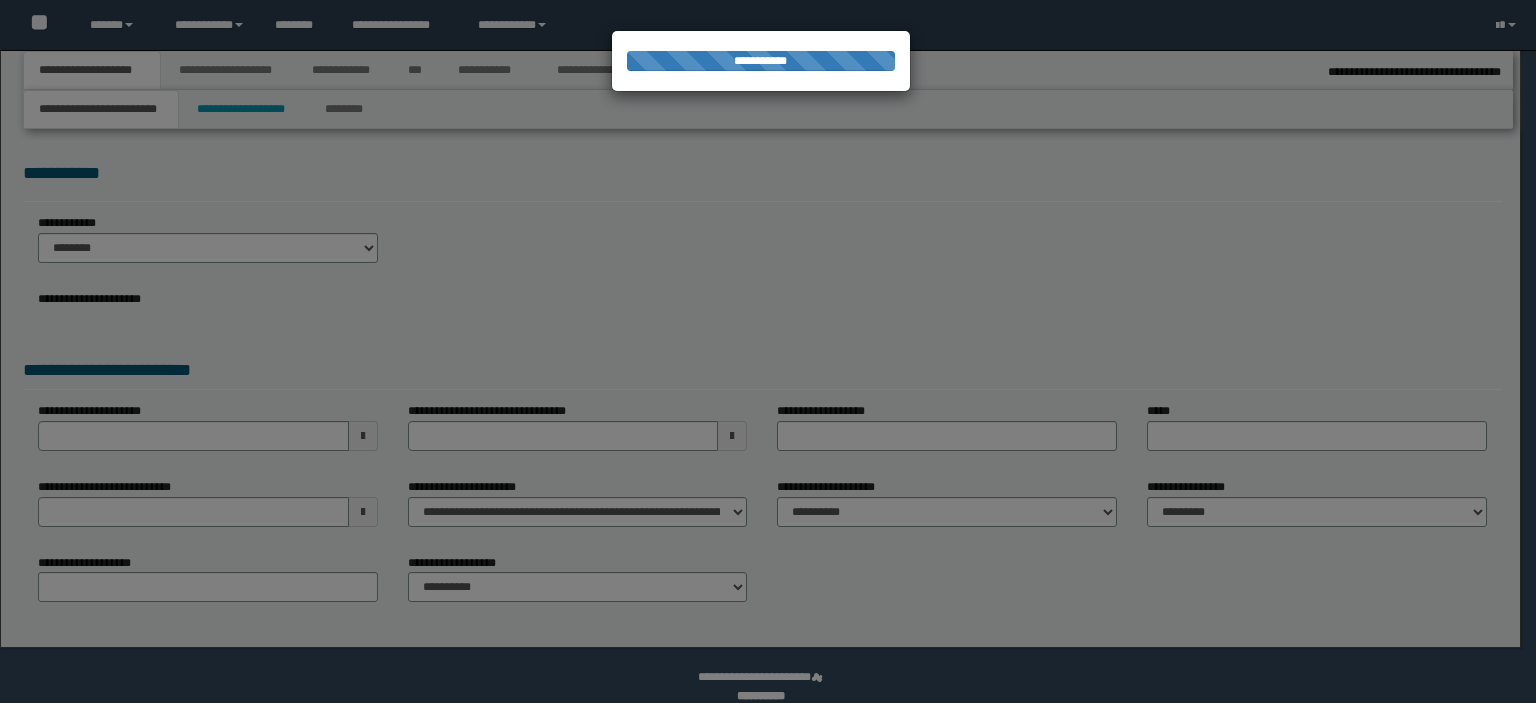 select on "*" 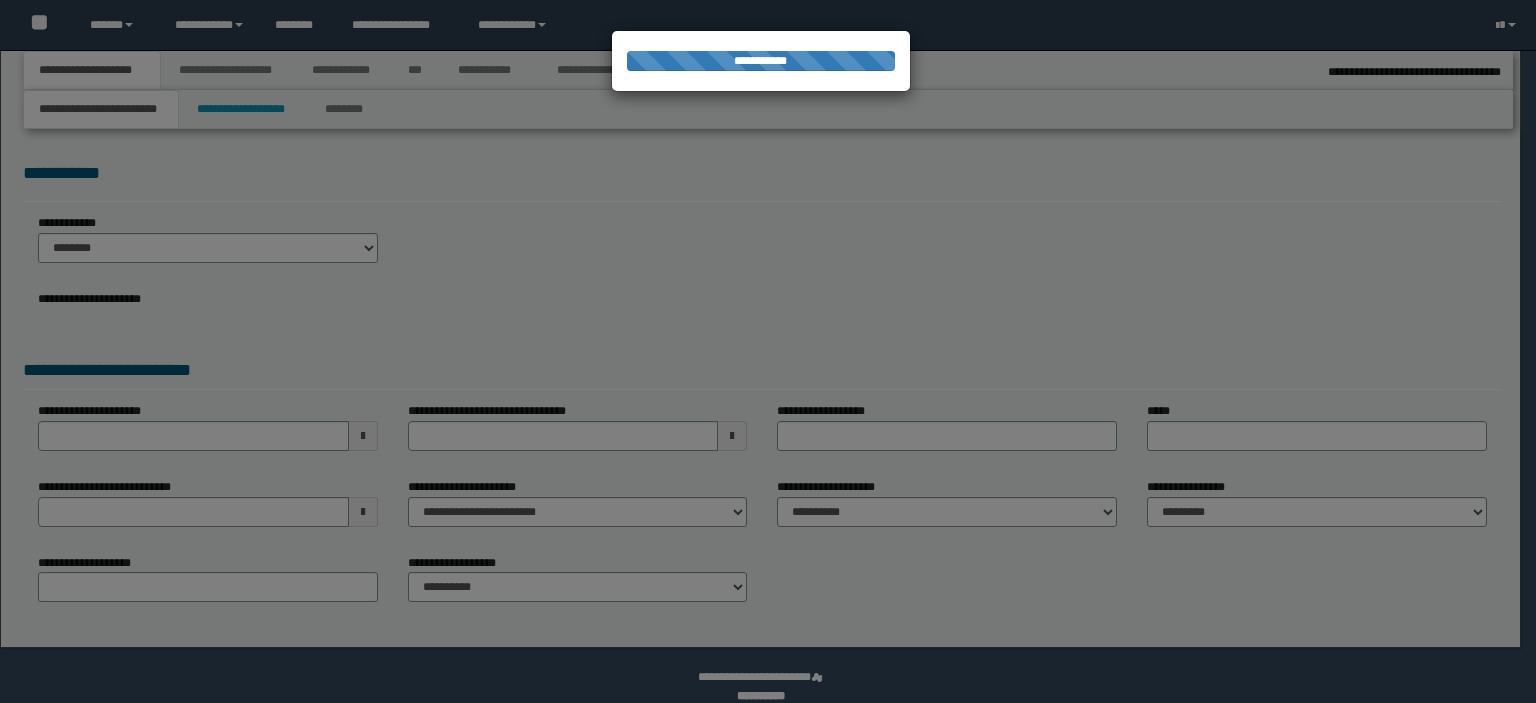select on "*" 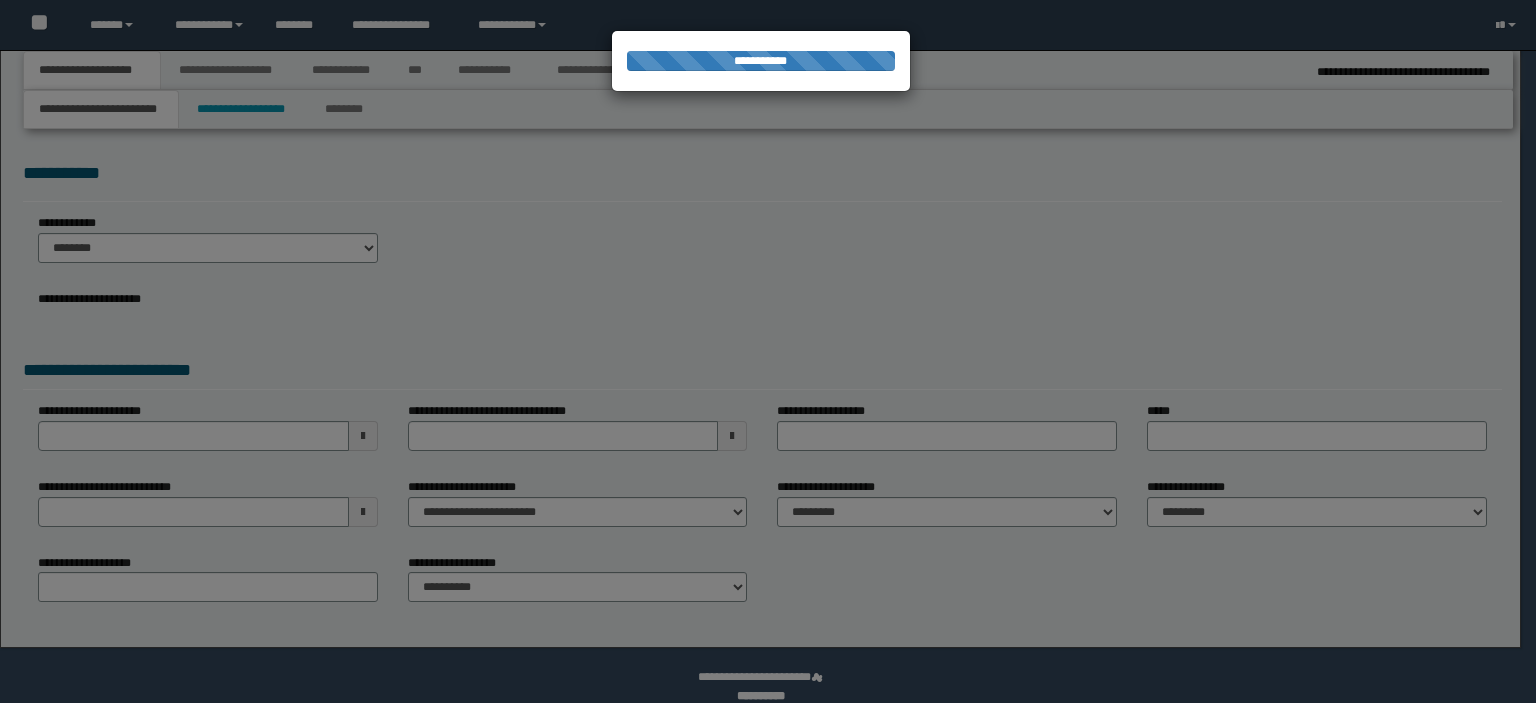 scroll, scrollTop: 0, scrollLeft: 0, axis: both 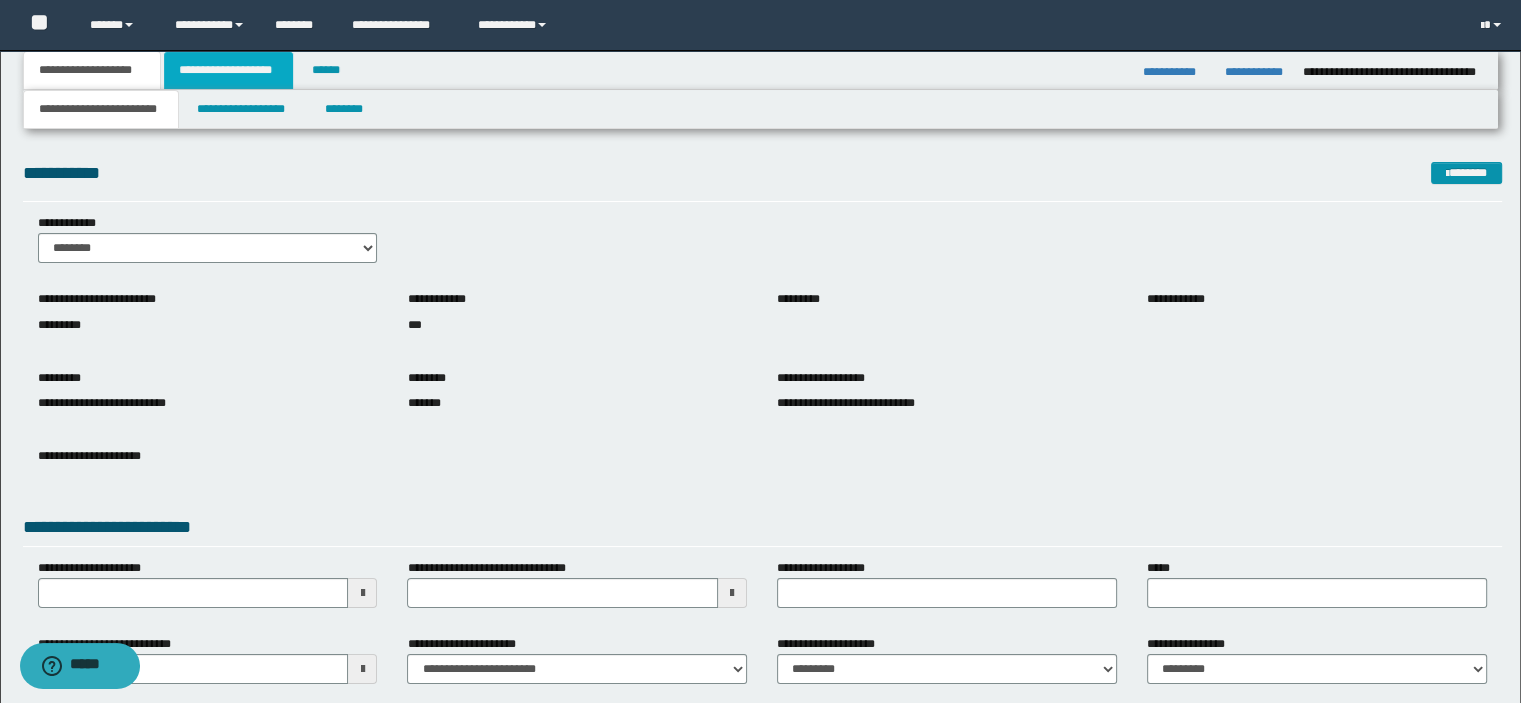 click on "**********" at bounding box center (228, 70) 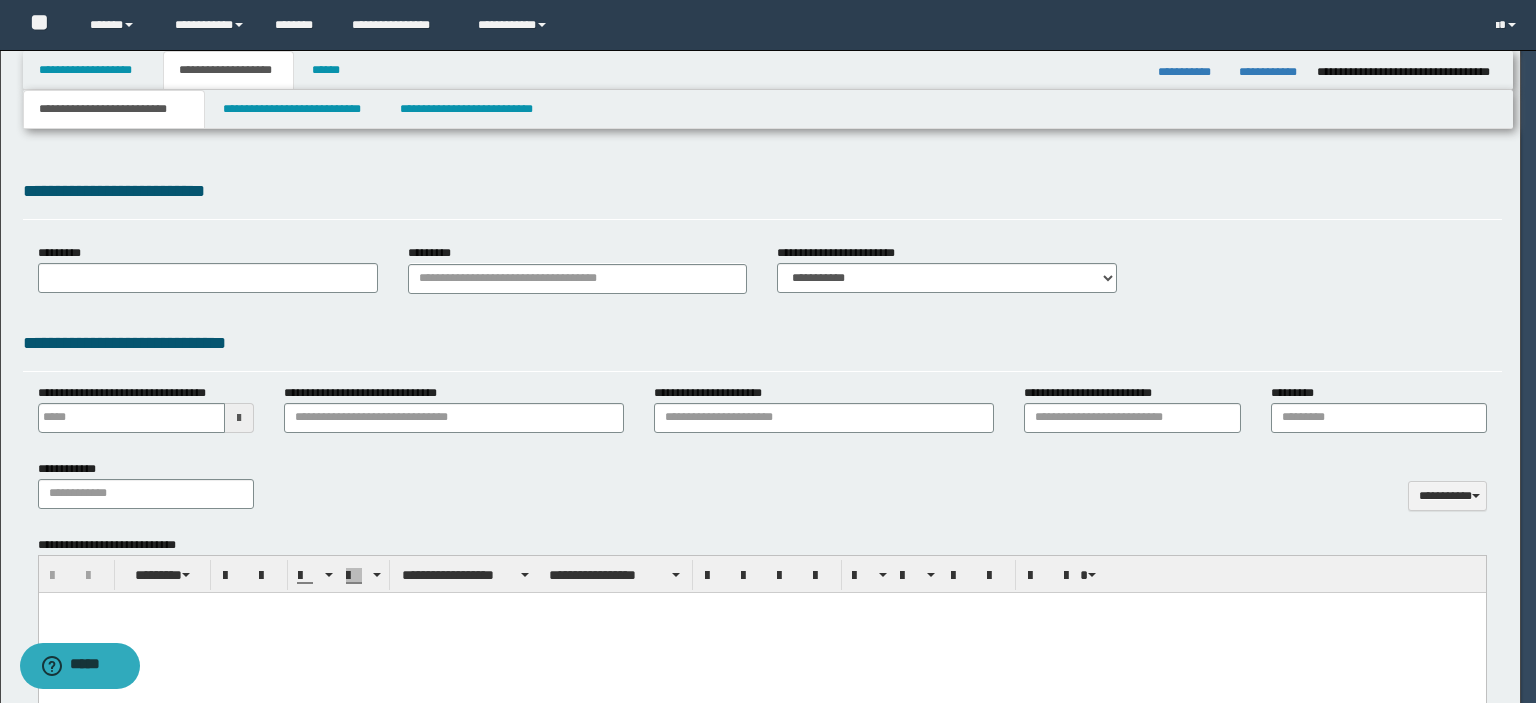 type 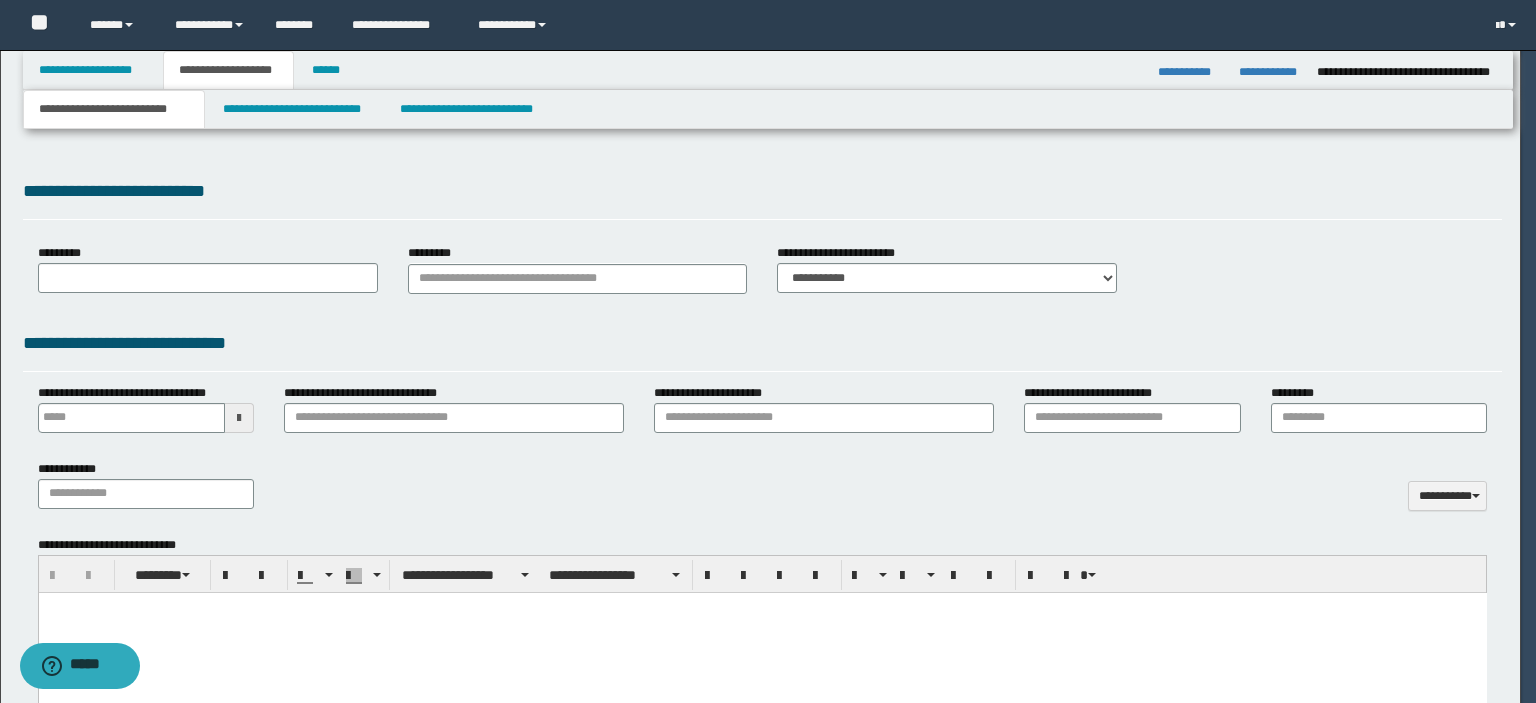 scroll, scrollTop: 0, scrollLeft: 0, axis: both 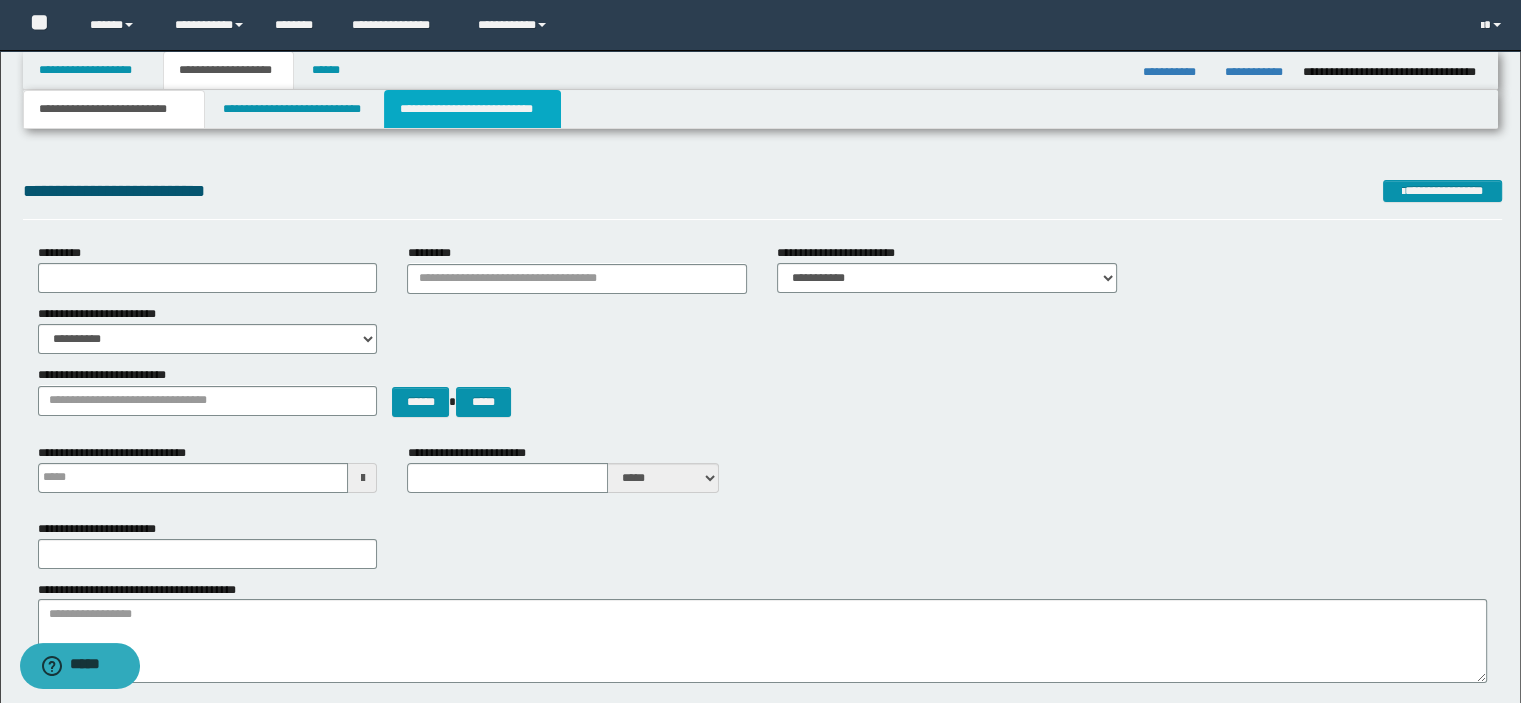 click on "**********" at bounding box center (472, 109) 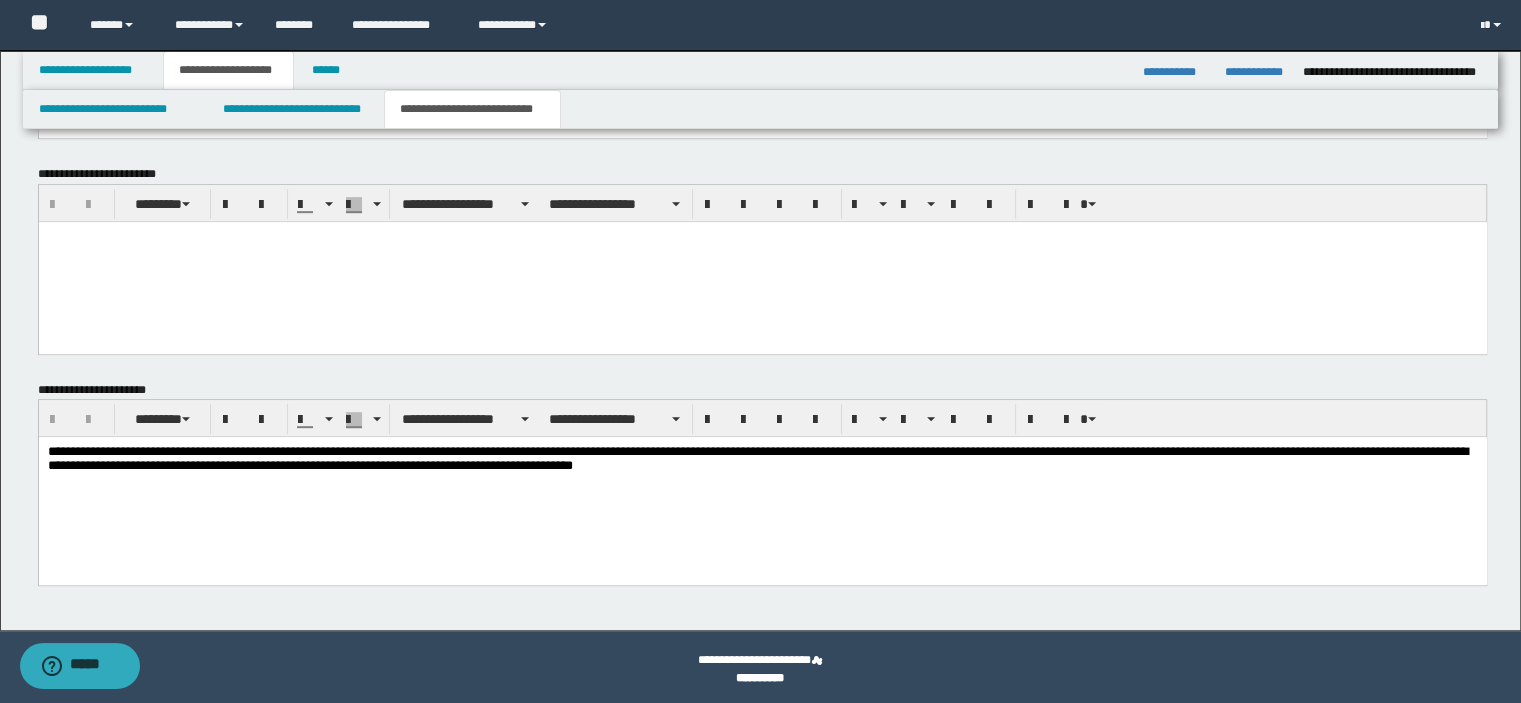 scroll, scrollTop: 600, scrollLeft: 0, axis: vertical 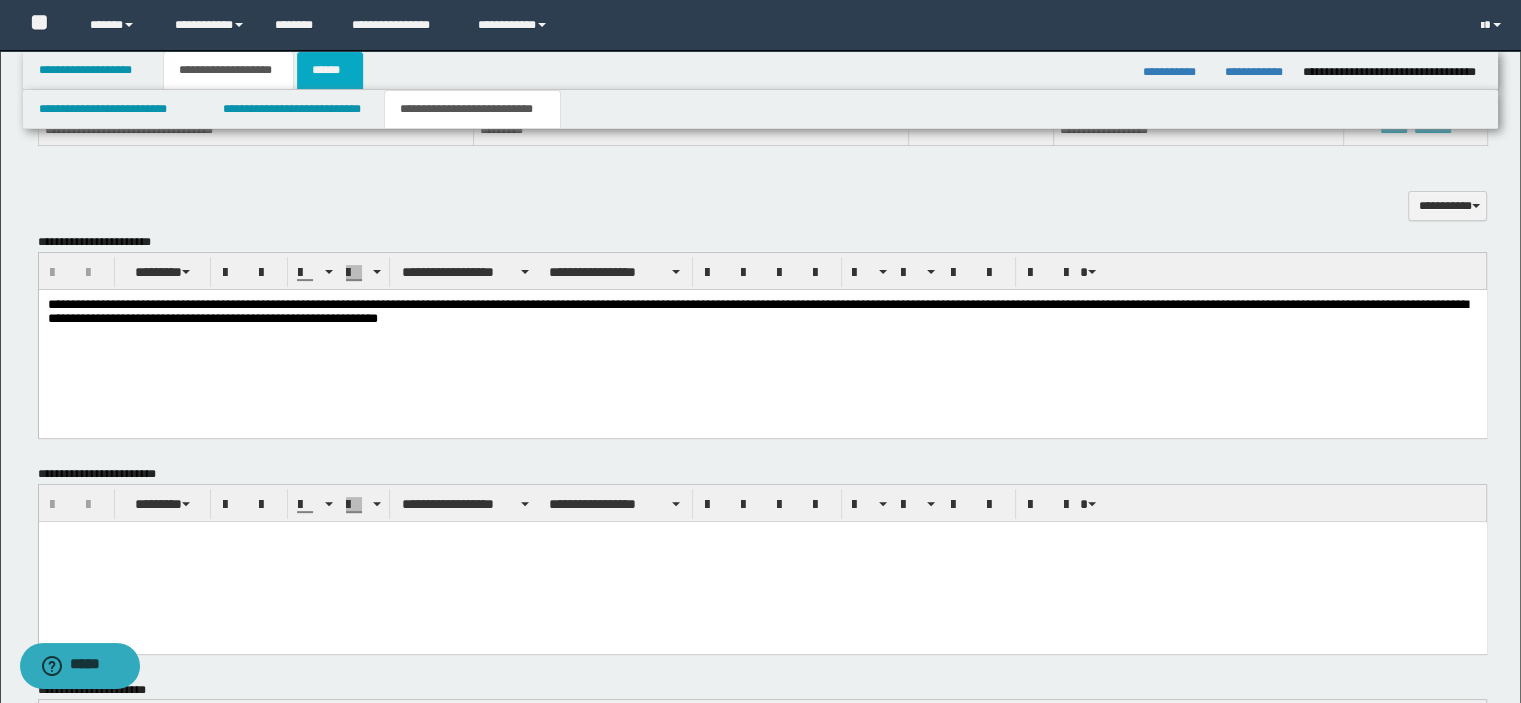click on "******" at bounding box center (330, 70) 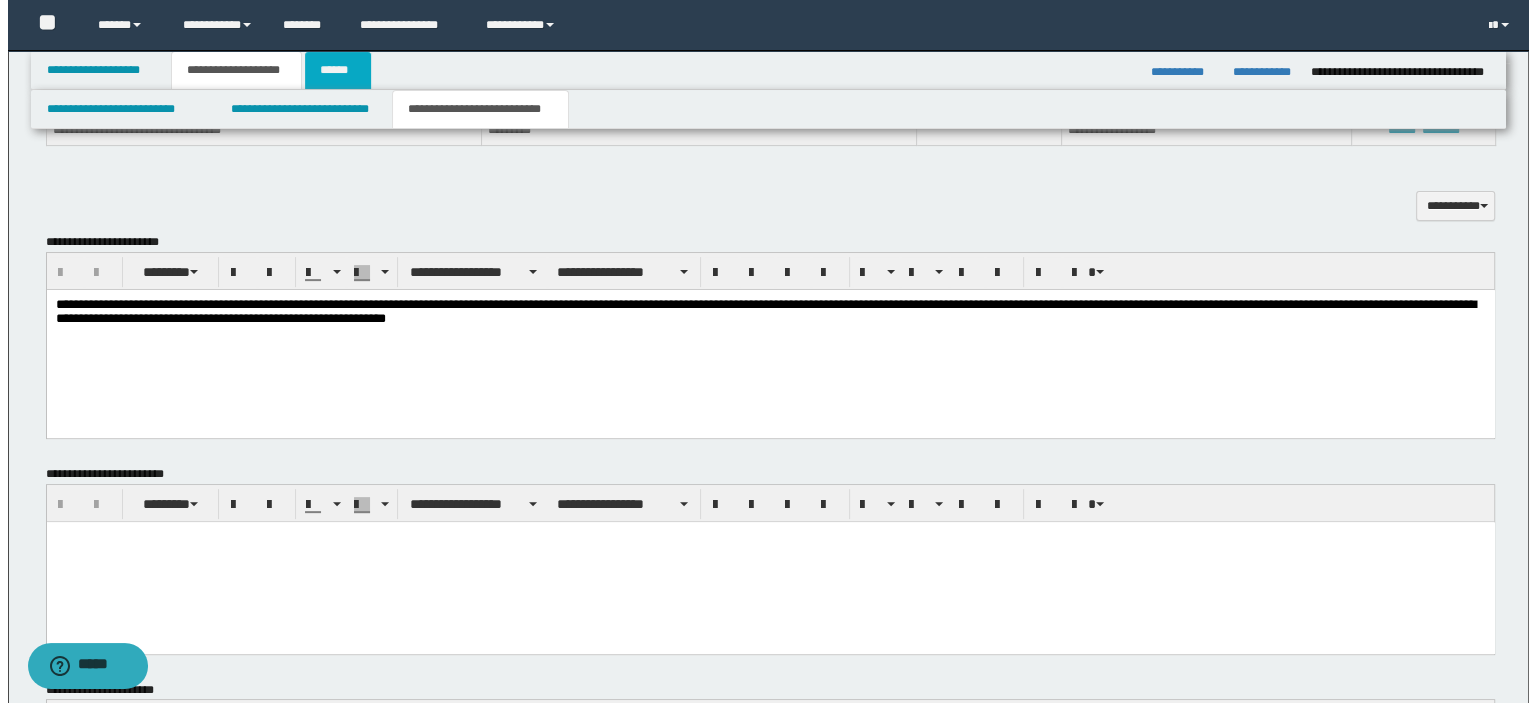 scroll, scrollTop: 0, scrollLeft: 0, axis: both 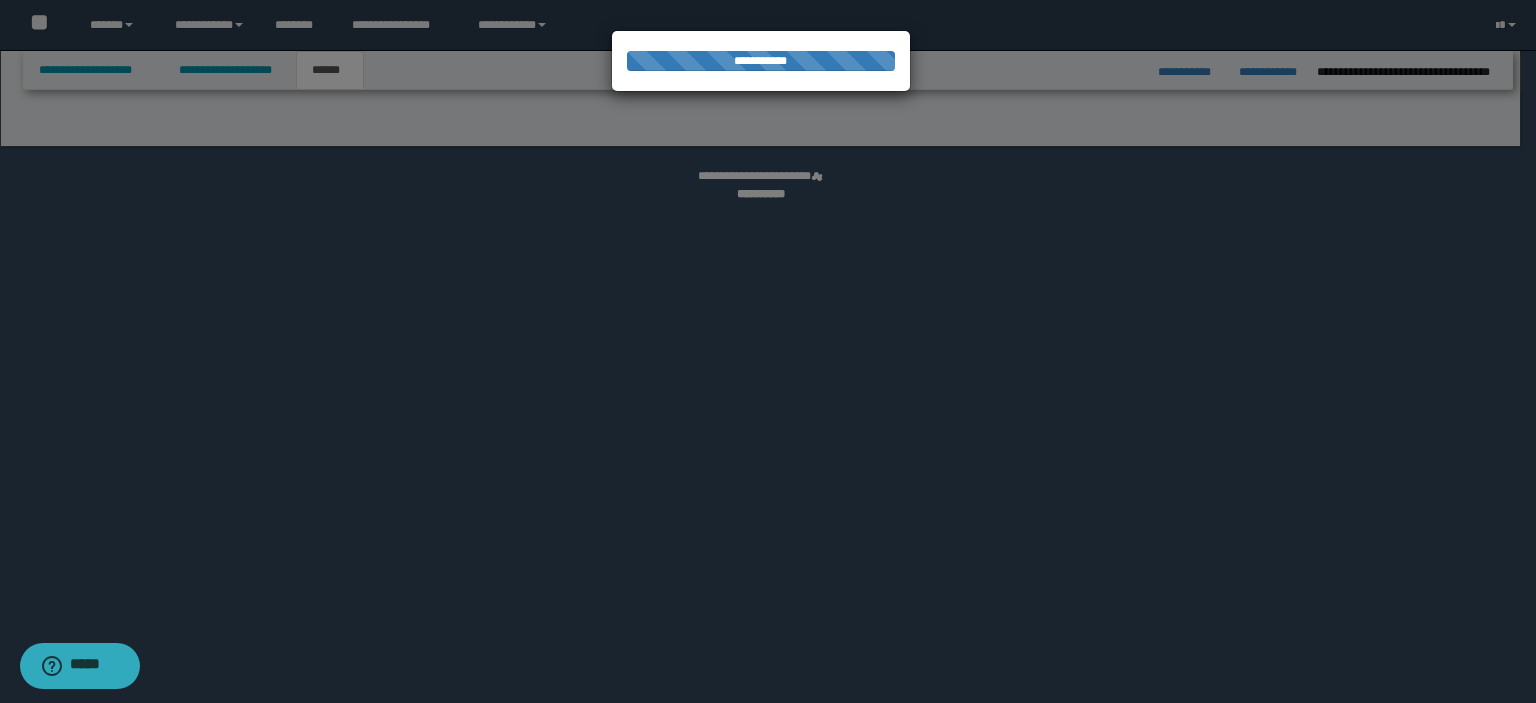 select on "*" 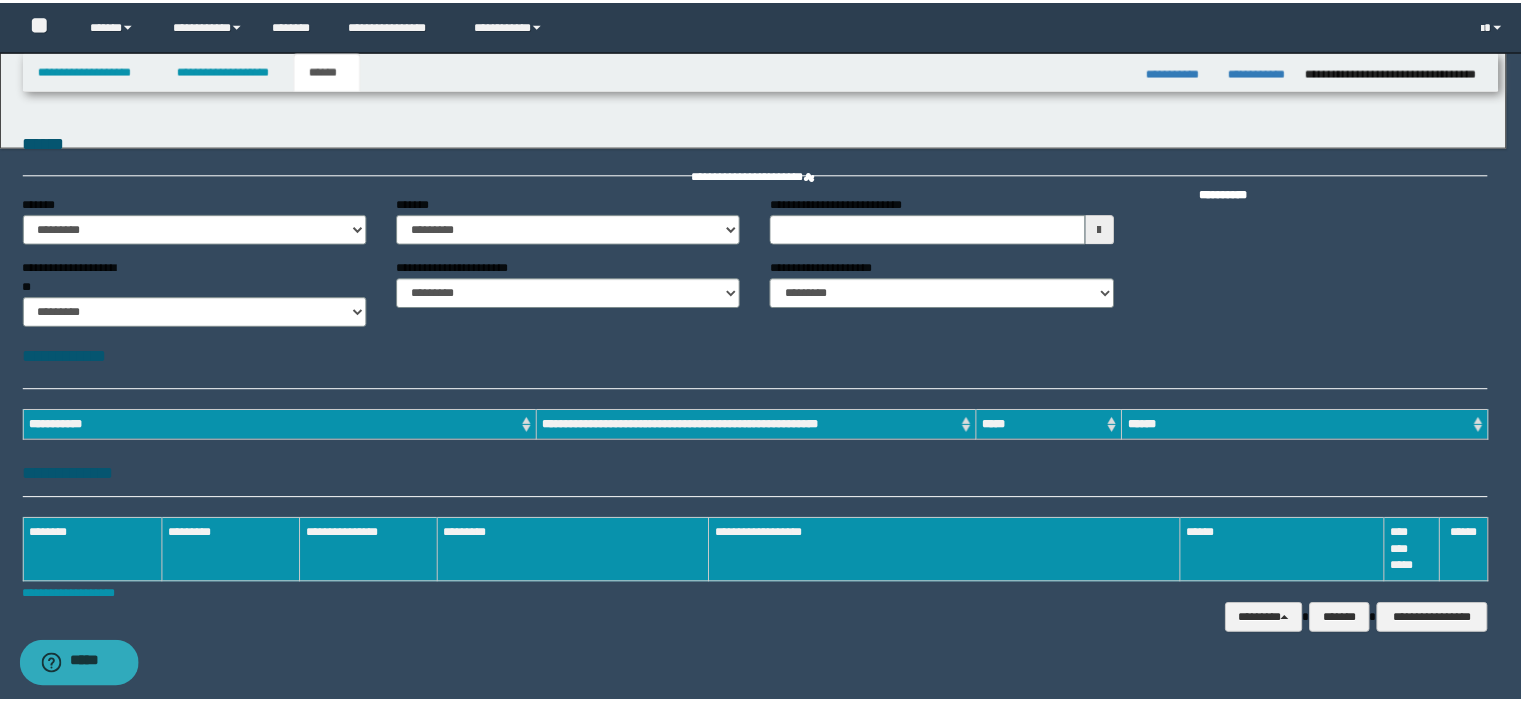 scroll, scrollTop: 0, scrollLeft: 0, axis: both 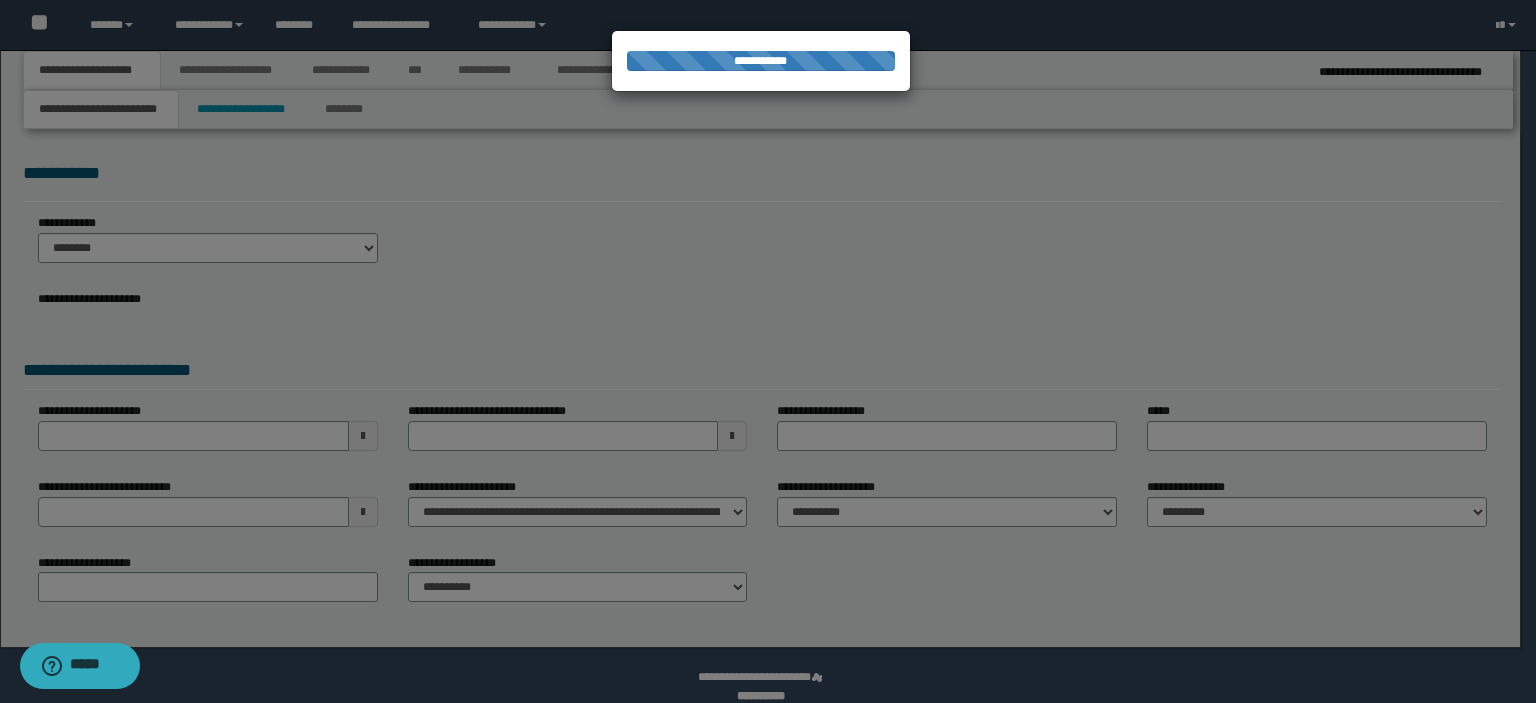 select on "*" 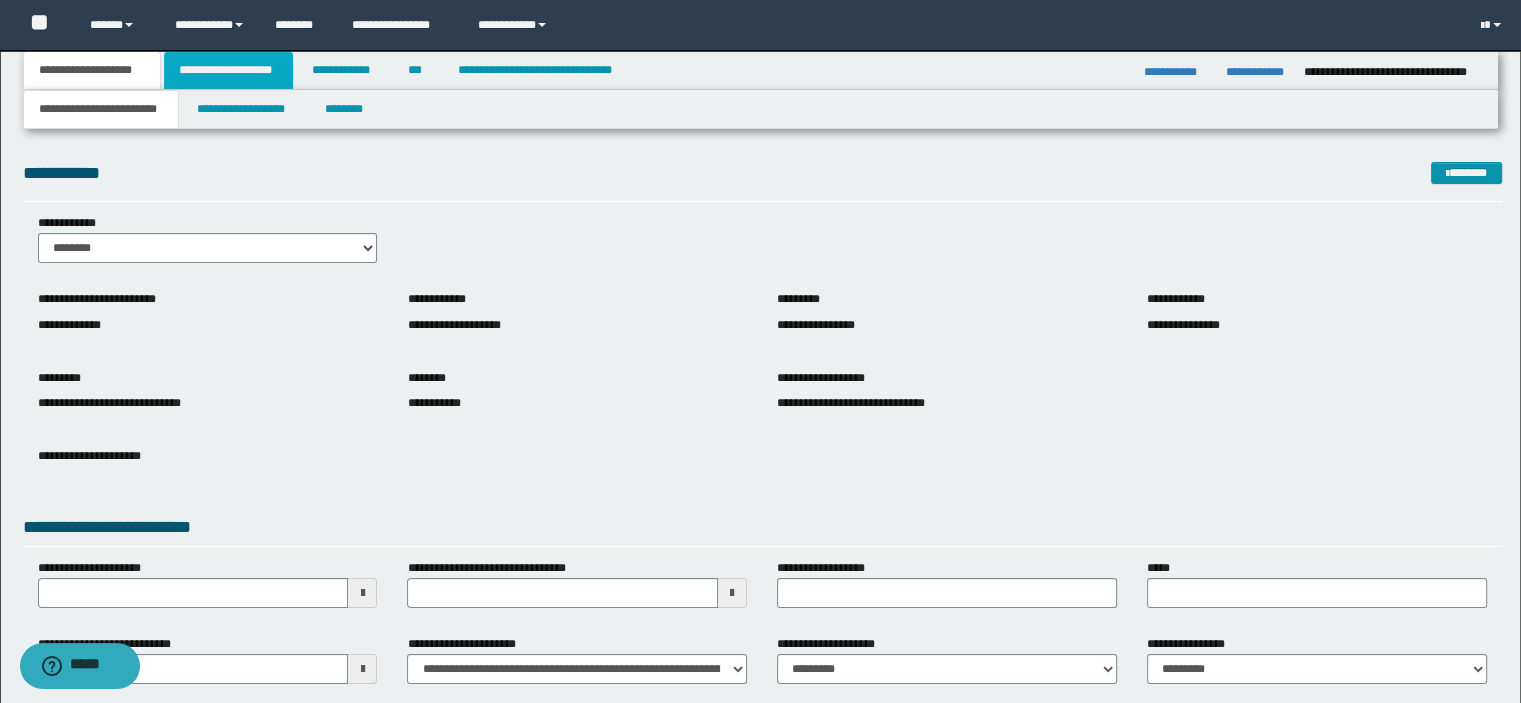 click on "**********" at bounding box center [228, 70] 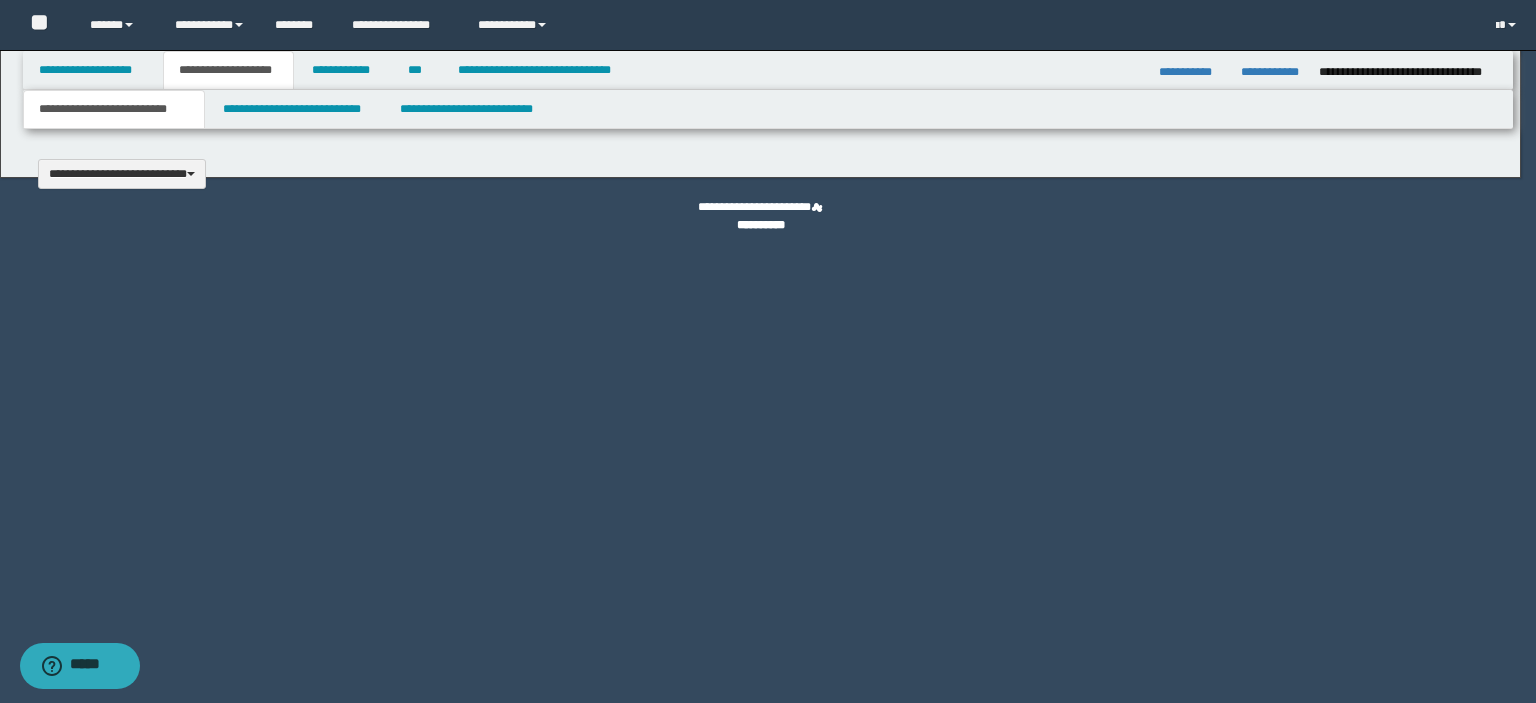 scroll, scrollTop: 0, scrollLeft: 0, axis: both 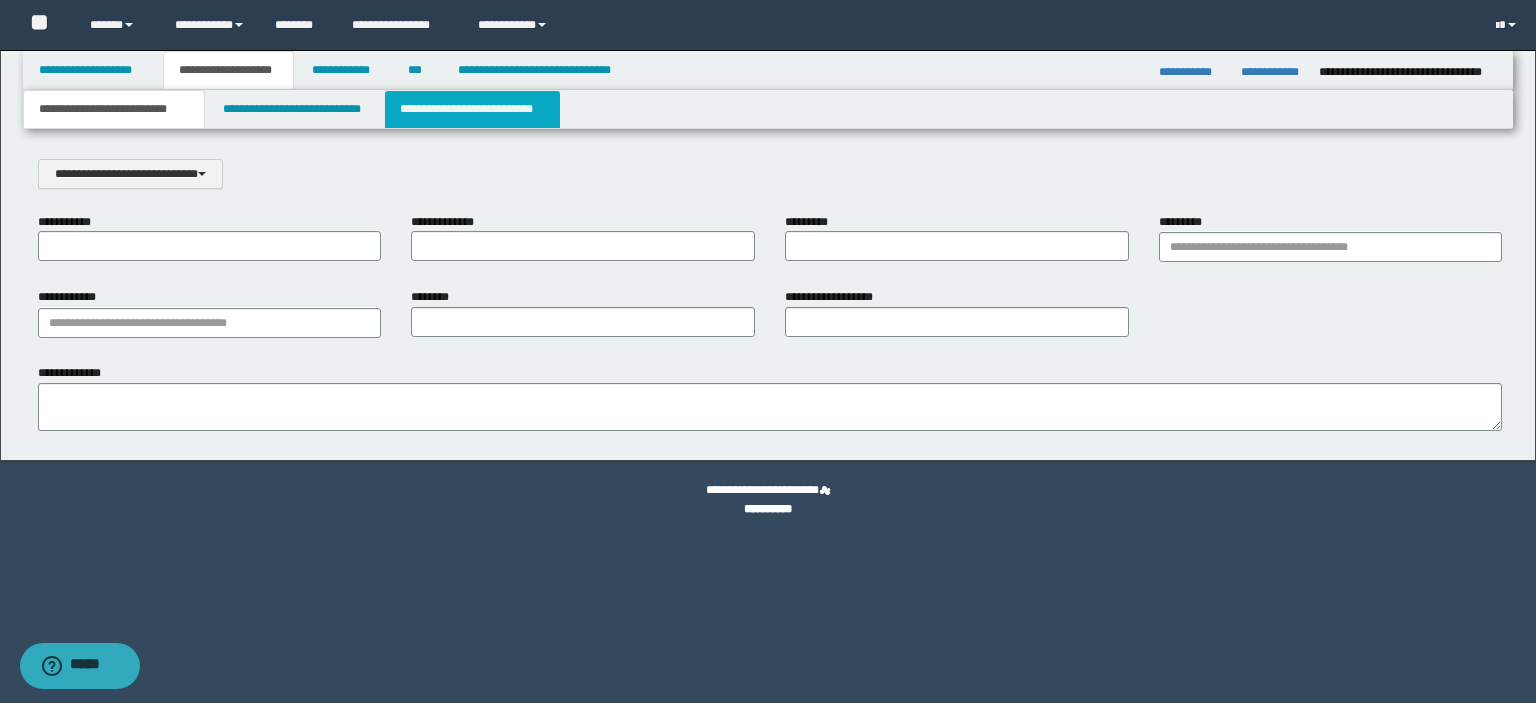 click on "**********" at bounding box center (472, 109) 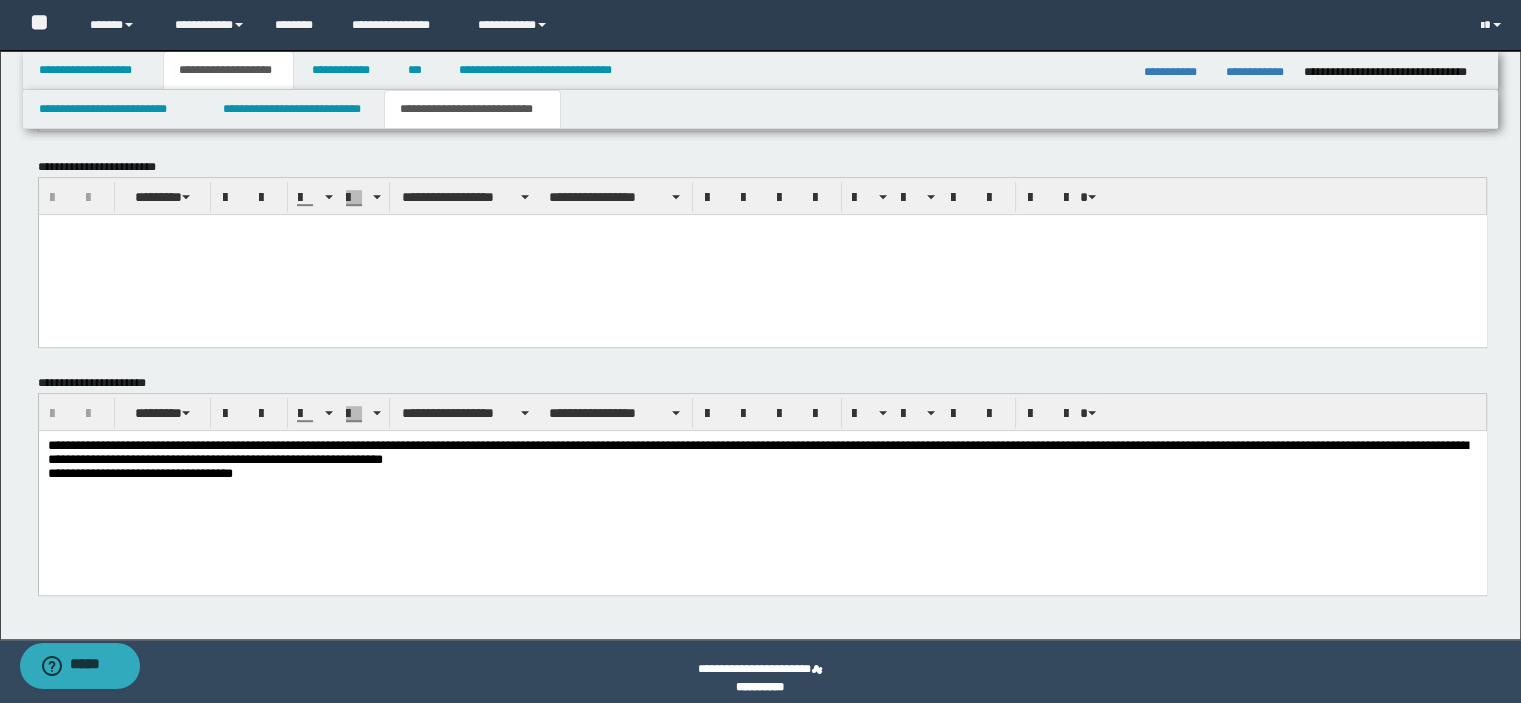 scroll, scrollTop: 950, scrollLeft: 0, axis: vertical 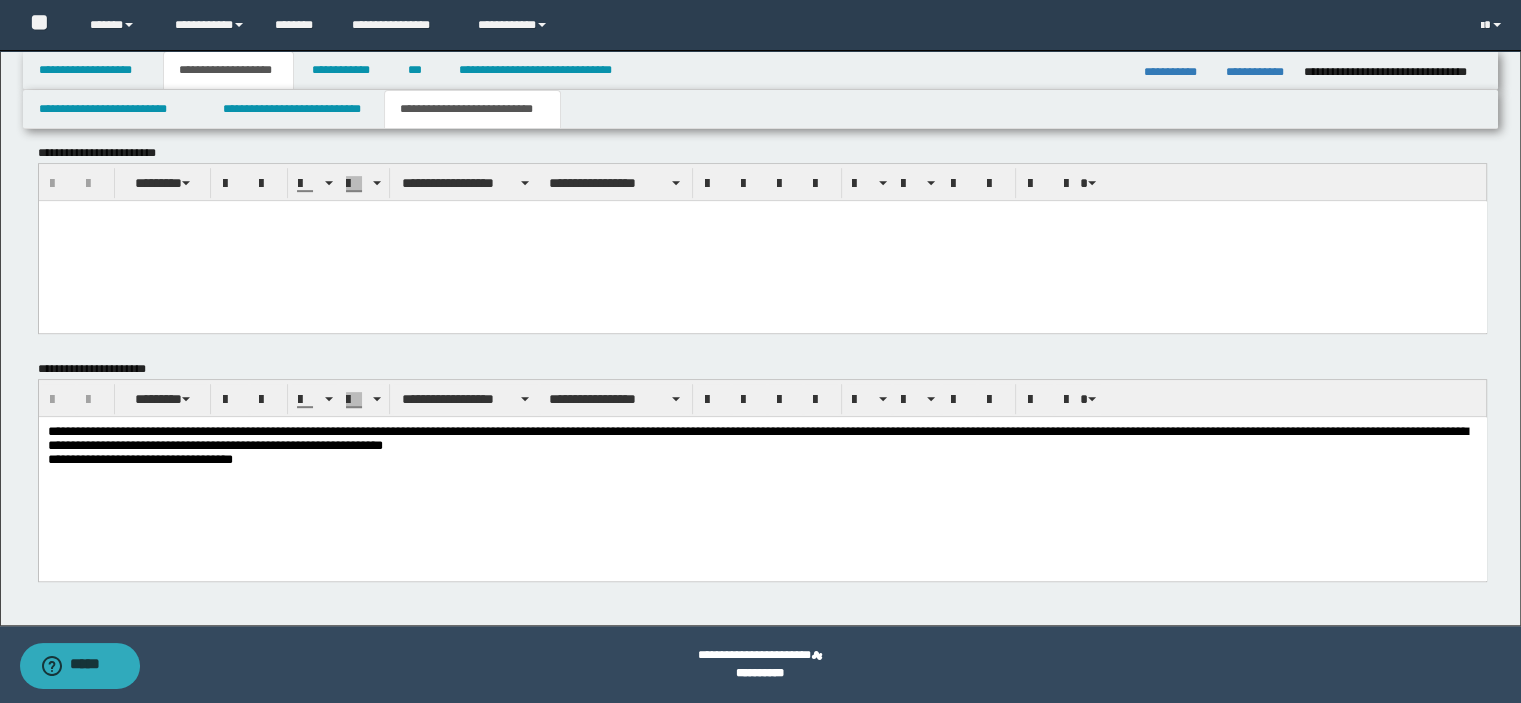 click on "**********" at bounding box center [762, 448] 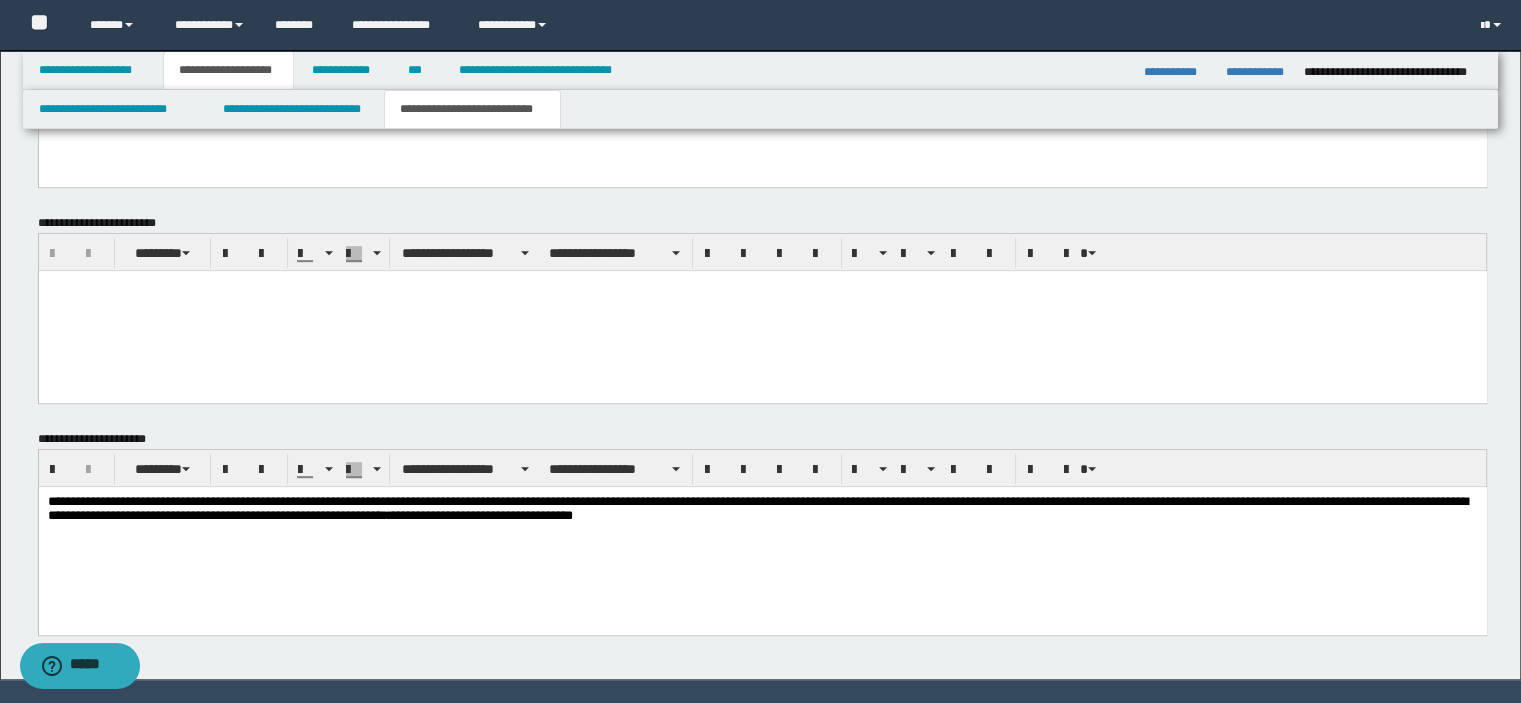 scroll, scrollTop: 634, scrollLeft: 0, axis: vertical 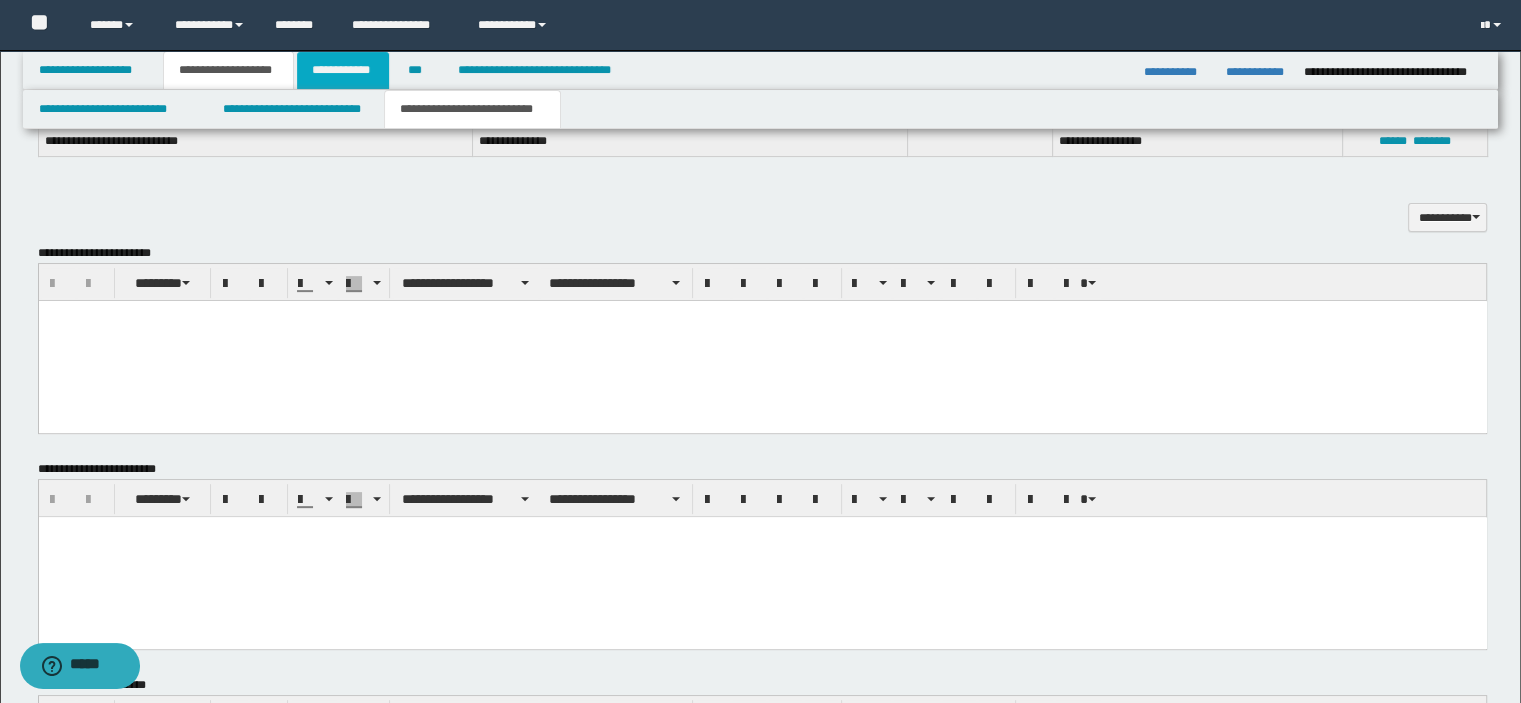 click on "**********" at bounding box center (343, 70) 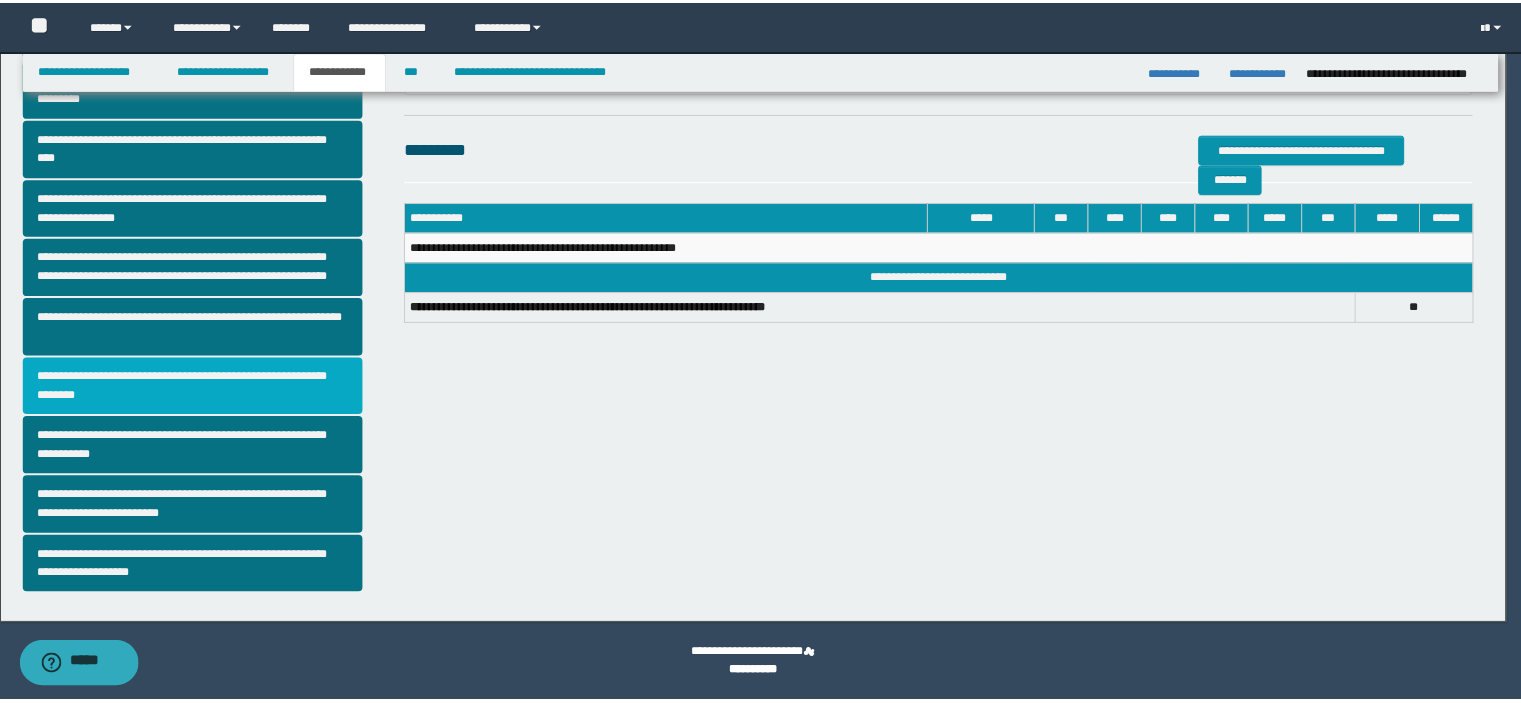scroll, scrollTop: 370, scrollLeft: 0, axis: vertical 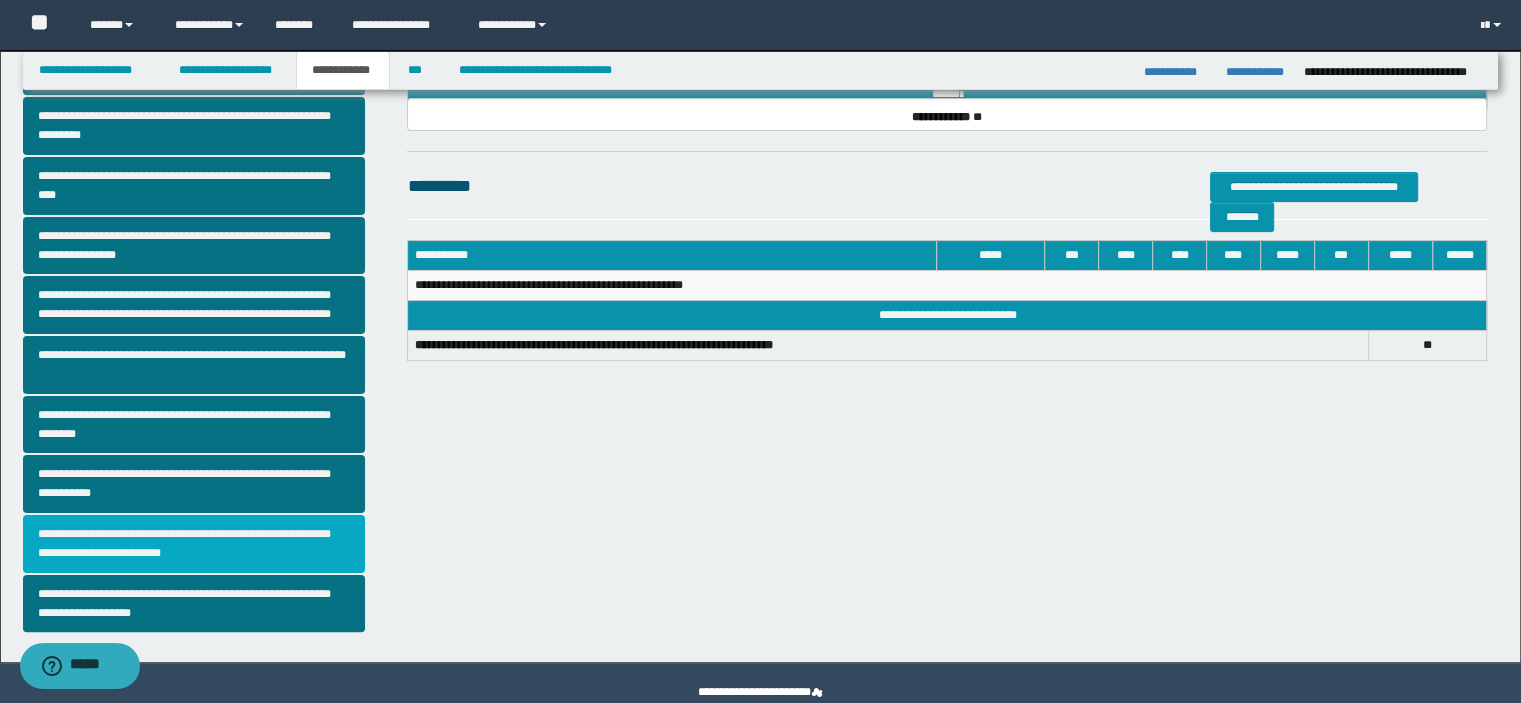 click on "**********" at bounding box center [194, 544] 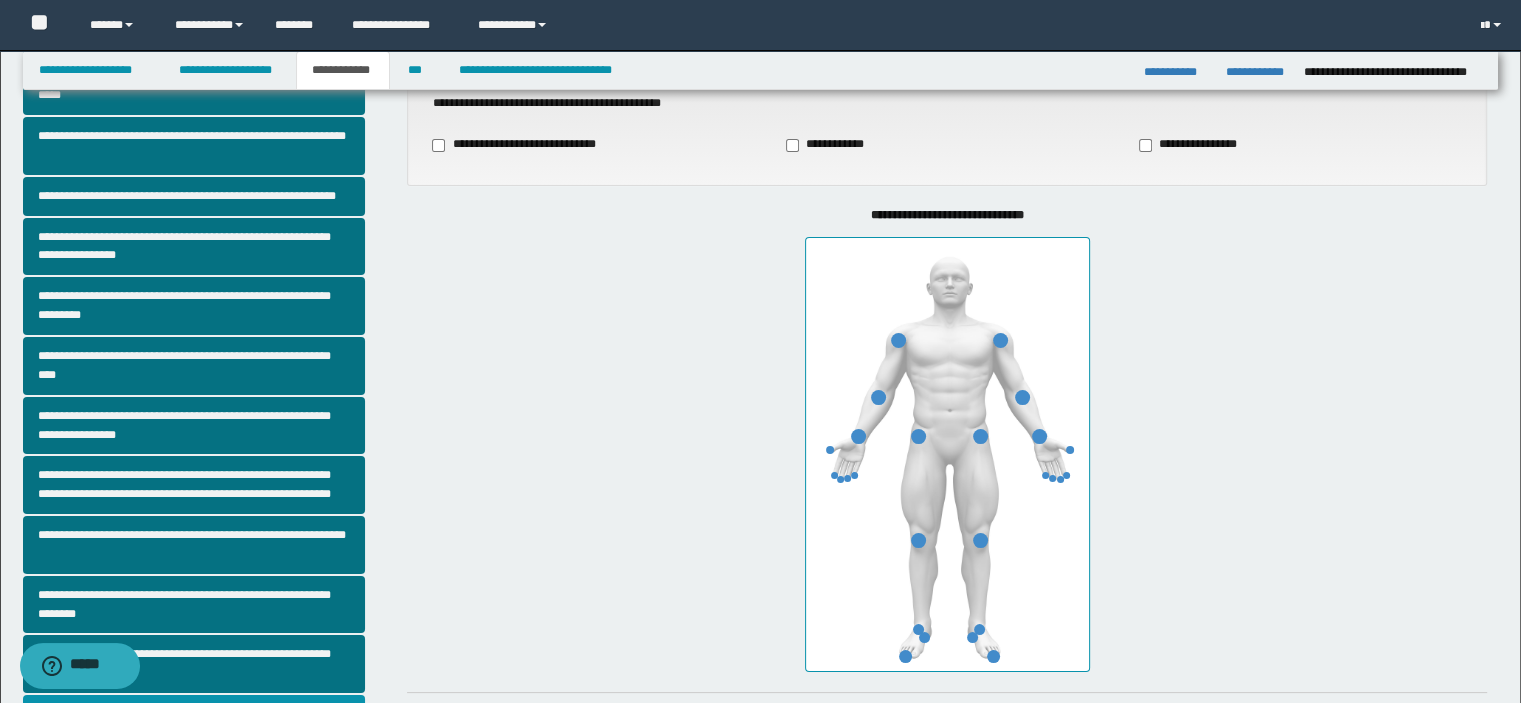 scroll, scrollTop: 500, scrollLeft: 0, axis: vertical 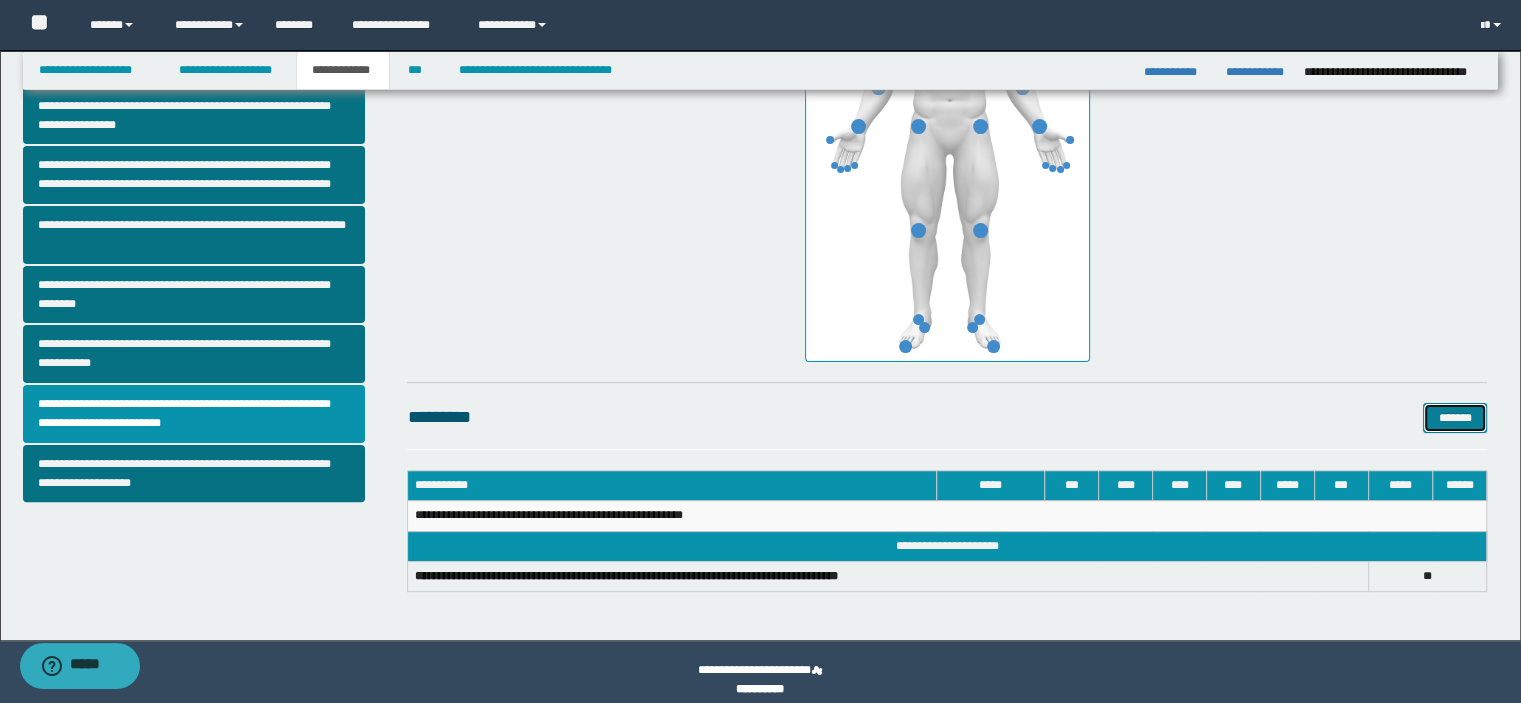 click on "*******" at bounding box center (1455, 418) 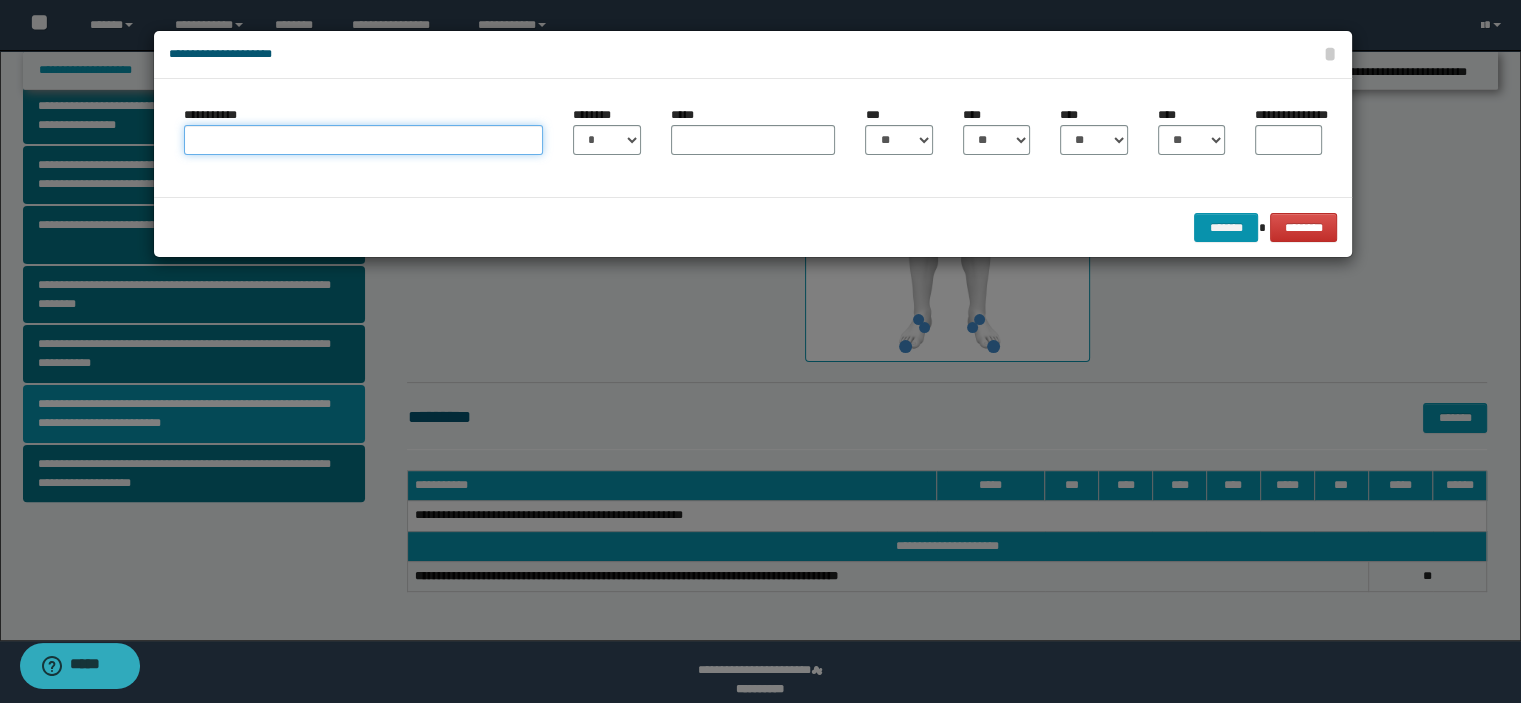 click on "**********" at bounding box center [363, 140] 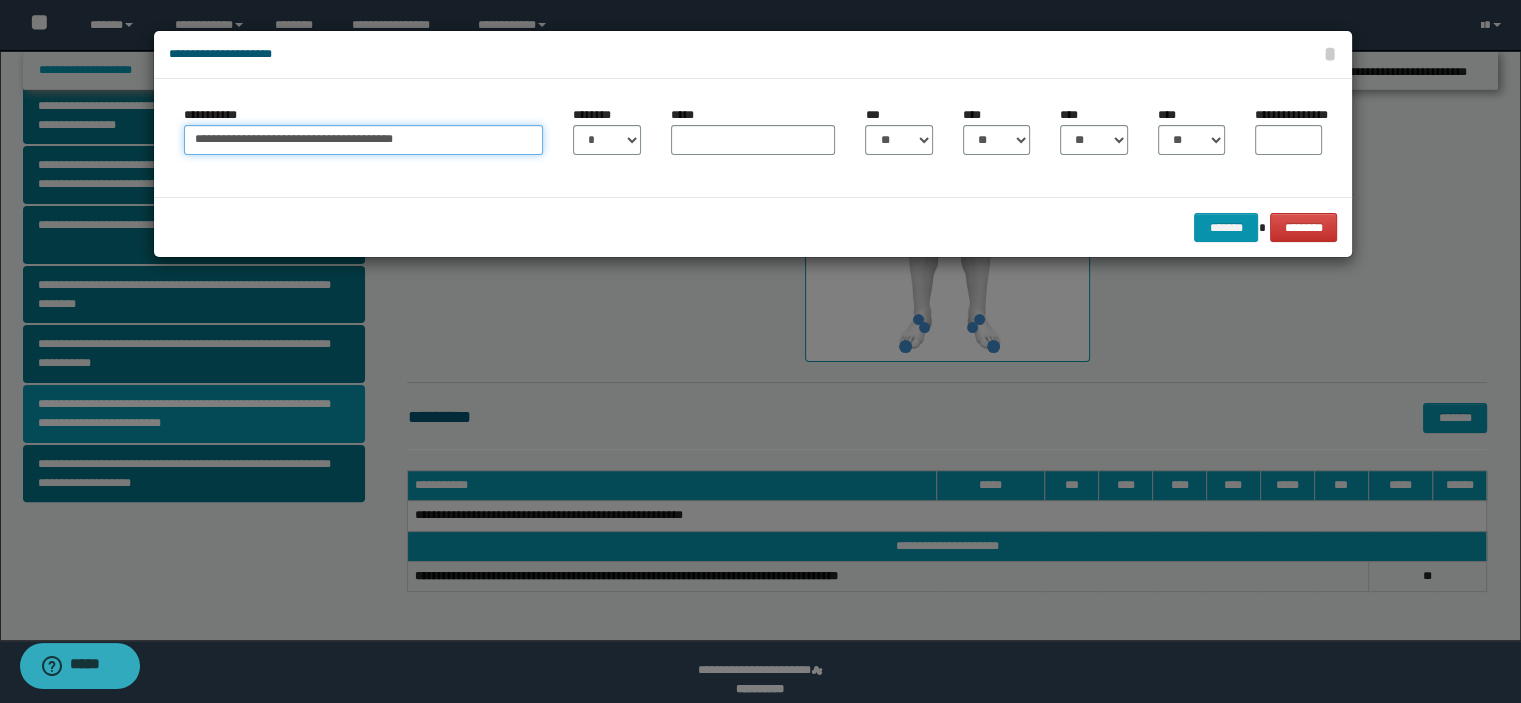 type on "**********" 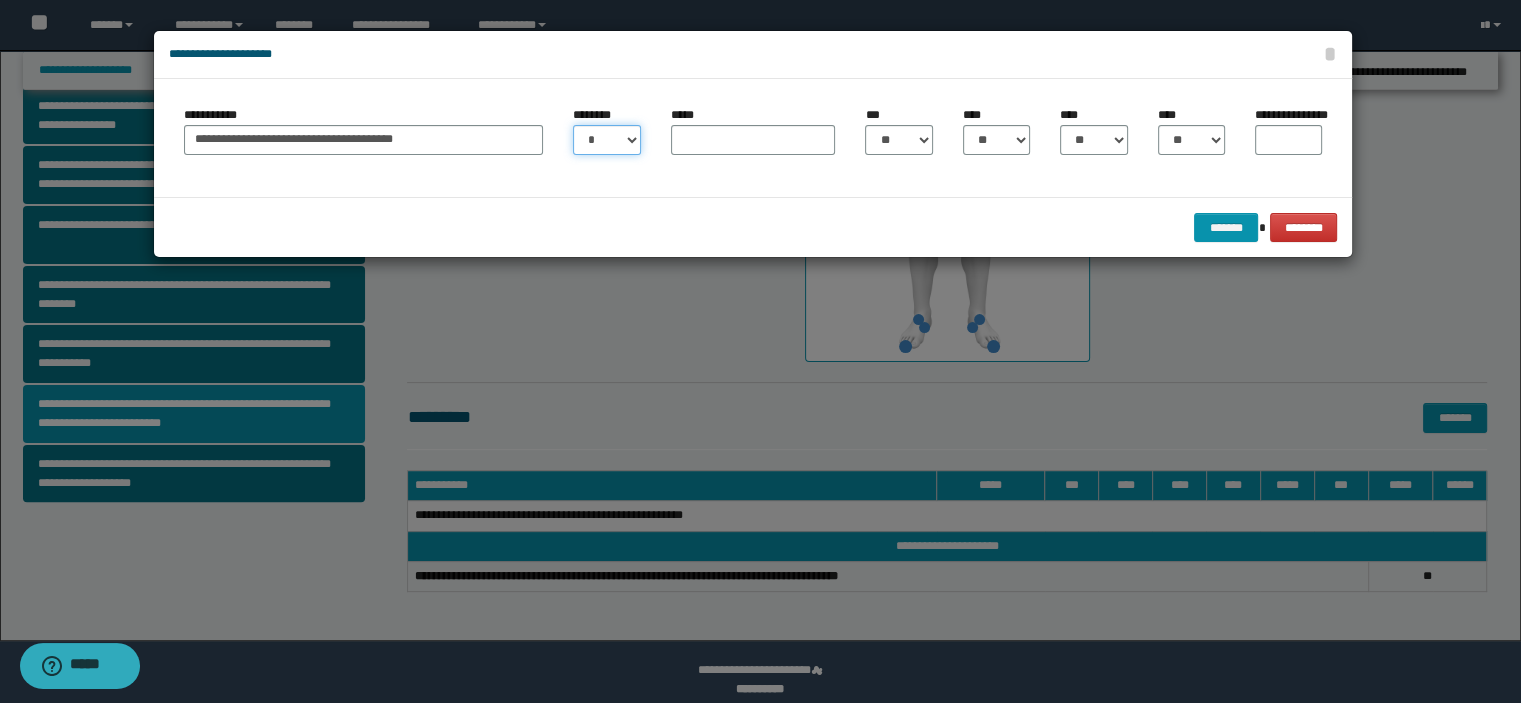 click on "*
*
*
*
*
*
*
*
*
**
**
**
**
**
**" at bounding box center [606, 140] 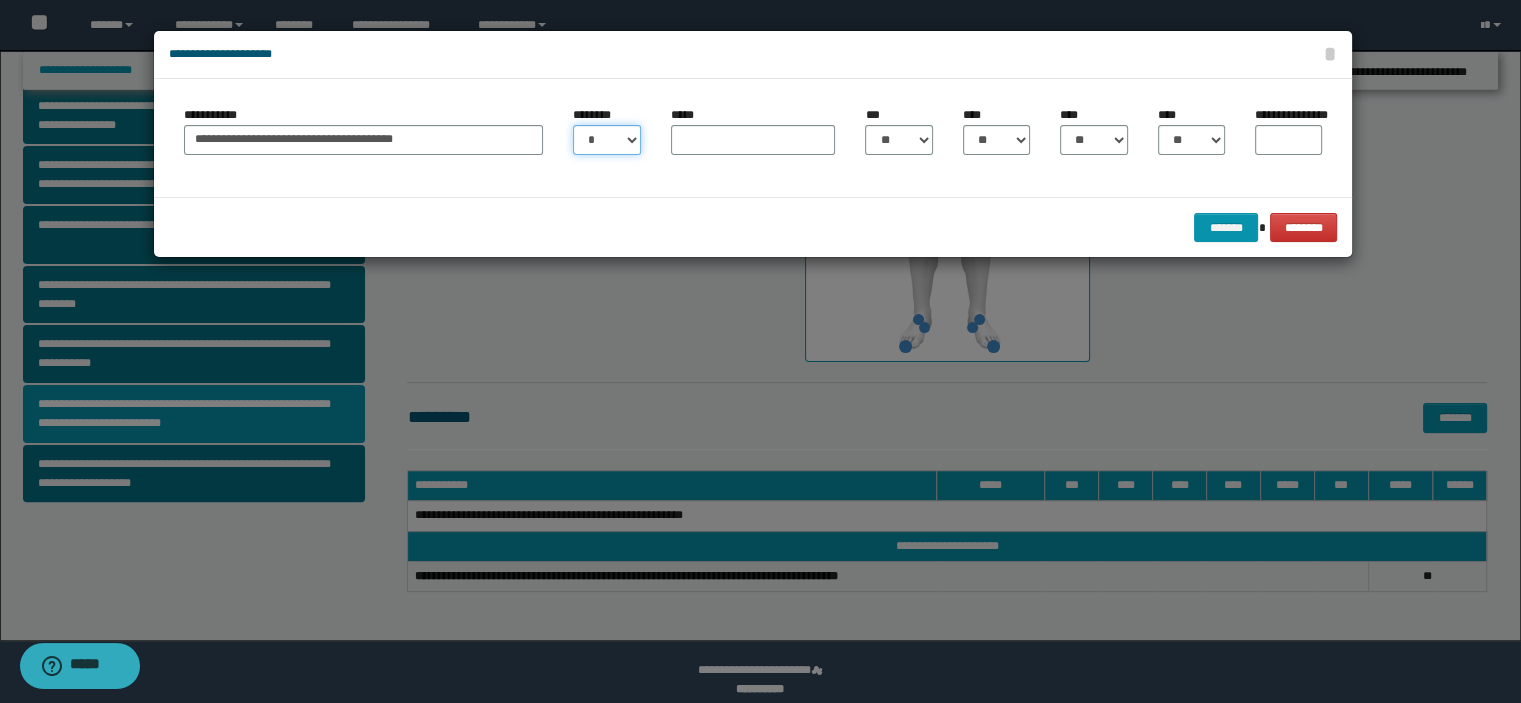 select on "**" 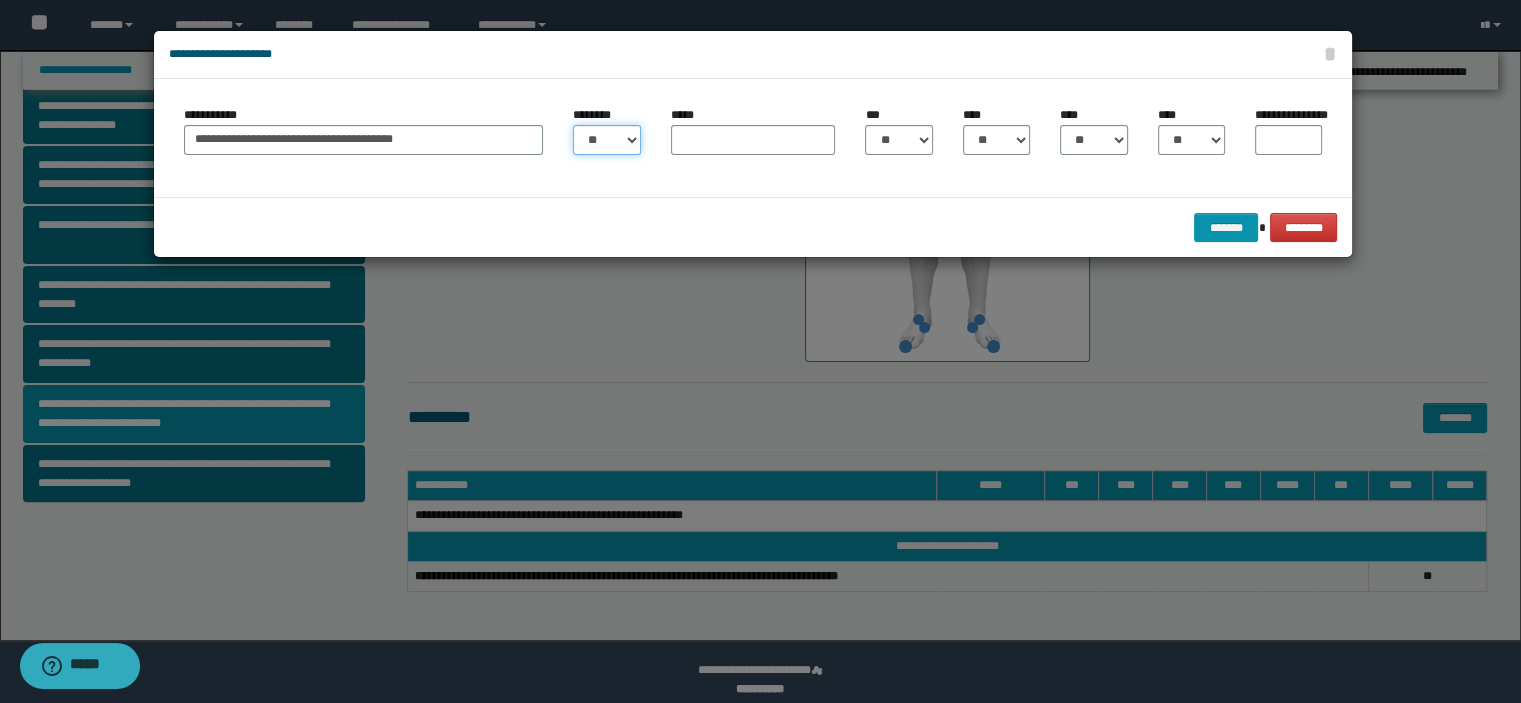 click on "*
*
*
*
*
*
*
*
*
**
**
**
**
**
**" at bounding box center (606, 140) 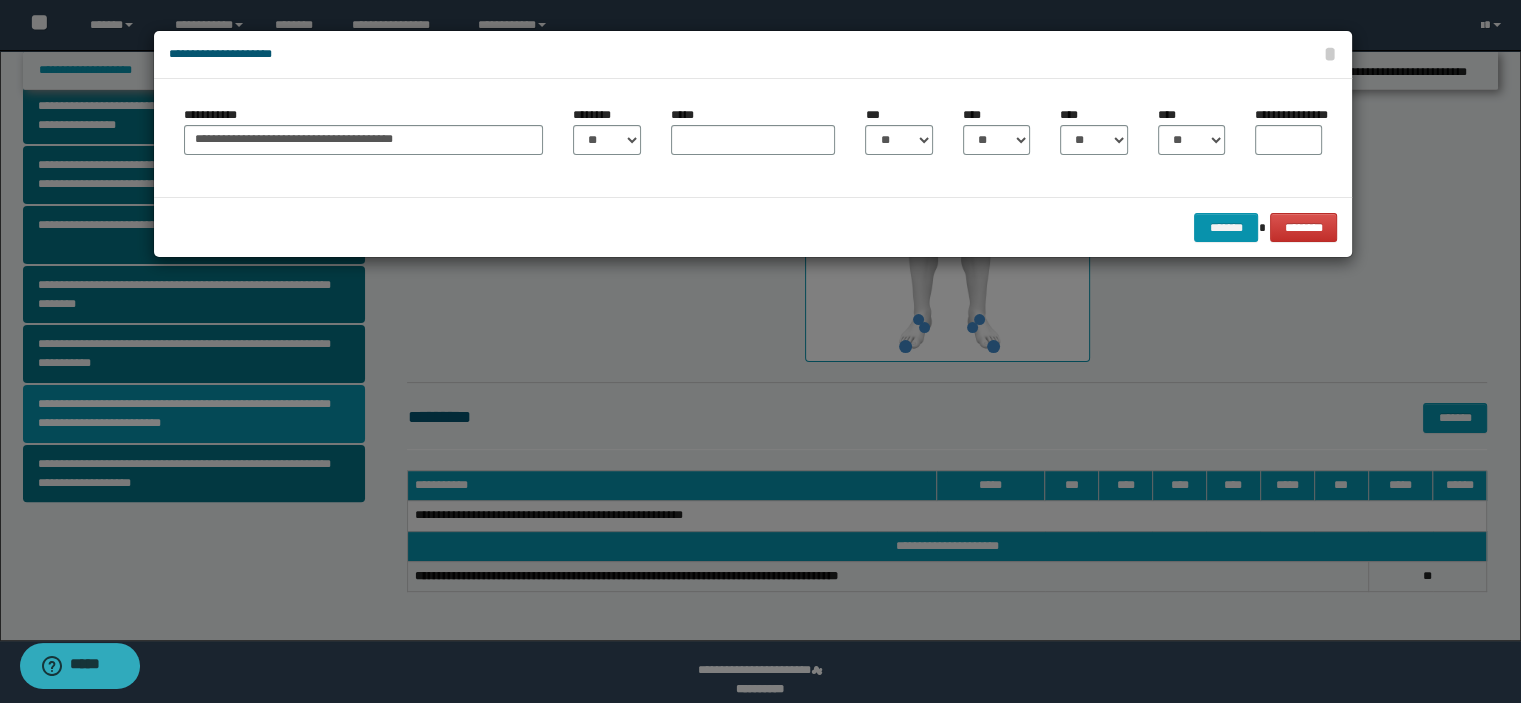 click at bounding box center [760, 351] 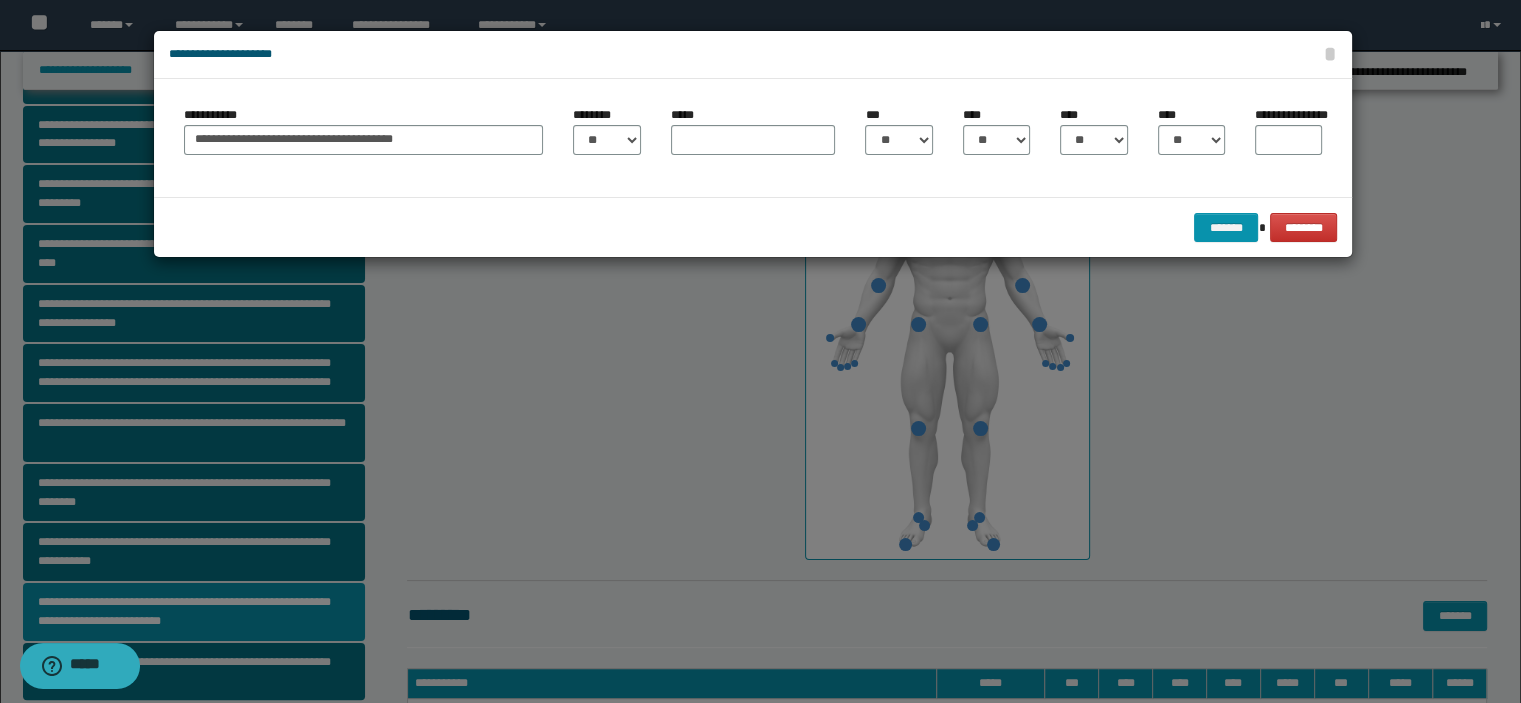 scroll, scrollTop: 402, scrollLeft: 0, axis: vertical 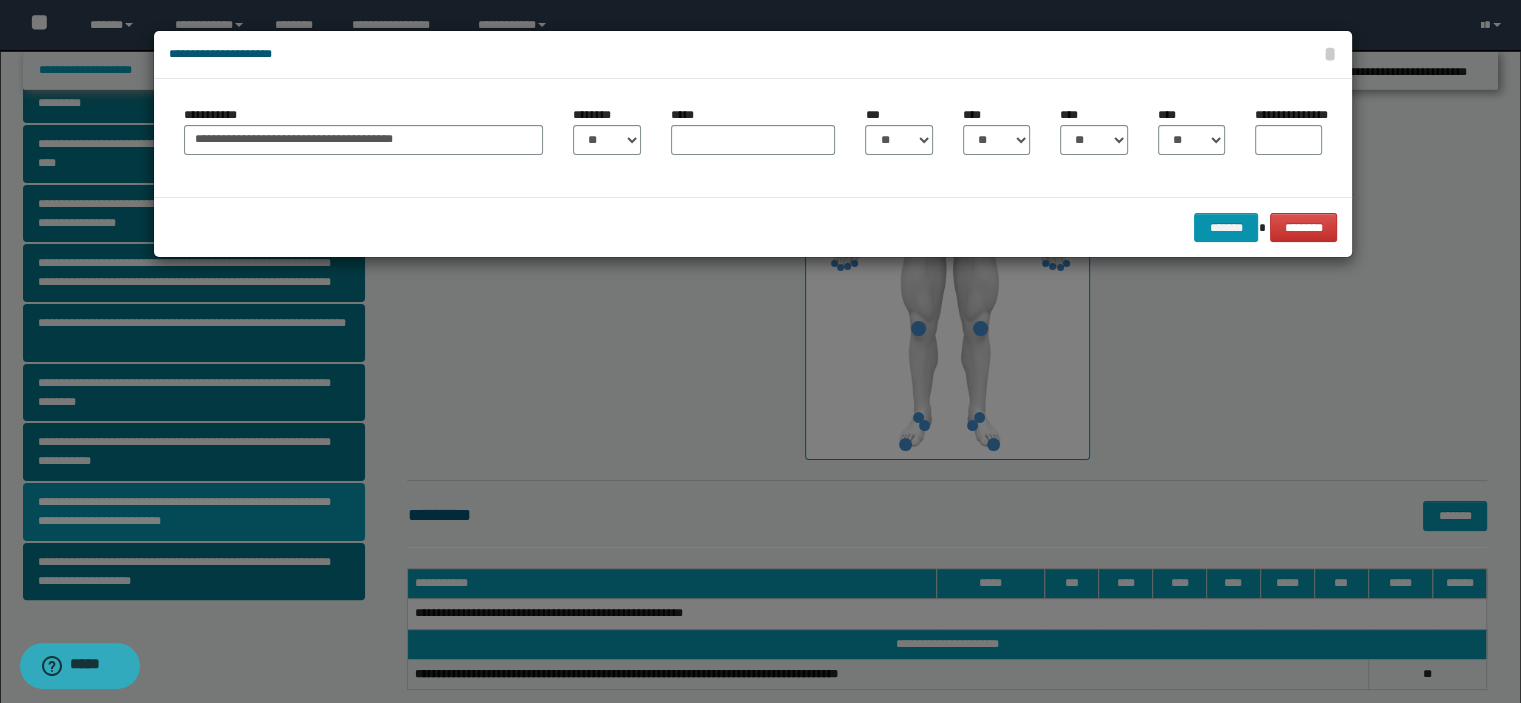 drag, startPoint x: 1288, startPoint y: 662, endPoint x: 690, endPoint y: 411, distance: 648.54065 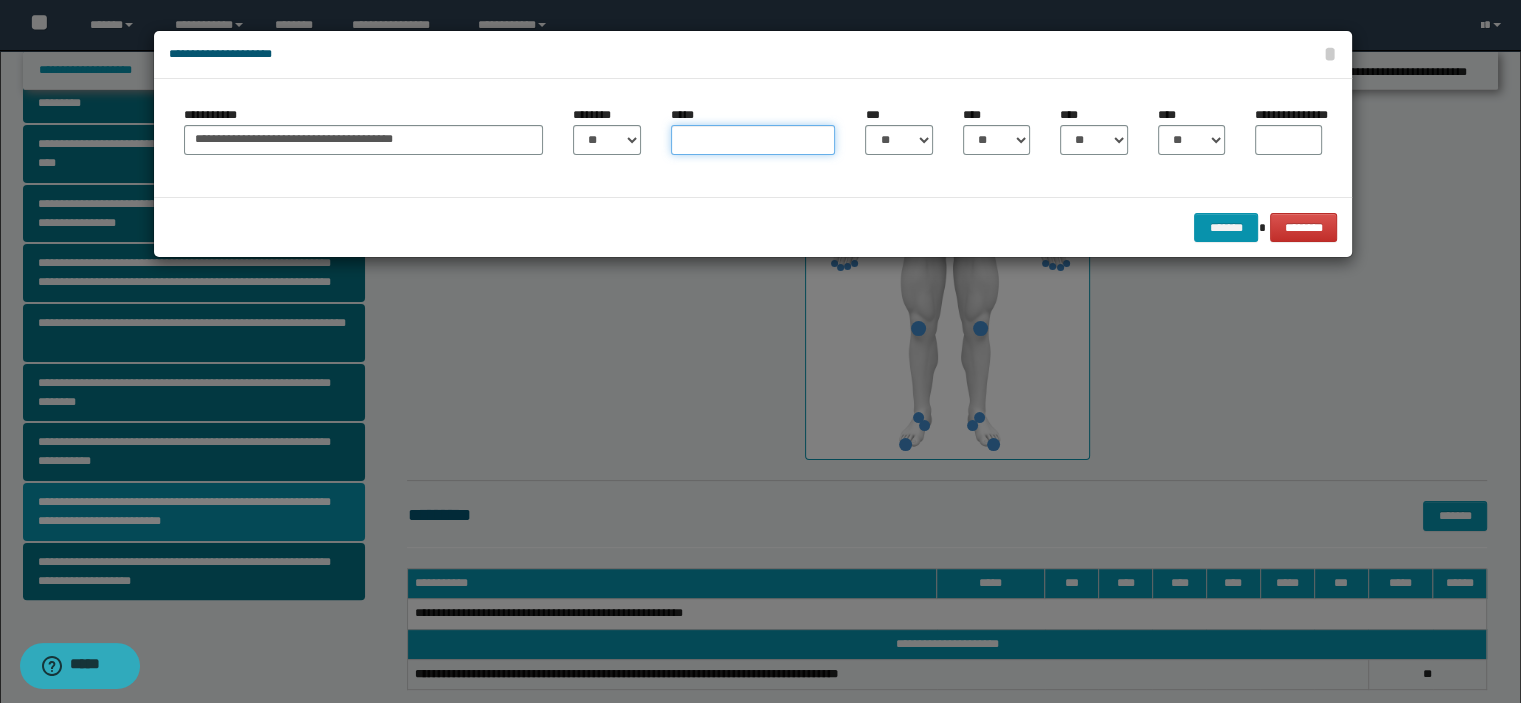 click on "*****" at bounding box center [753, 140] 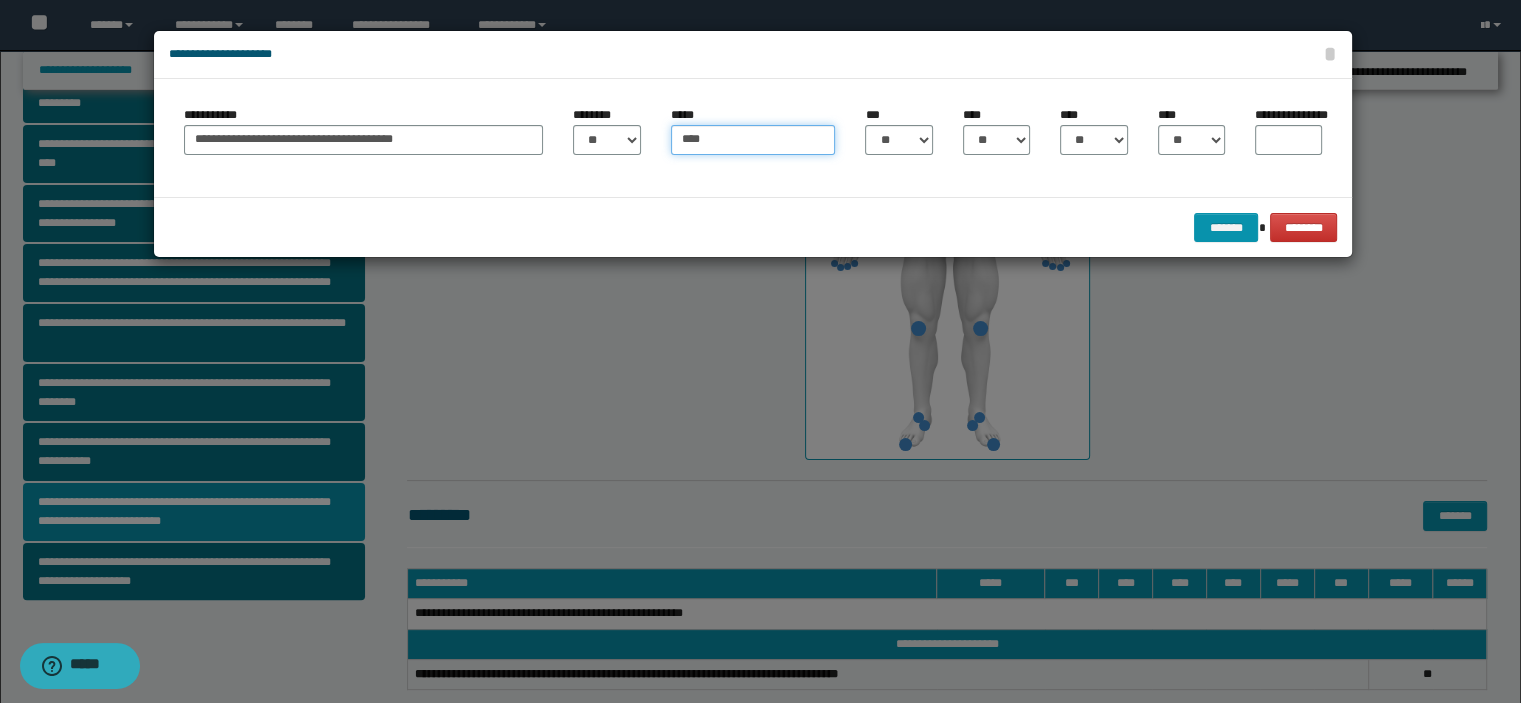 type on "****" 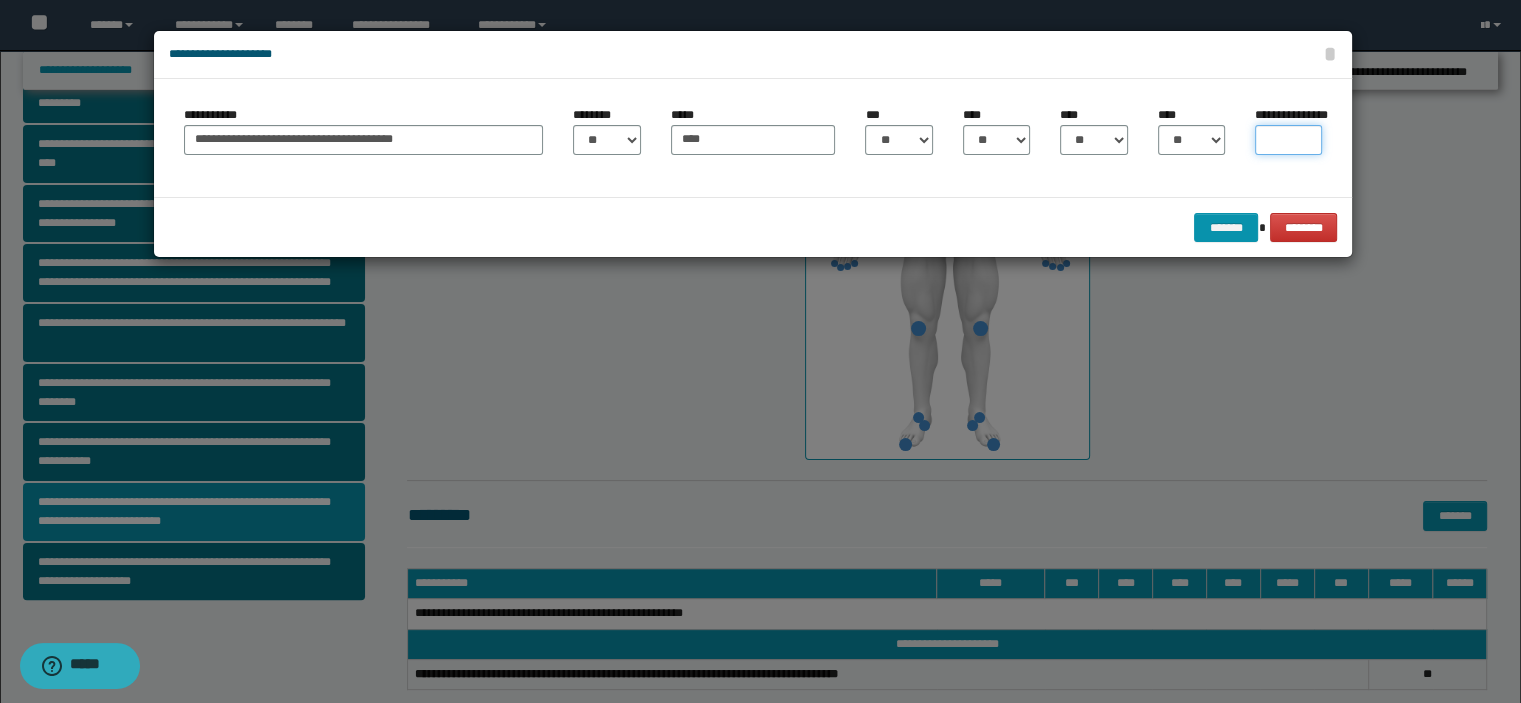 click on "**********" at bounding box center [1288, 140] 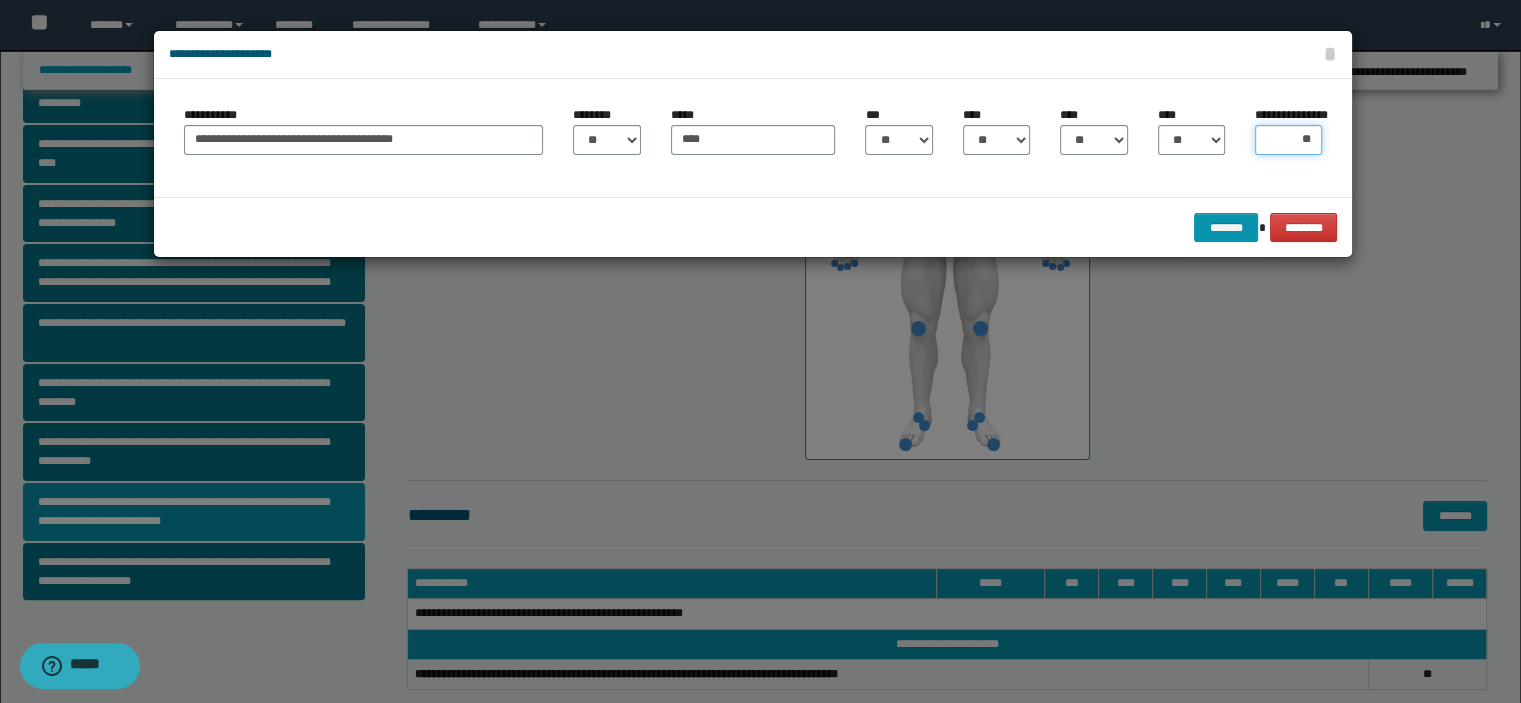 type on "***" 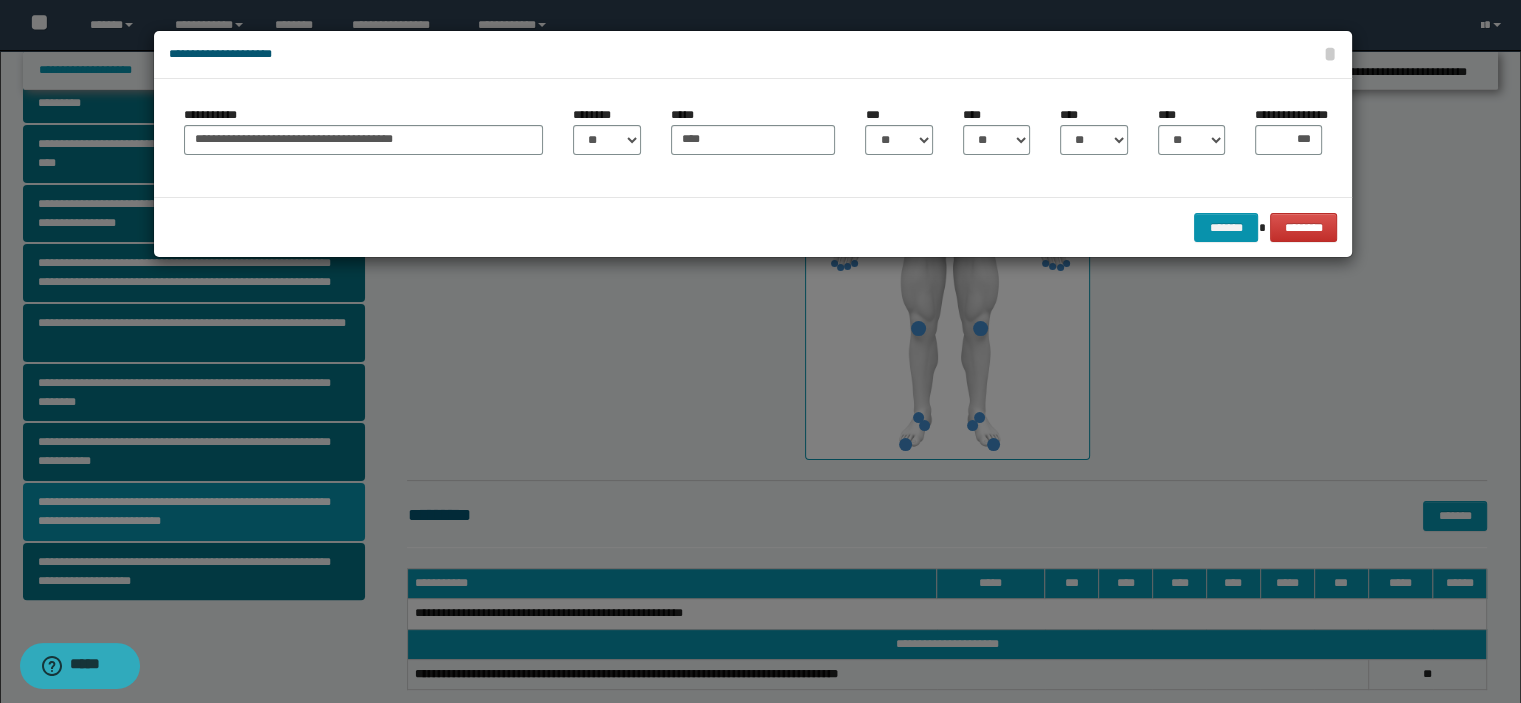 click on "**********" at bounding box center [1288, 138] 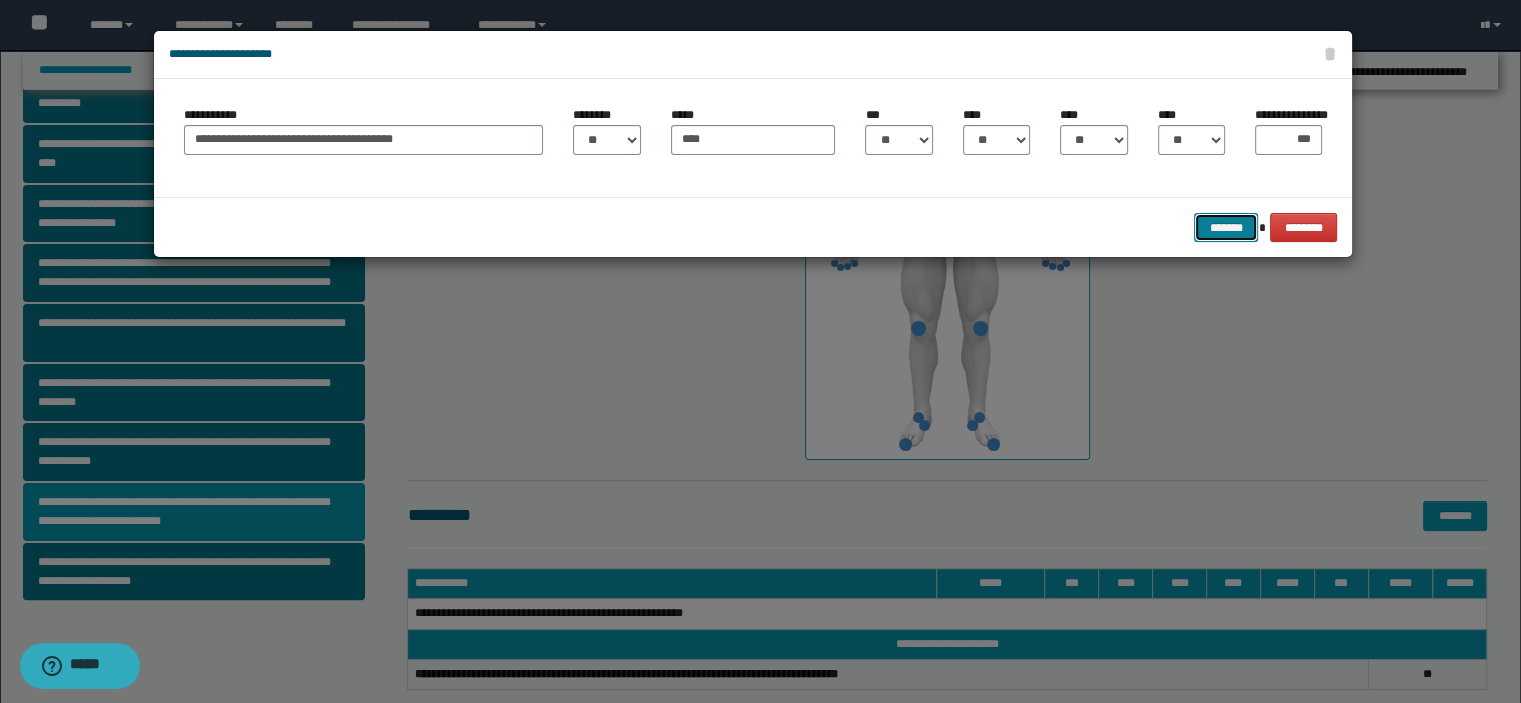 click on "*******" at bounding box center [1226, 228] 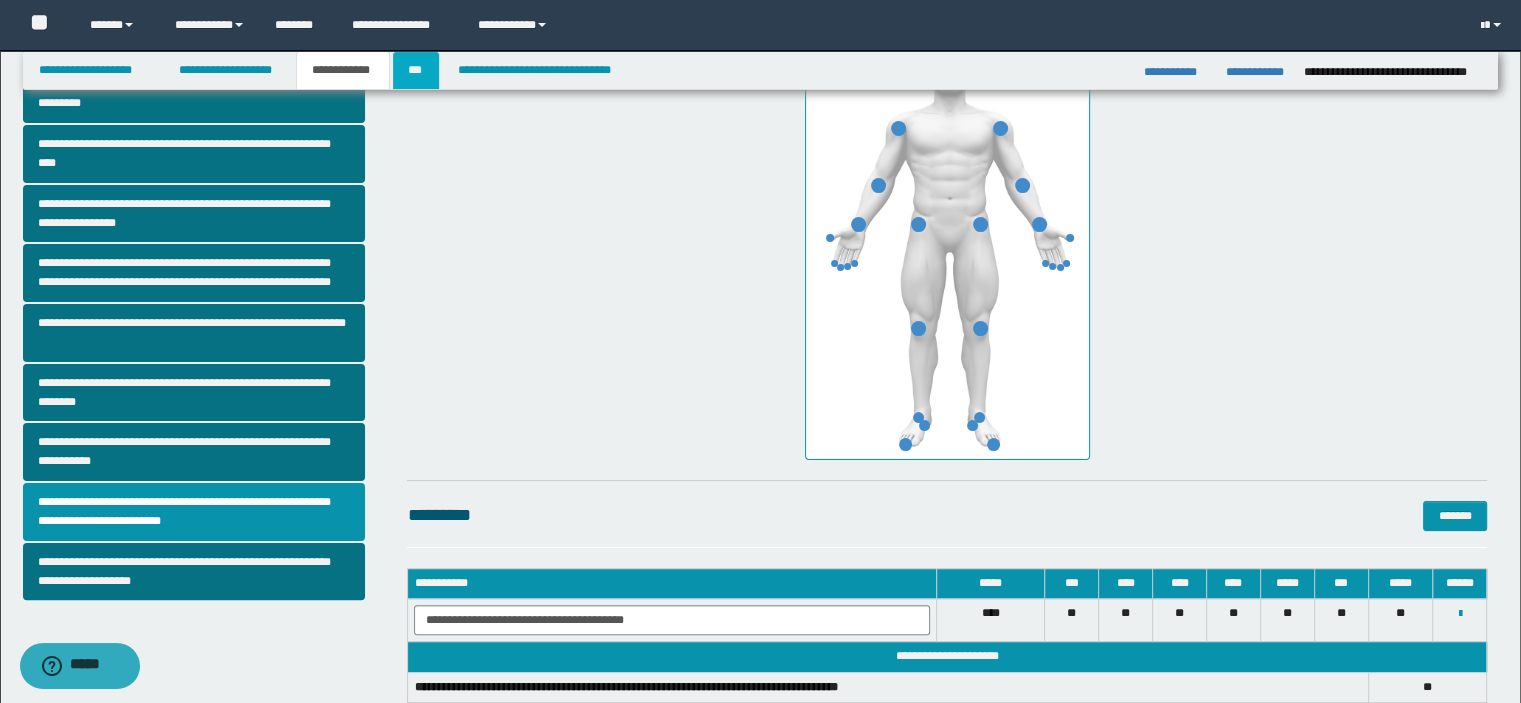 click on "***" at bounding box center (416, 70) 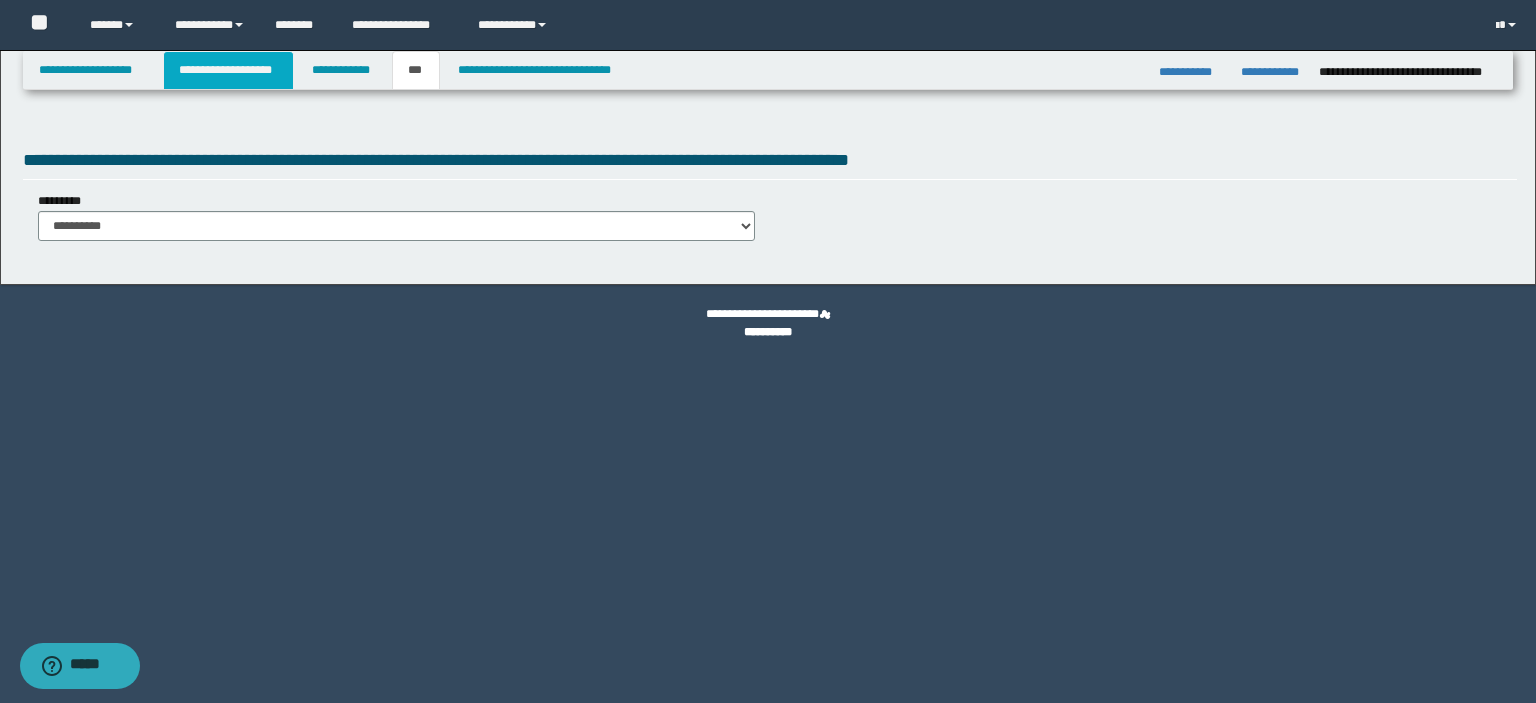 click on "**********" at bounding box center (228, 70) 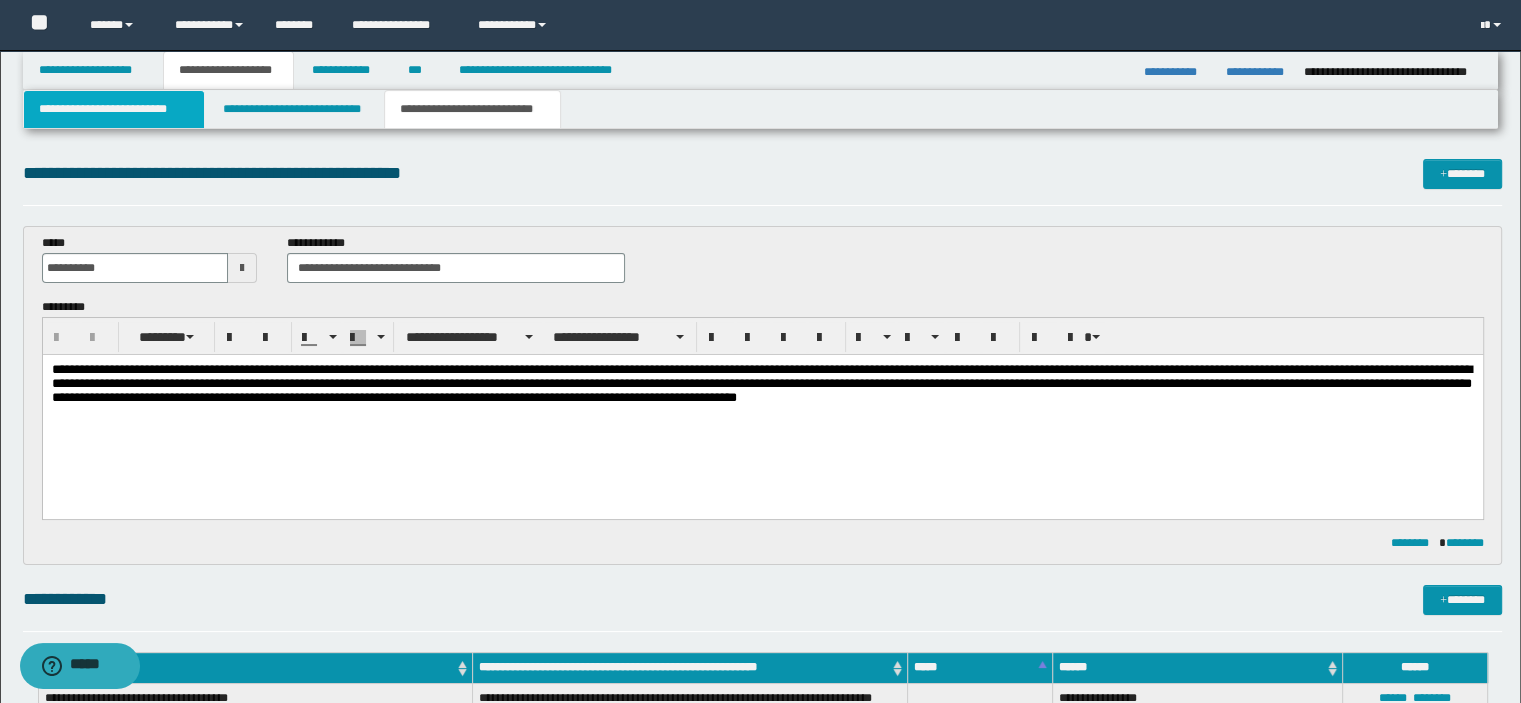 click on "**********" at bounding box center [114, 109] 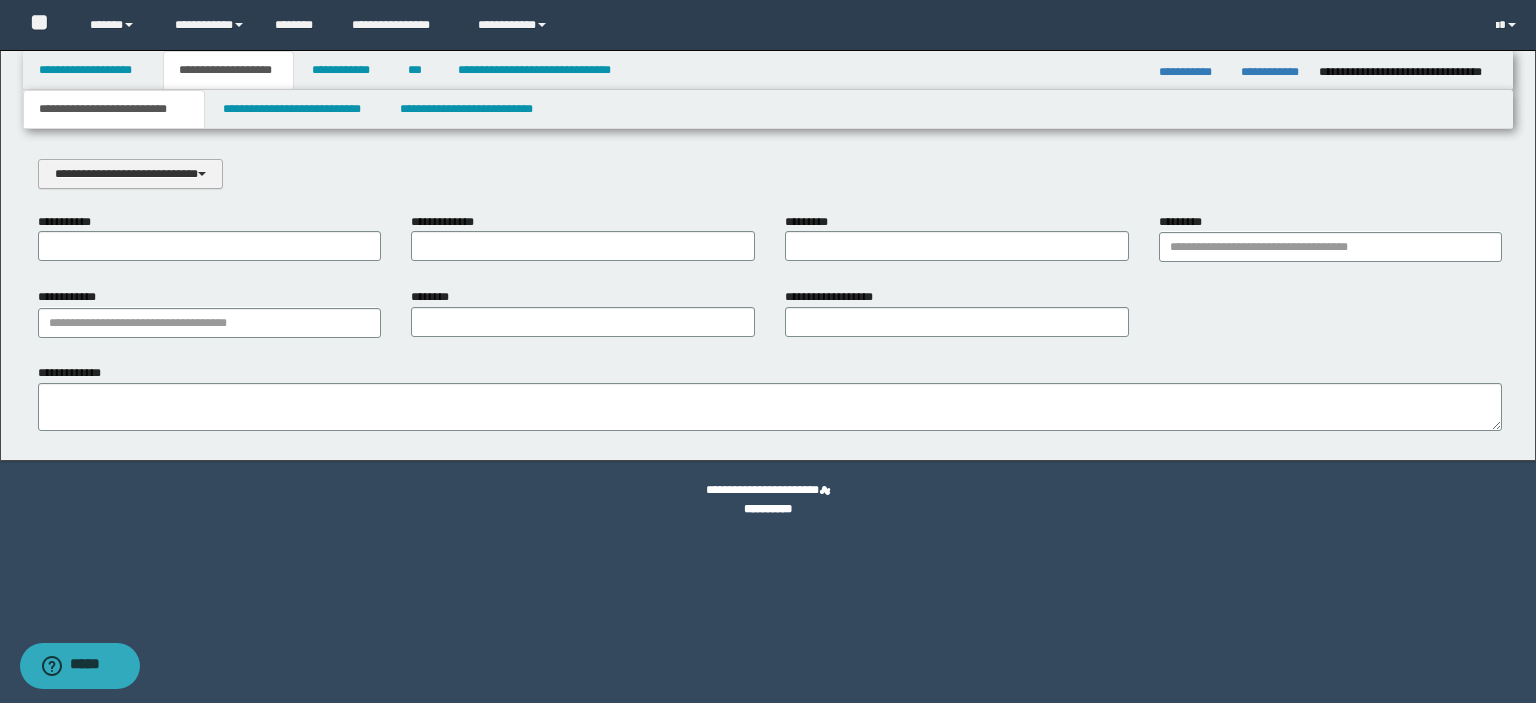 click on "**********" at bounding box center [130, 174] 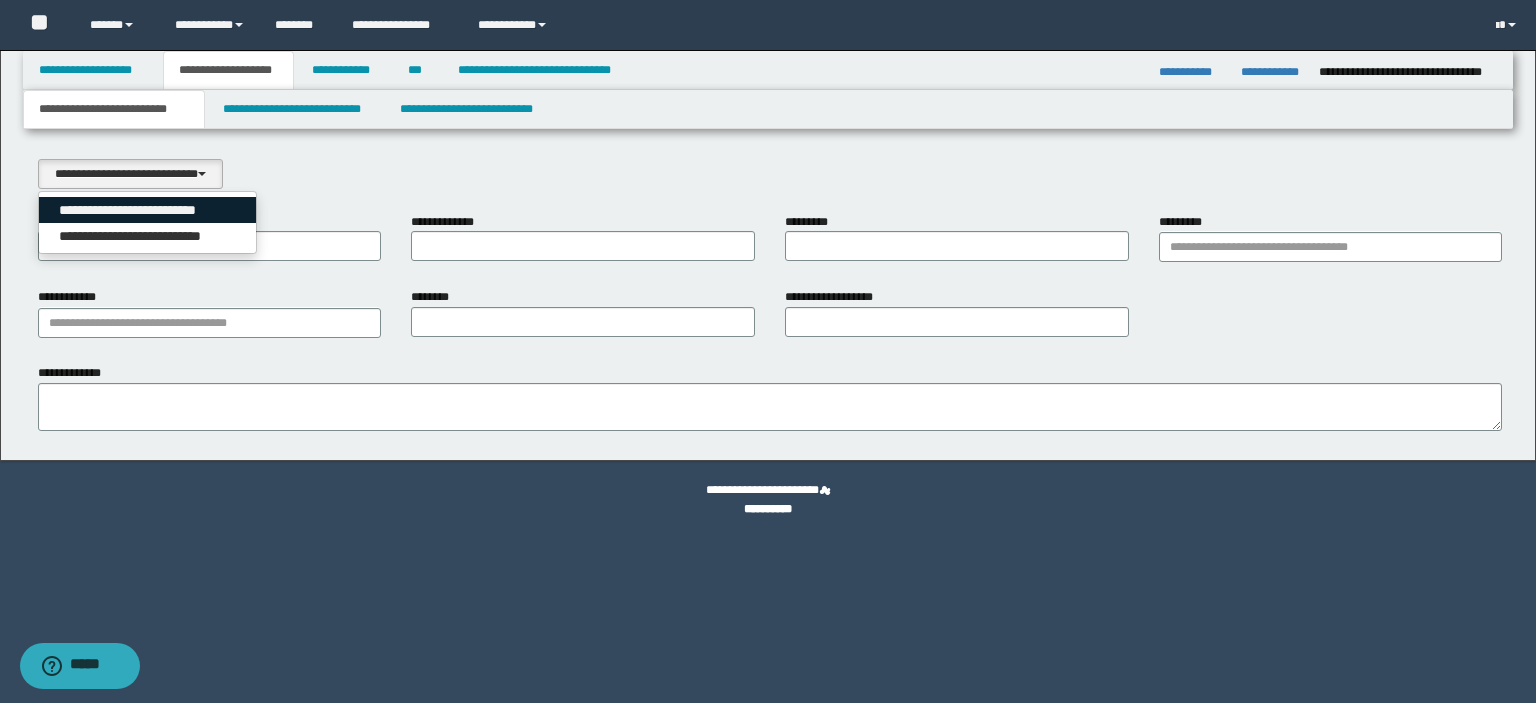 click on "**********" at bounding box center (148, 210) 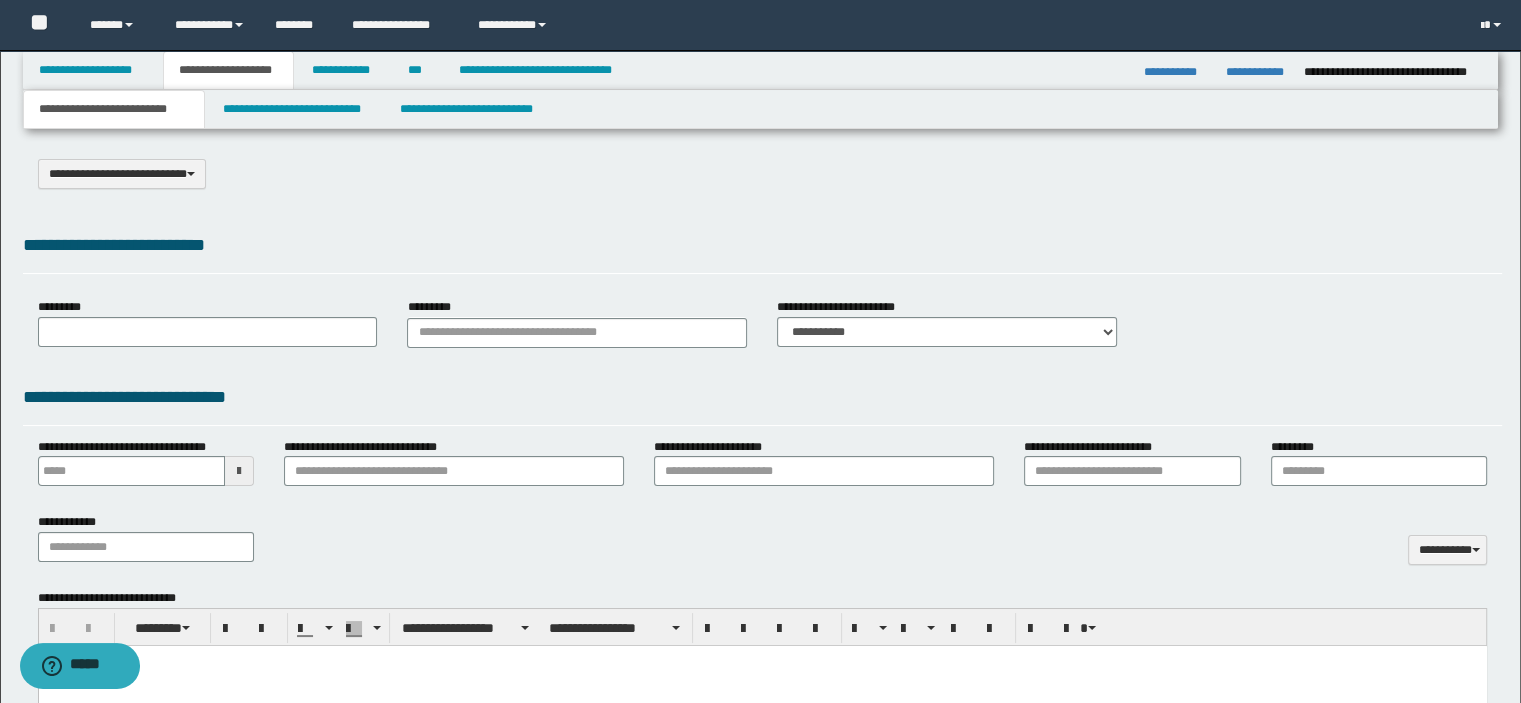 select on "*" 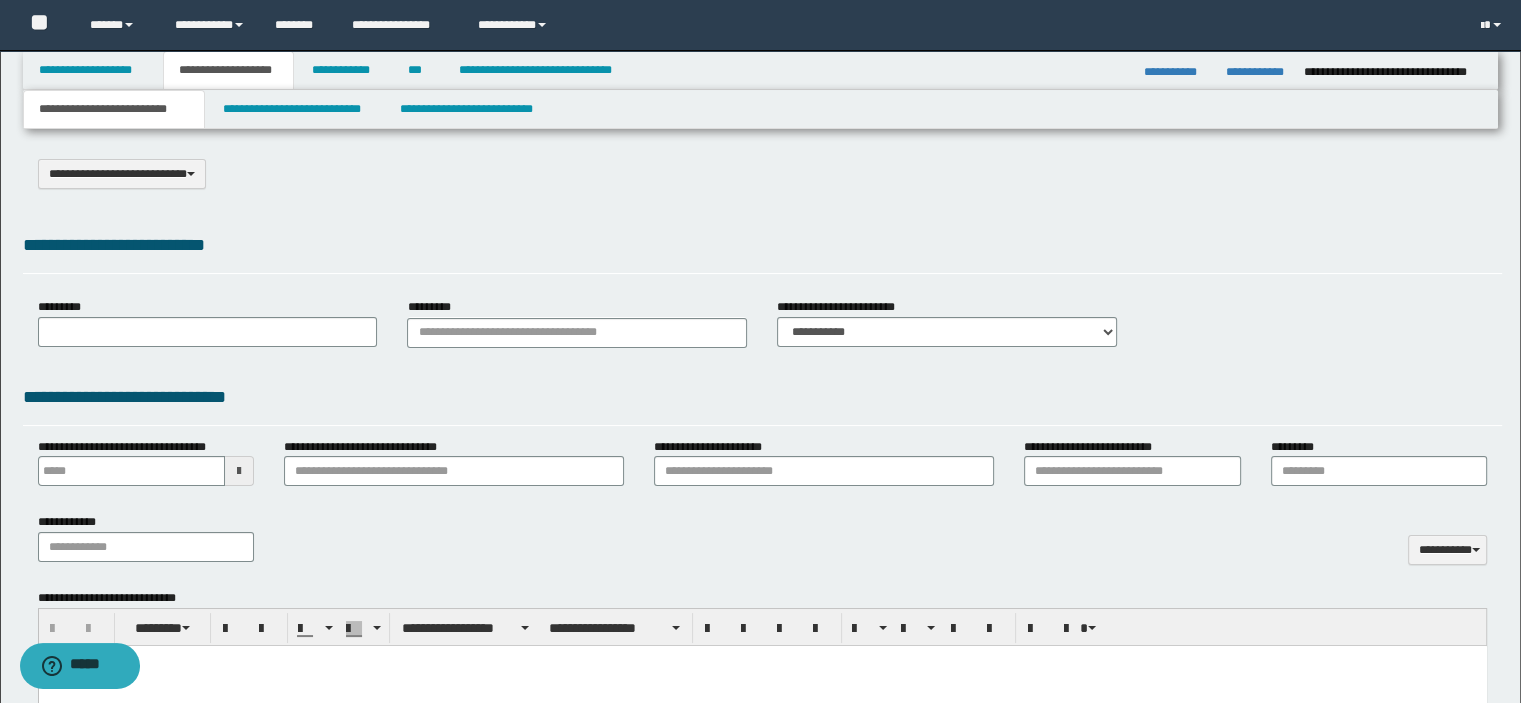 type 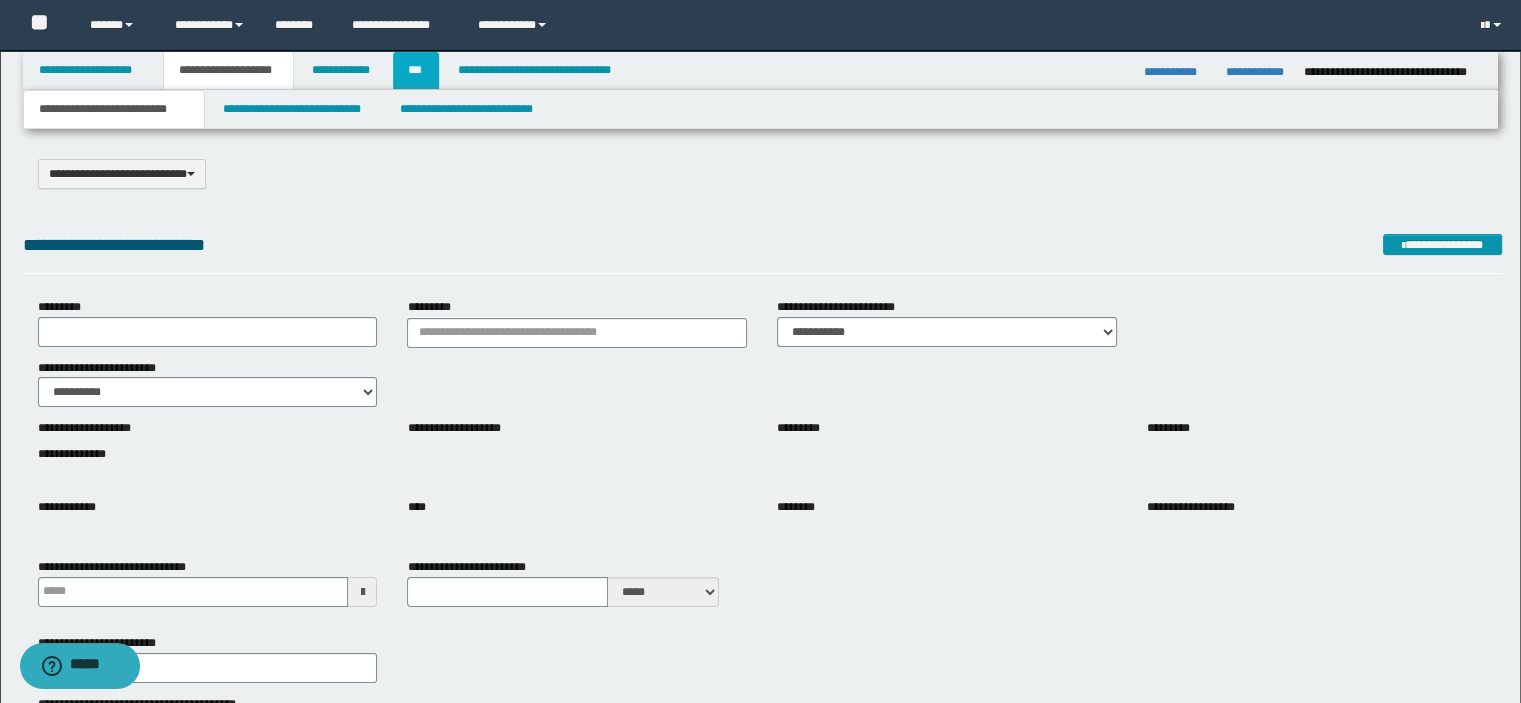 click on "***" at bounding box center [416, 70] 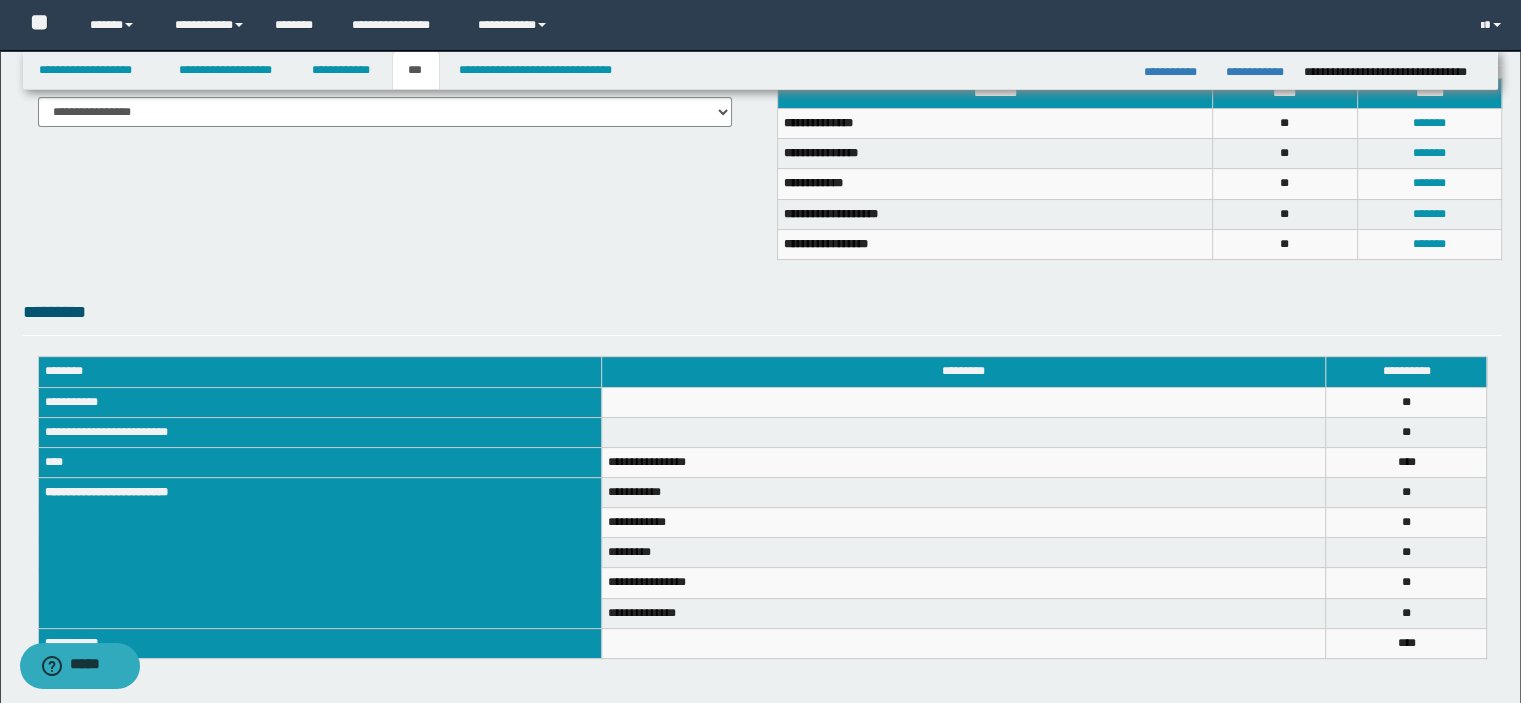 scroll, scrollTop: 0, scrollLeft: 0, axis: both 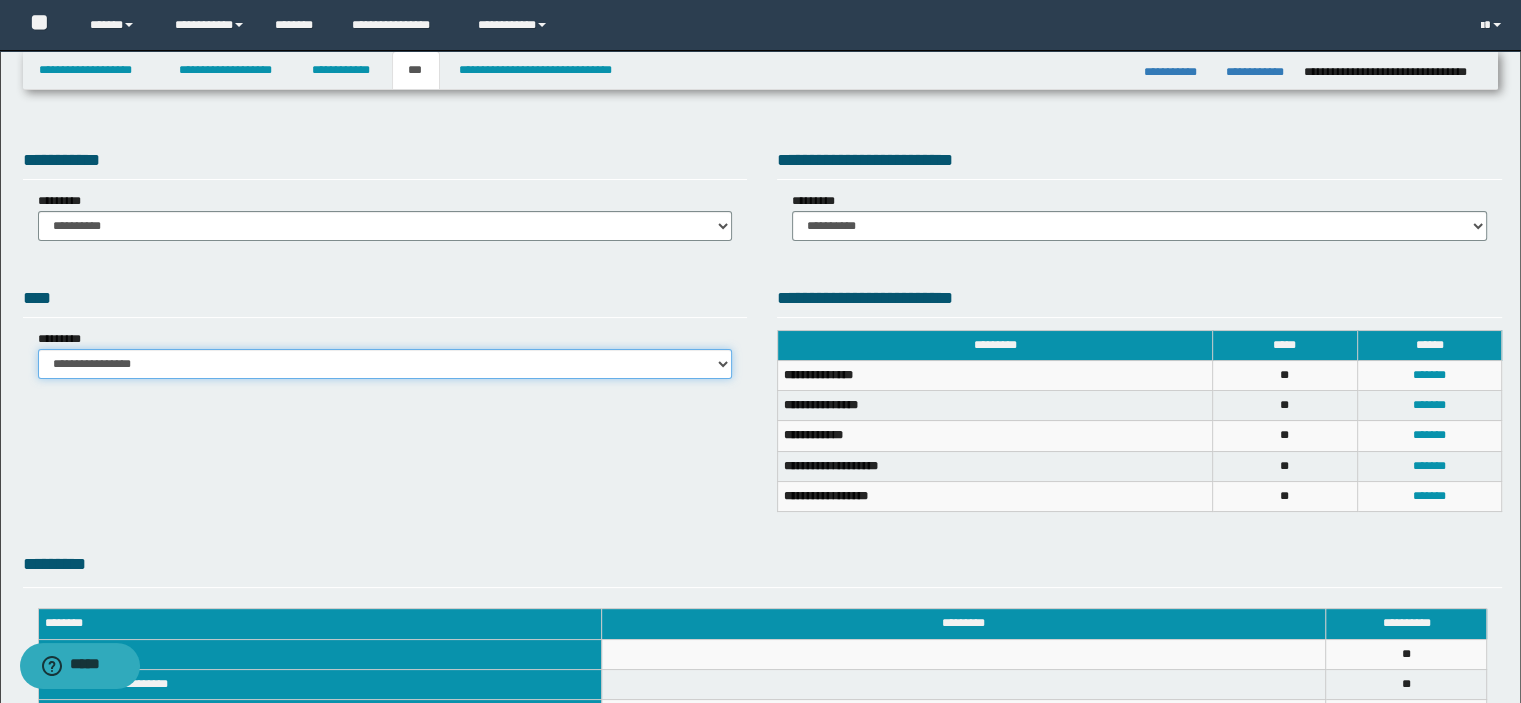 click on "**********" at bounding box center [385, 364] 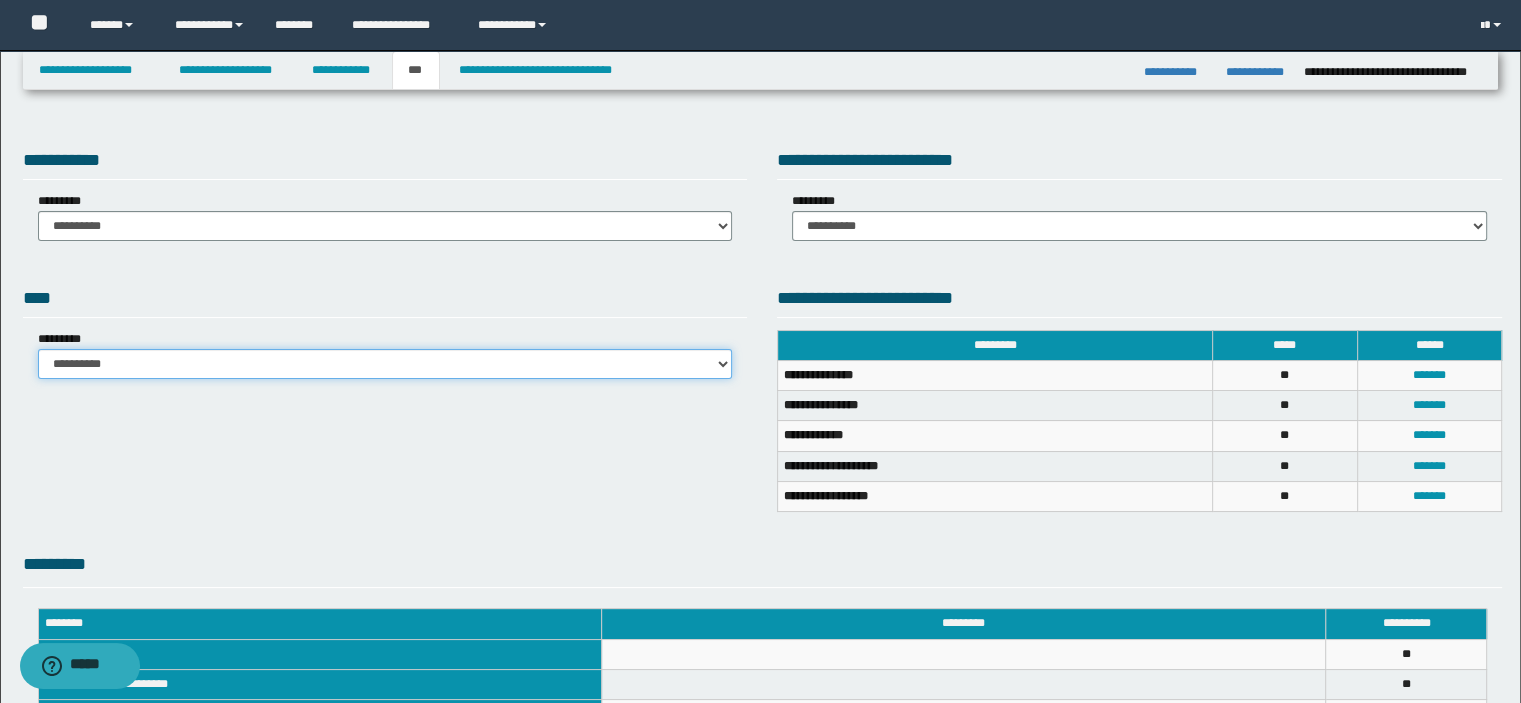click on "**********" at bounding box center [385, 364] 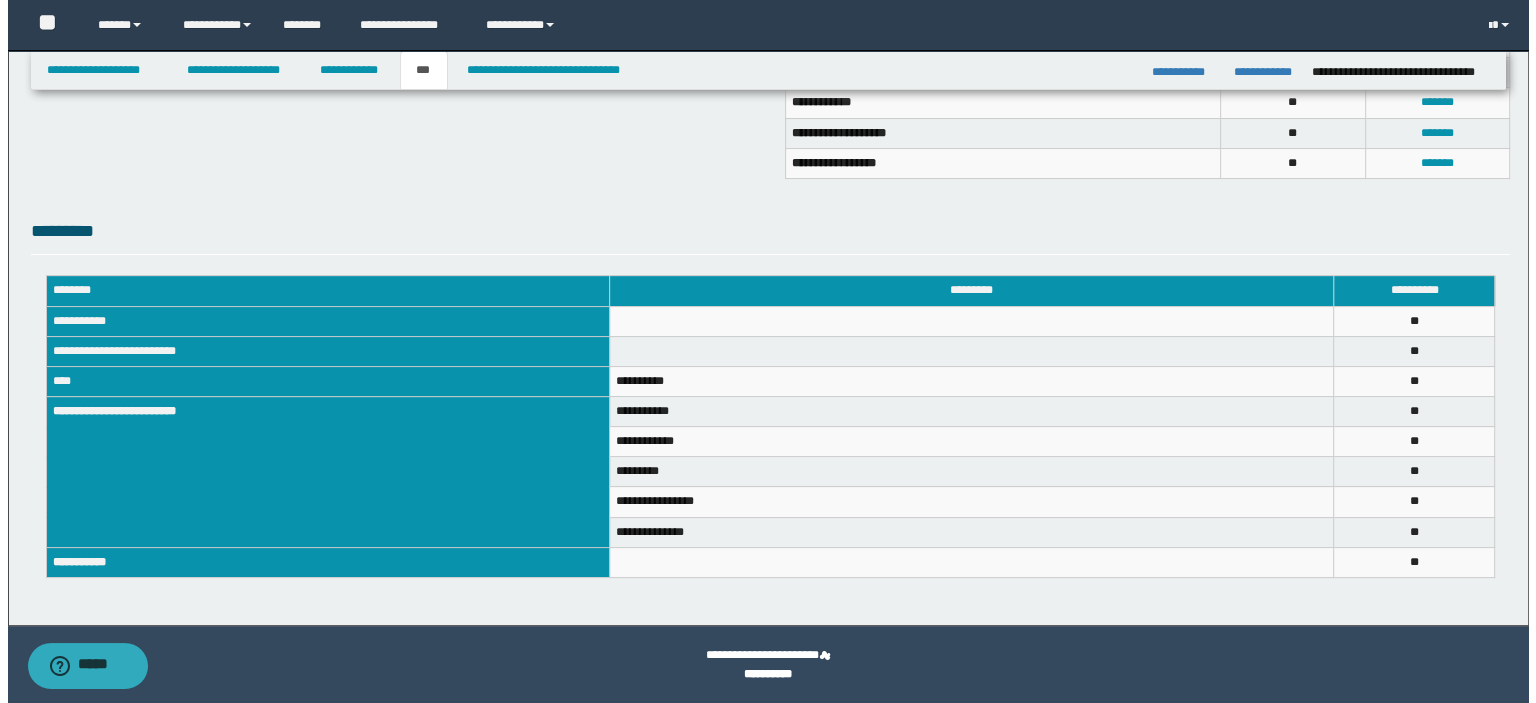scroll, scrollTop: 0, scrollLeft: 0, axis: both 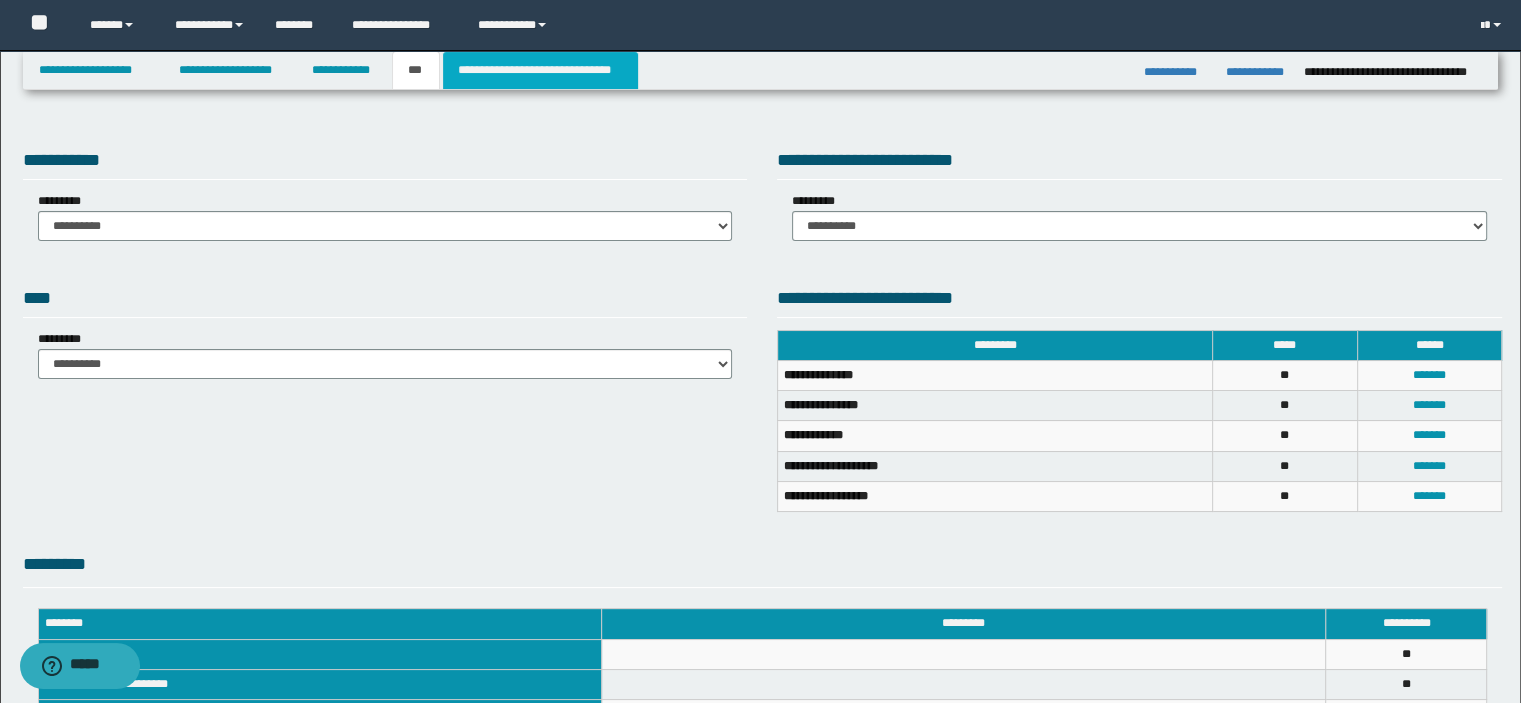 click on "**********" at bounding box center (540, 70) 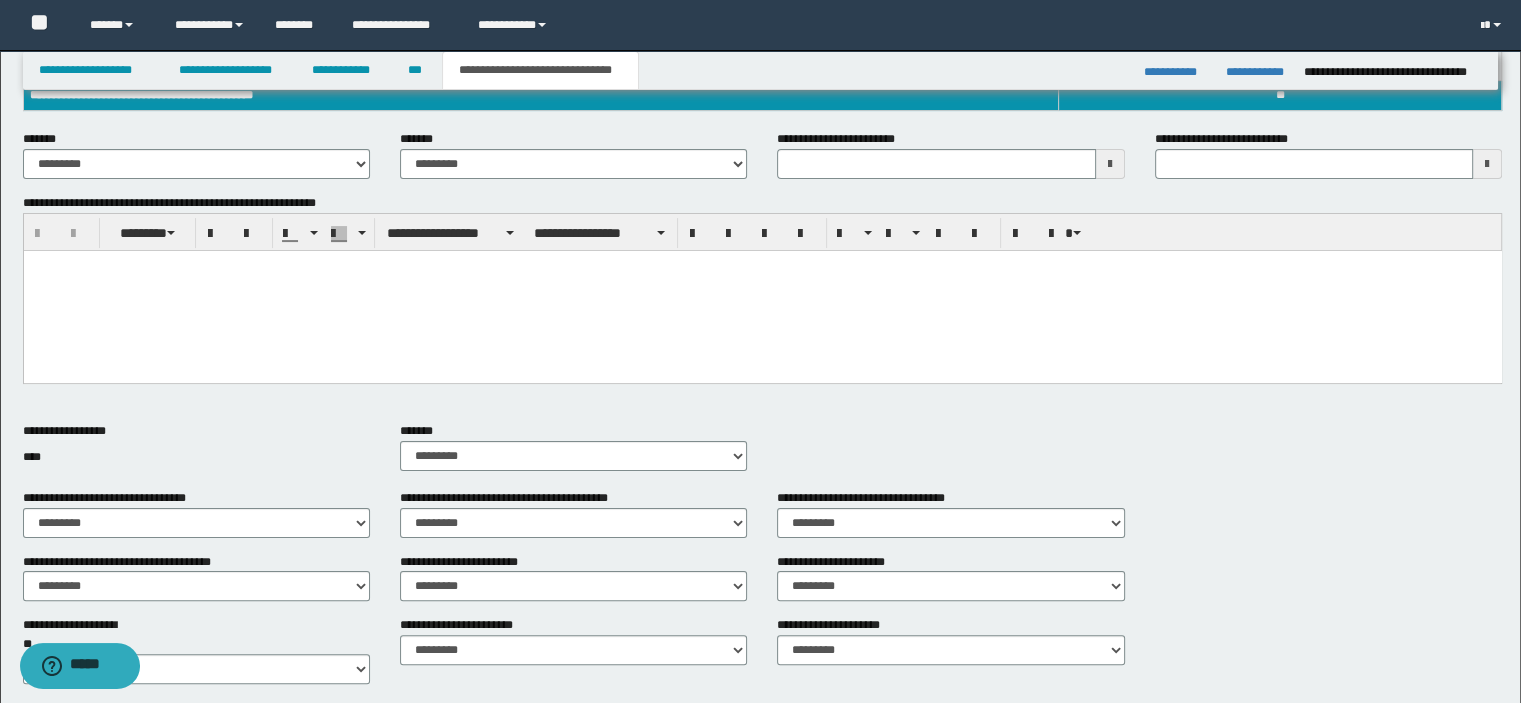 scroll, scrollTop: 400, scrollLeft: 0, axis: vertical 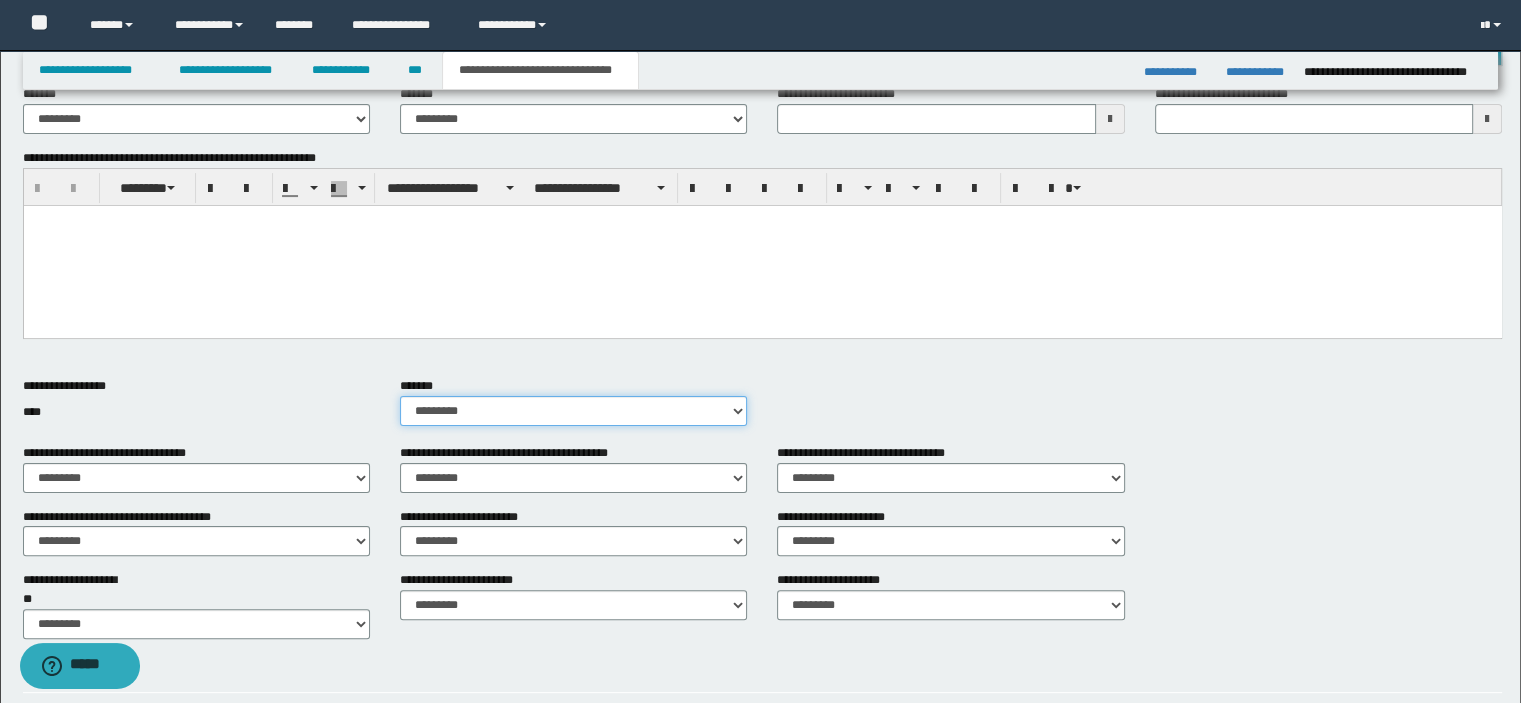 click on "*********
**
**" at bounding box center (573, 411) 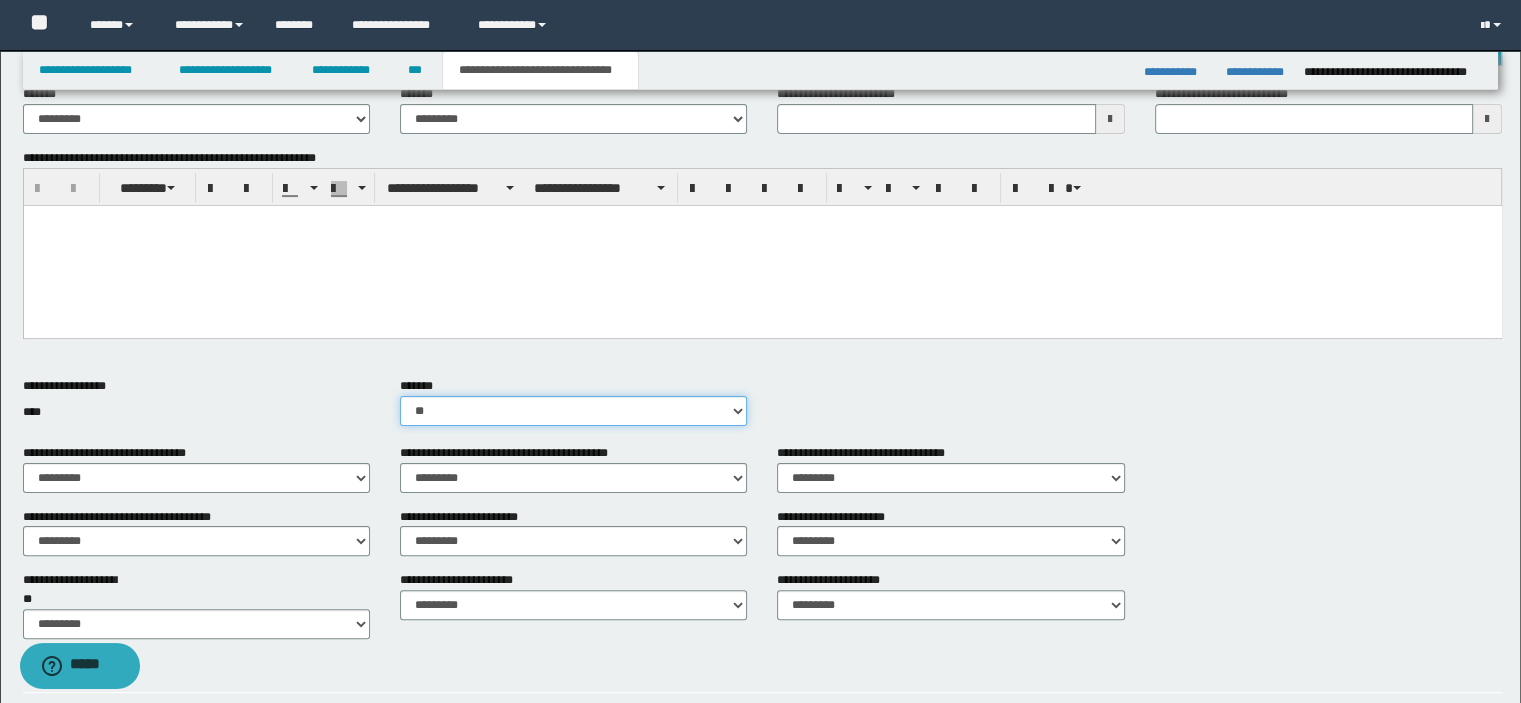 click on "*********
**
**" at bounding box center (573, 411) 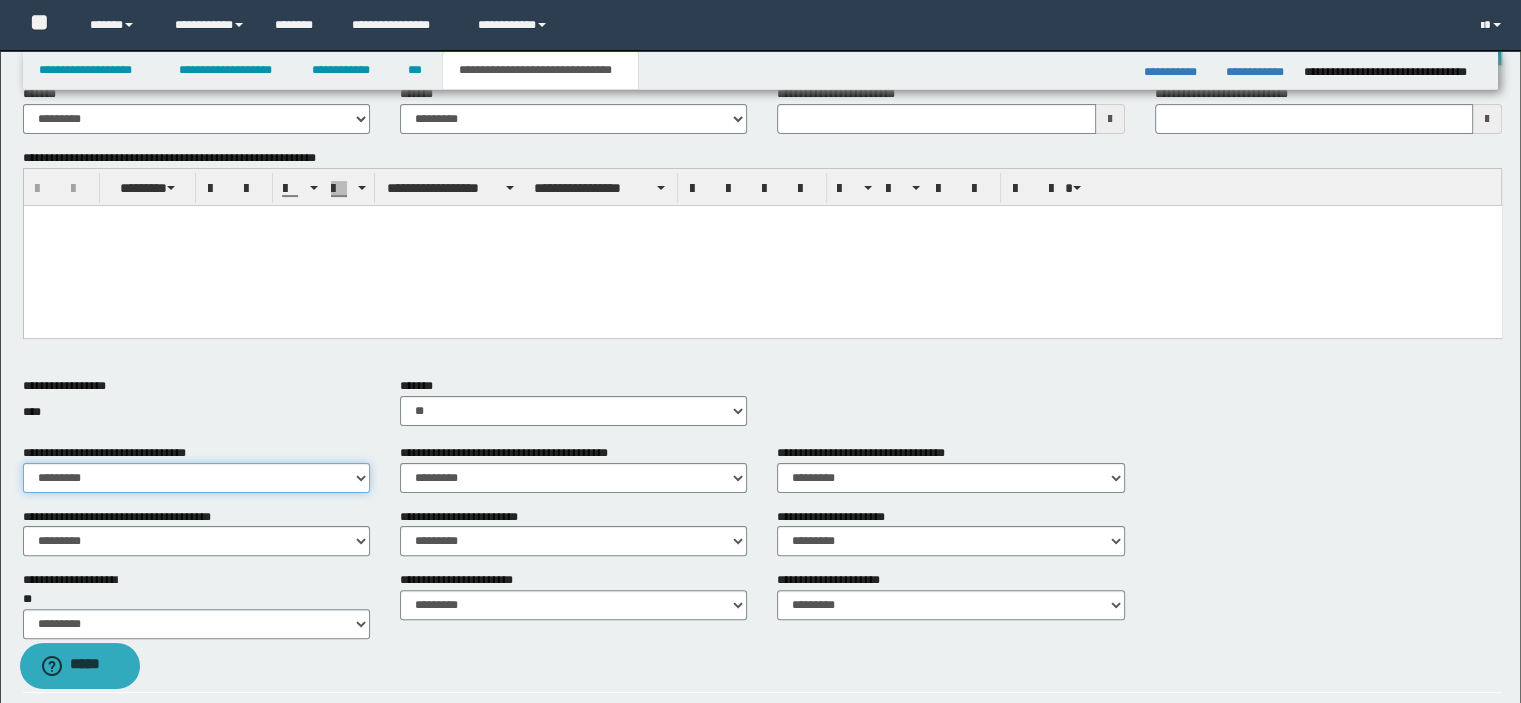 click on "*********
**
**" at bounding box center (196, 478) 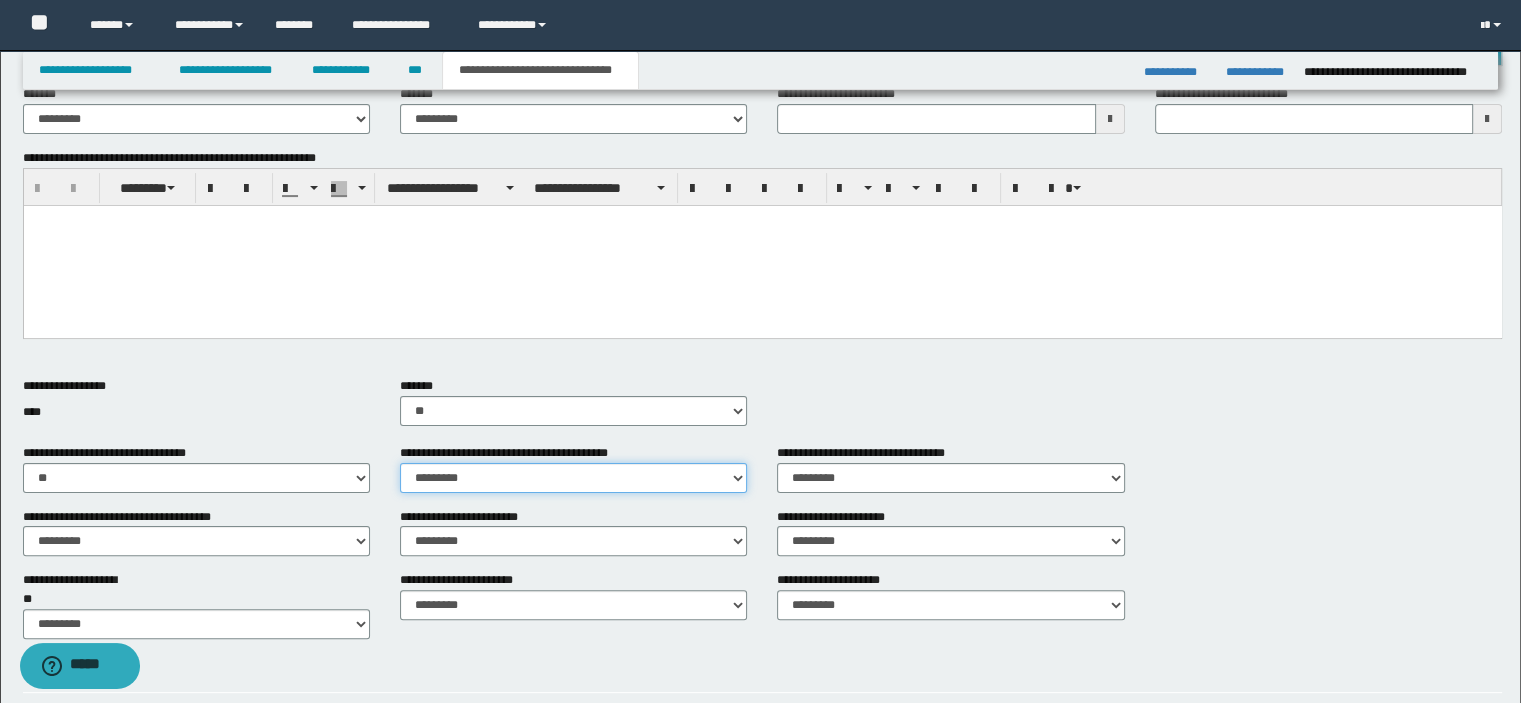 click on "*********
**
**" at bounding box center [573, 478] 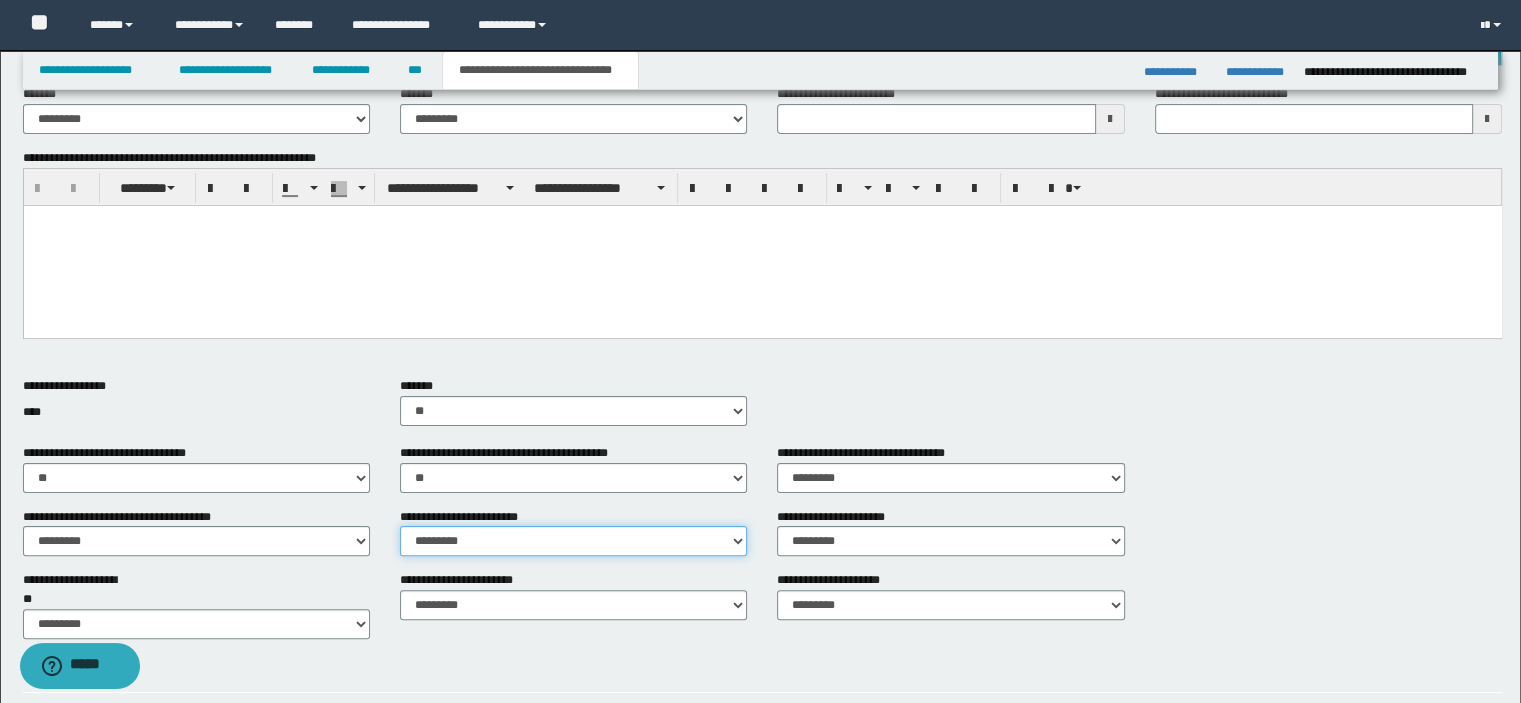 click on "*********
**
**" at bounding box center [573, 541] 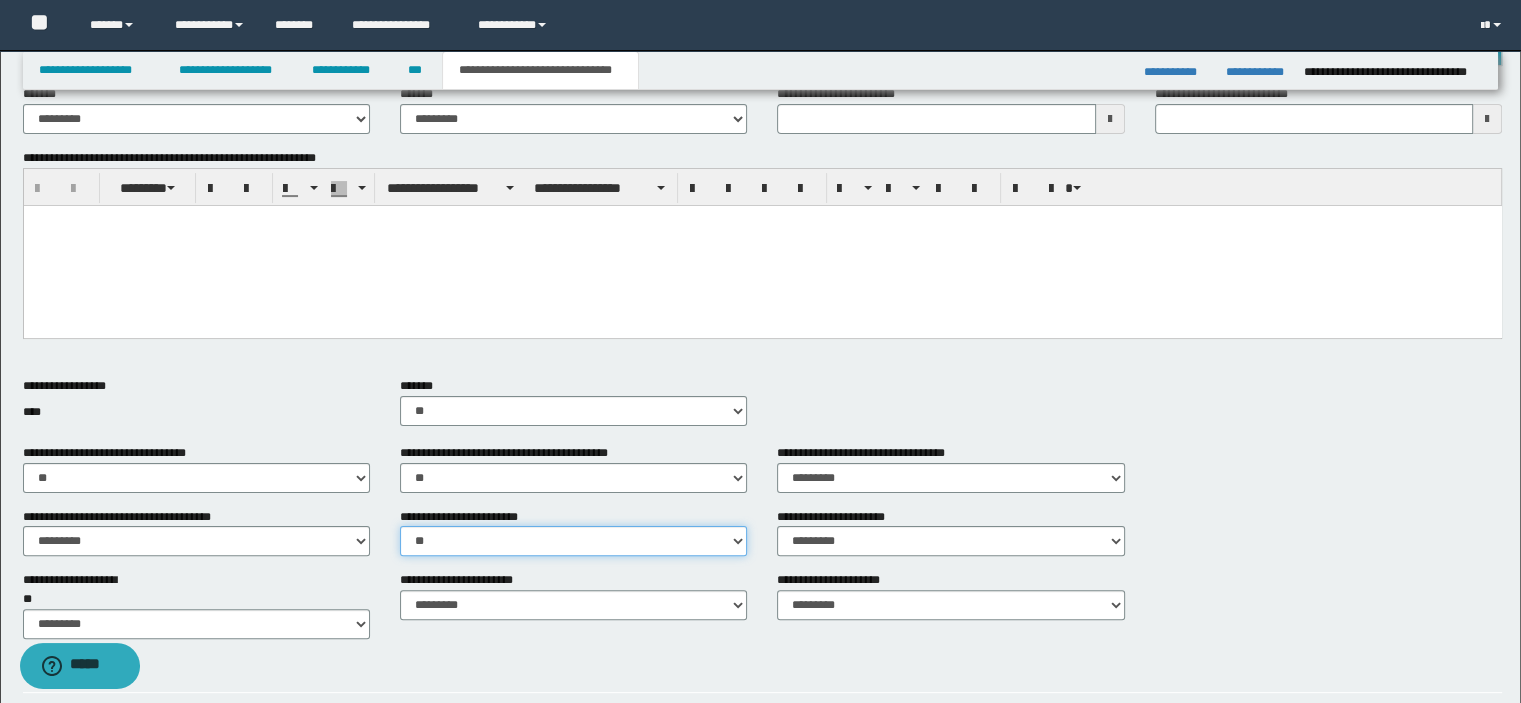 click on "*********
**
**" at bounding box center (573, 541) 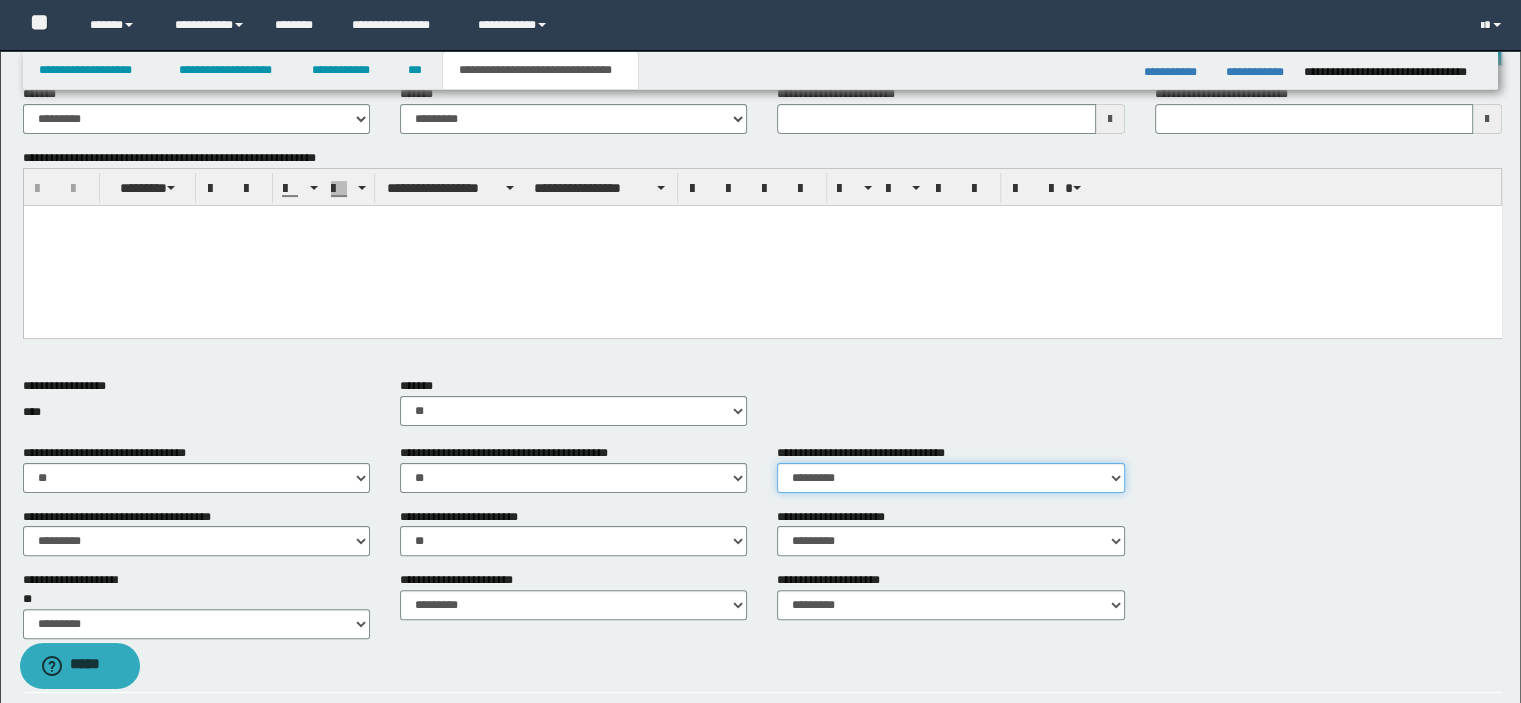 click on "*********
**
**" at bounding box center (950, 478) 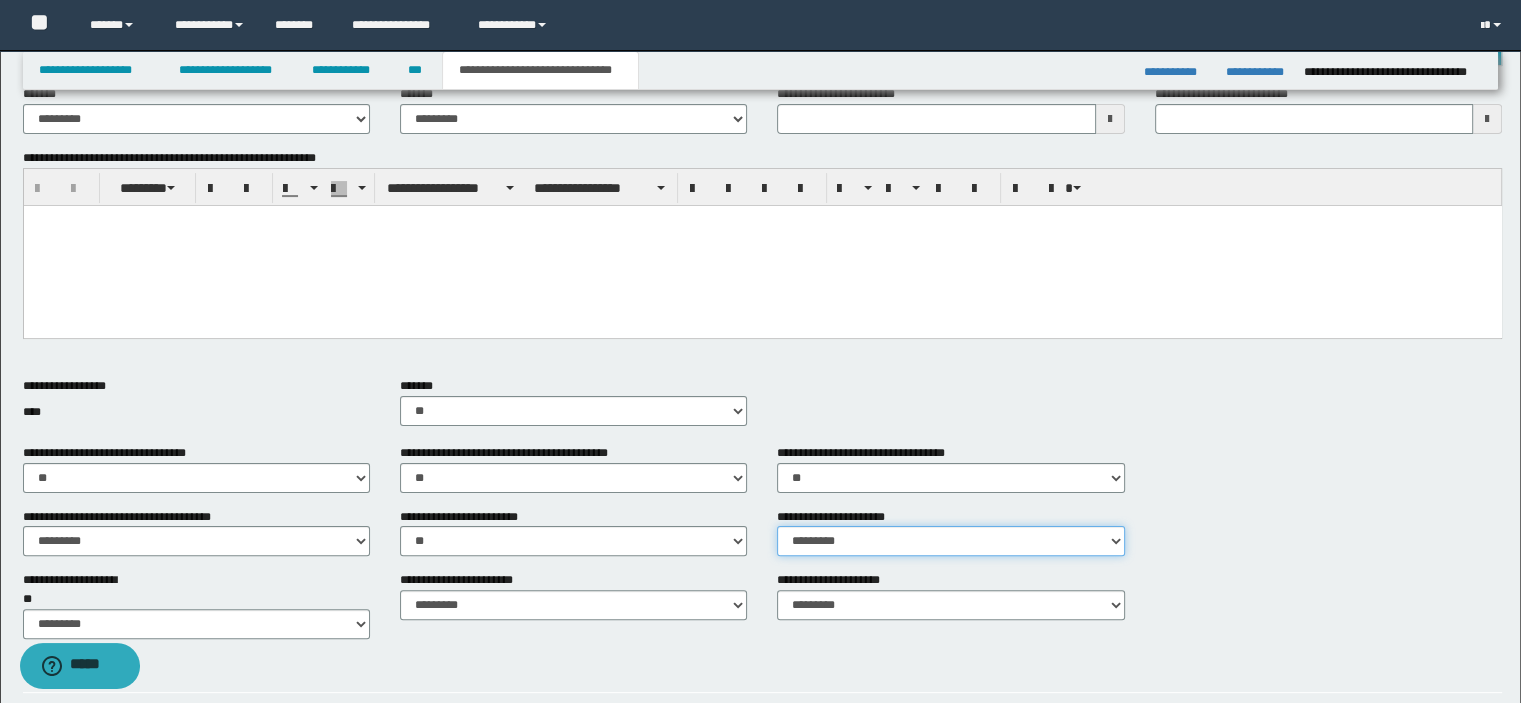 click on "*********
**
**" at bounding box center [950, 541] 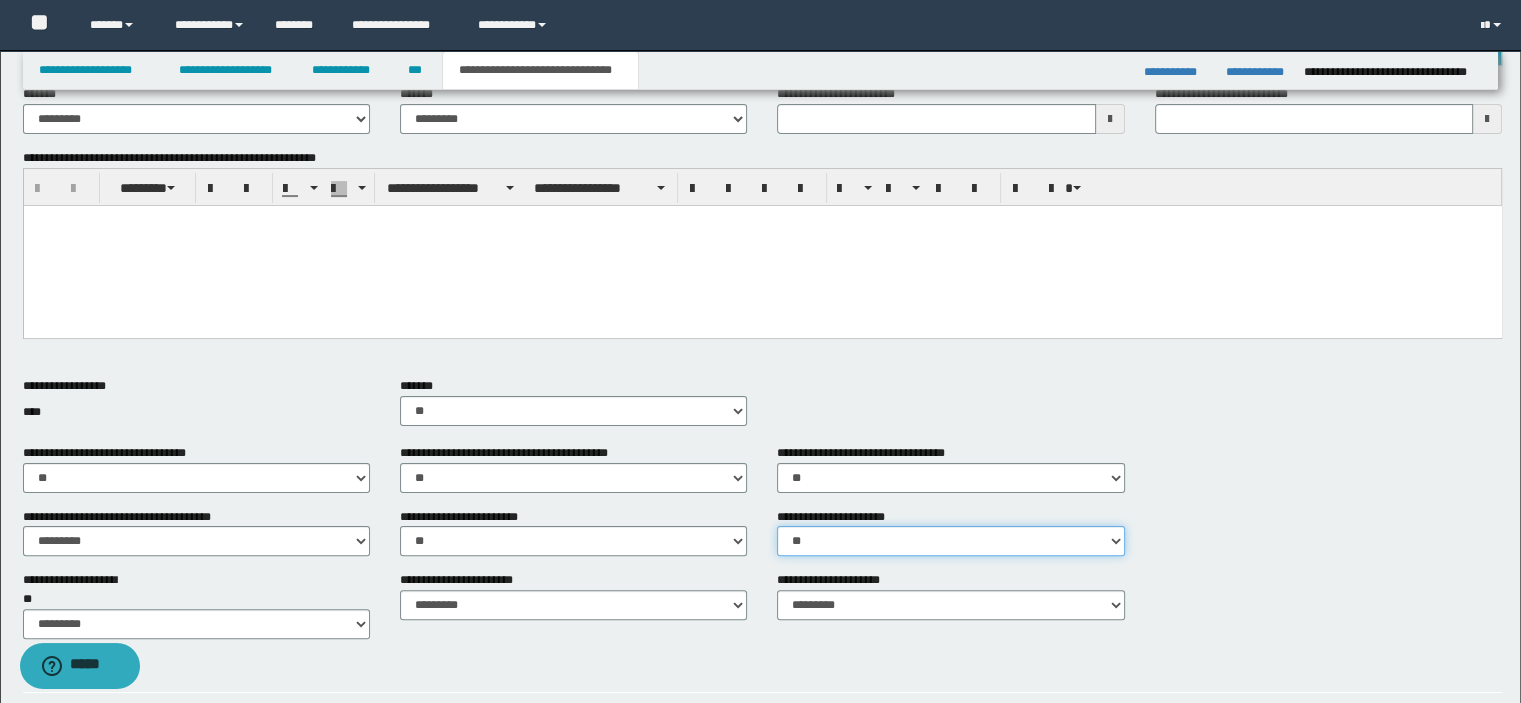 click on "*********
**
**" at bounding box center [950, 541] 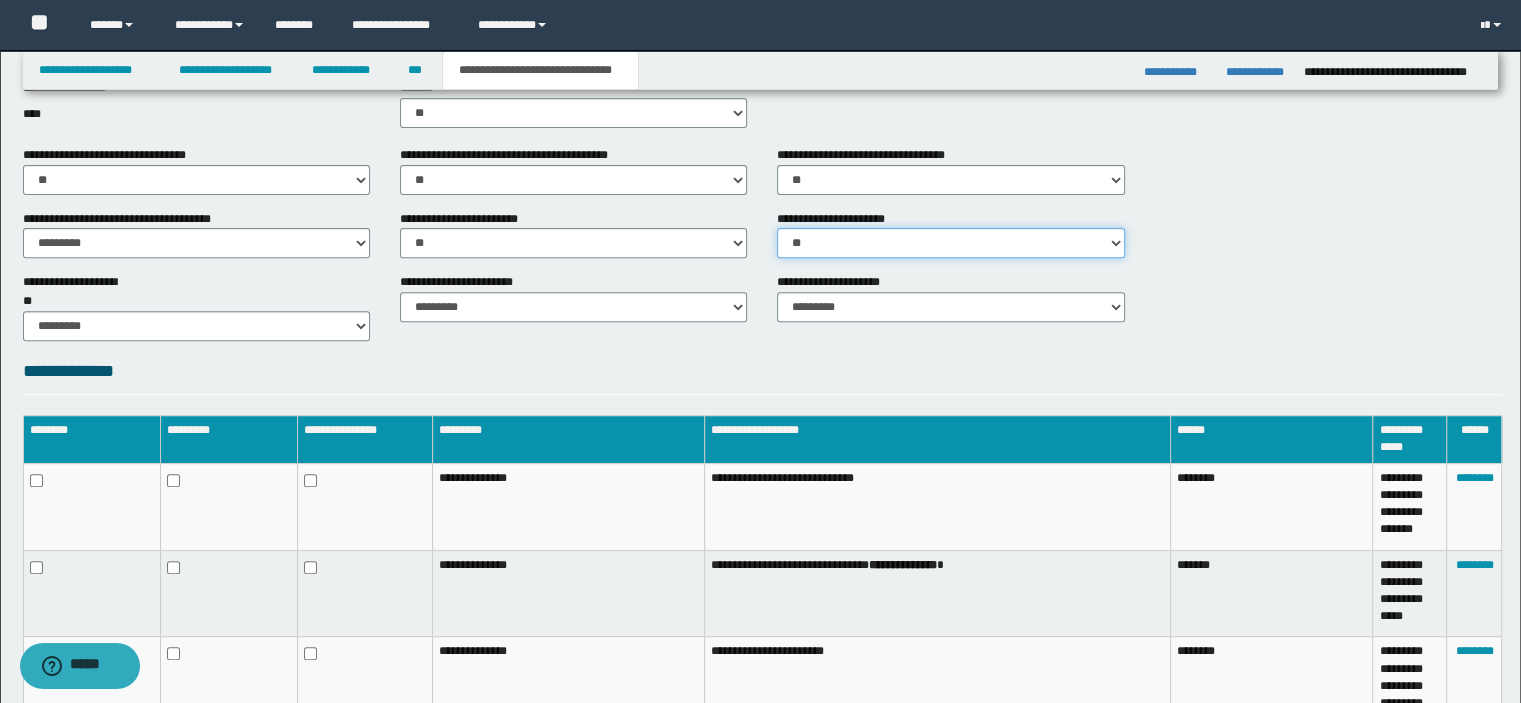 scroll, scrollTop: 700, scrollLeft: 0, axis: vertical 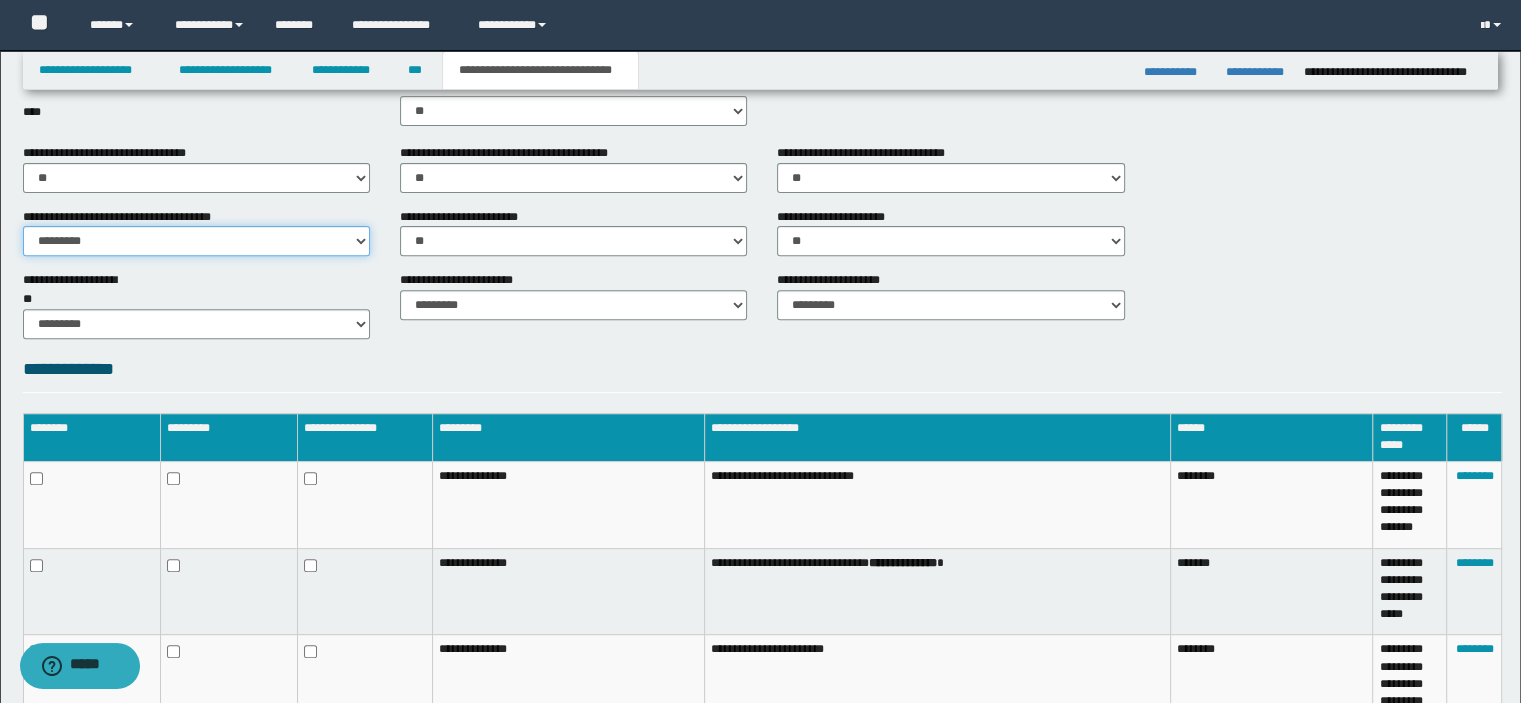click on "*********
**
**" at bounding box center [196, 241] 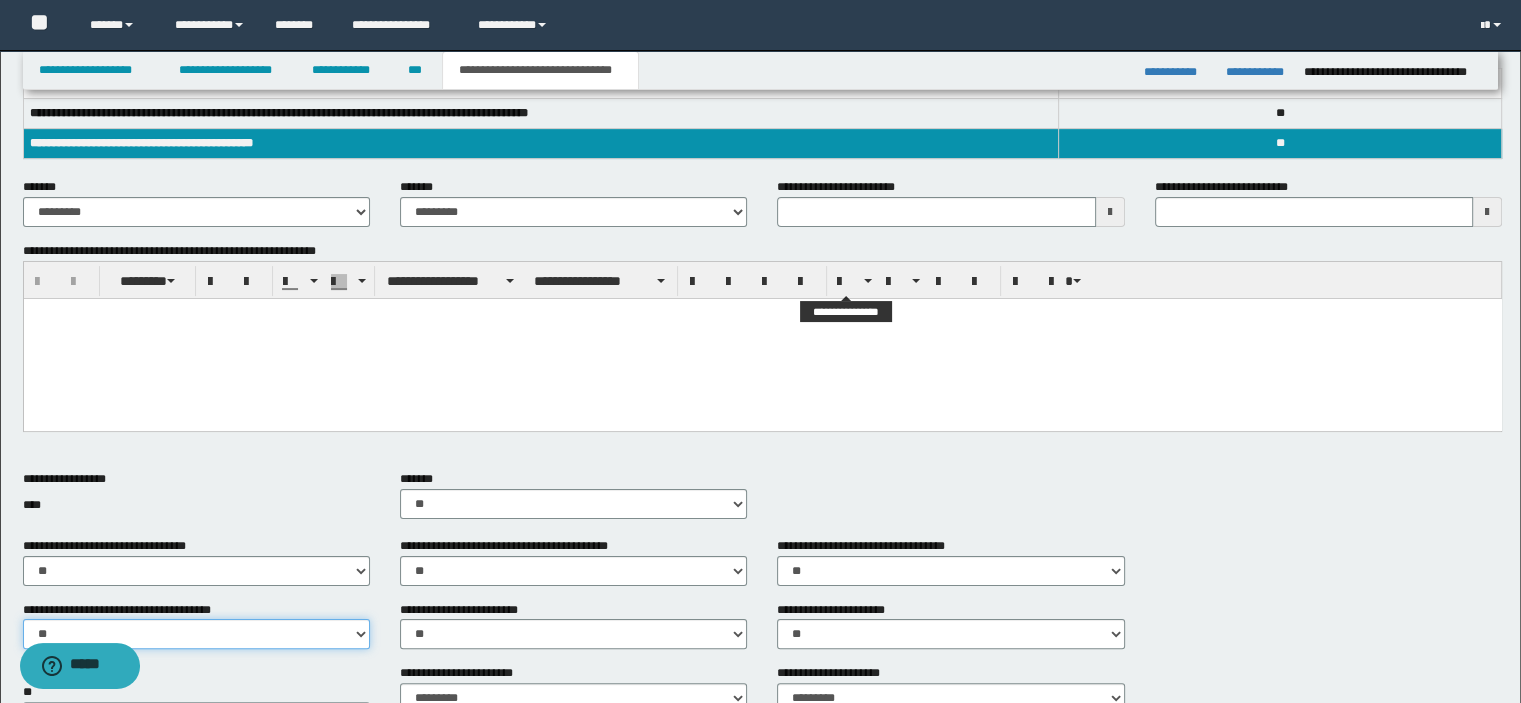 scroll, scrollTop: 300, scrollLeft: 0, axis: vertical 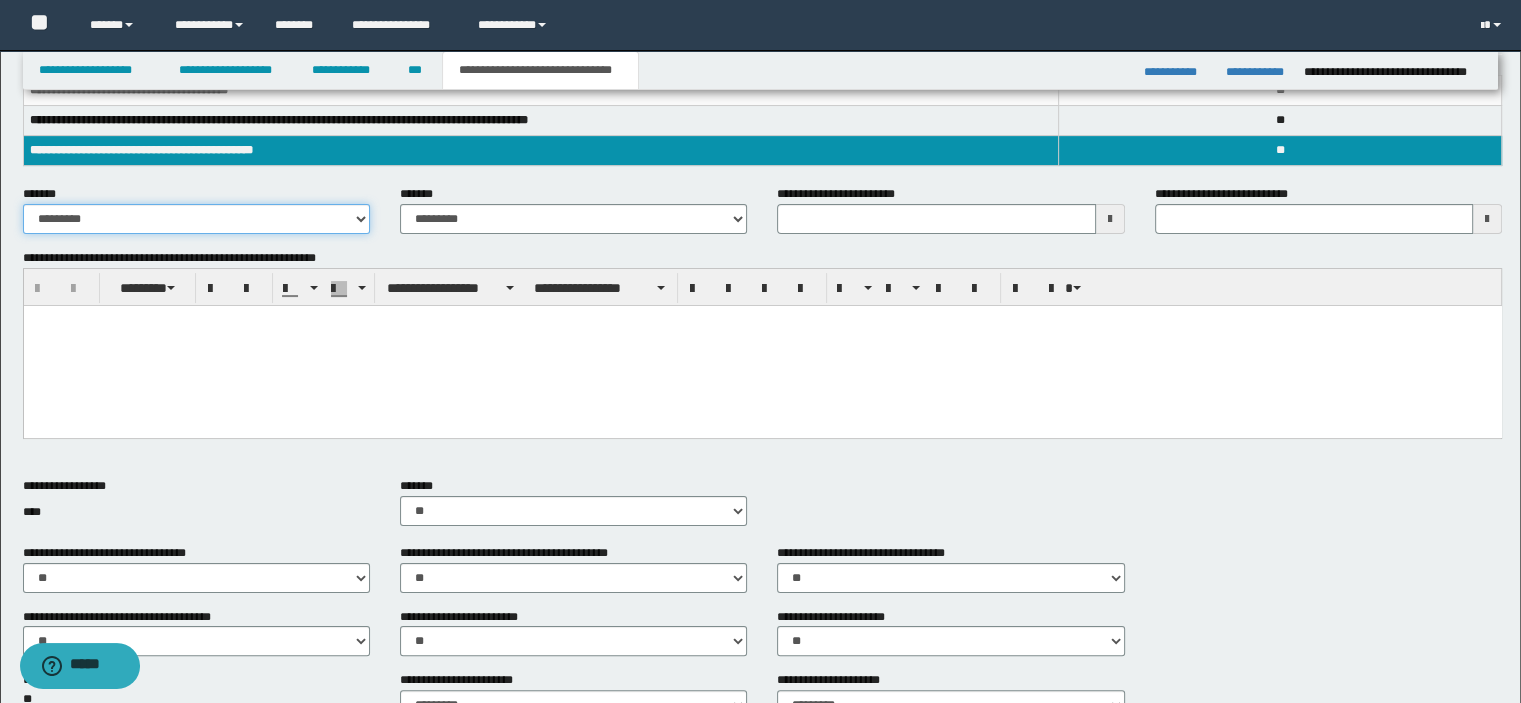 click on "**********" at bounding box center [196, 219] 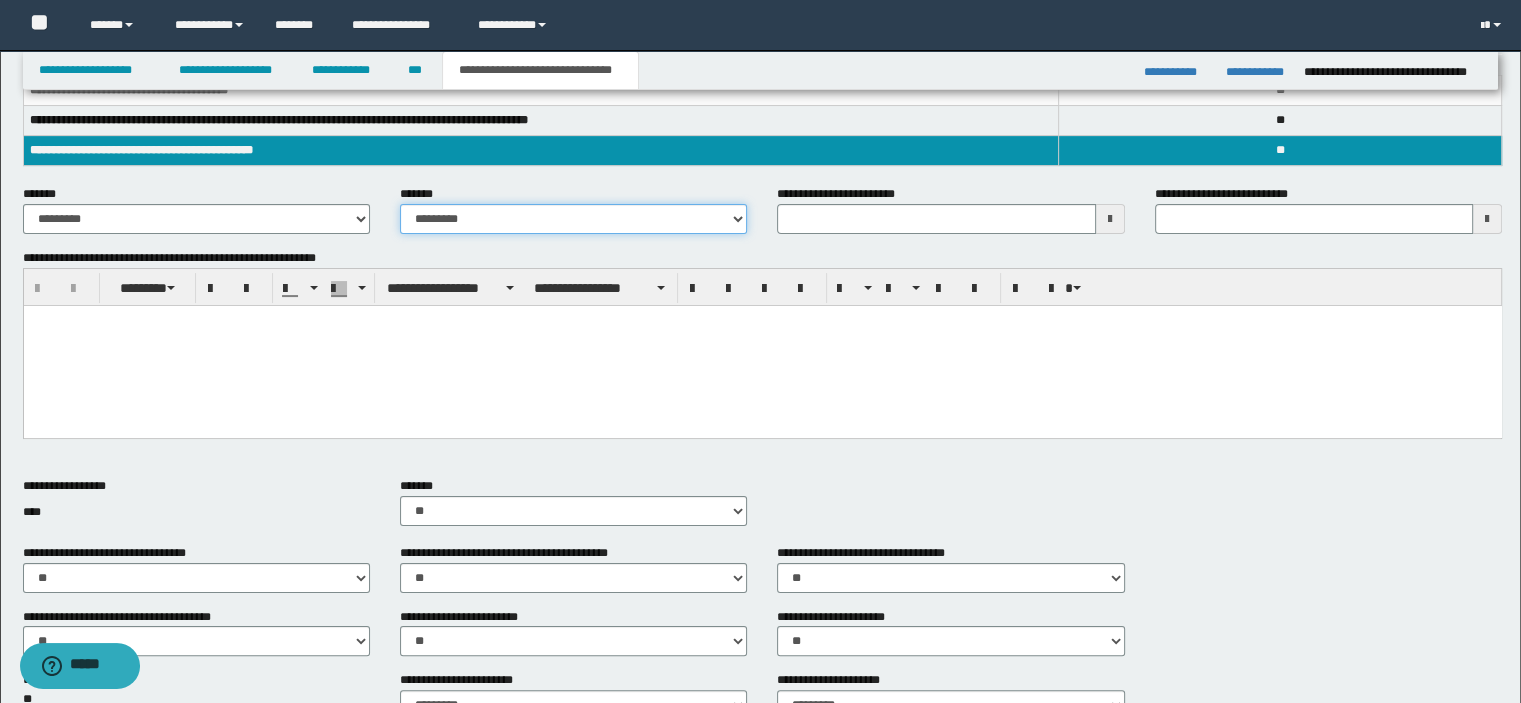 click on "**********" at bounding box center (573, 219) 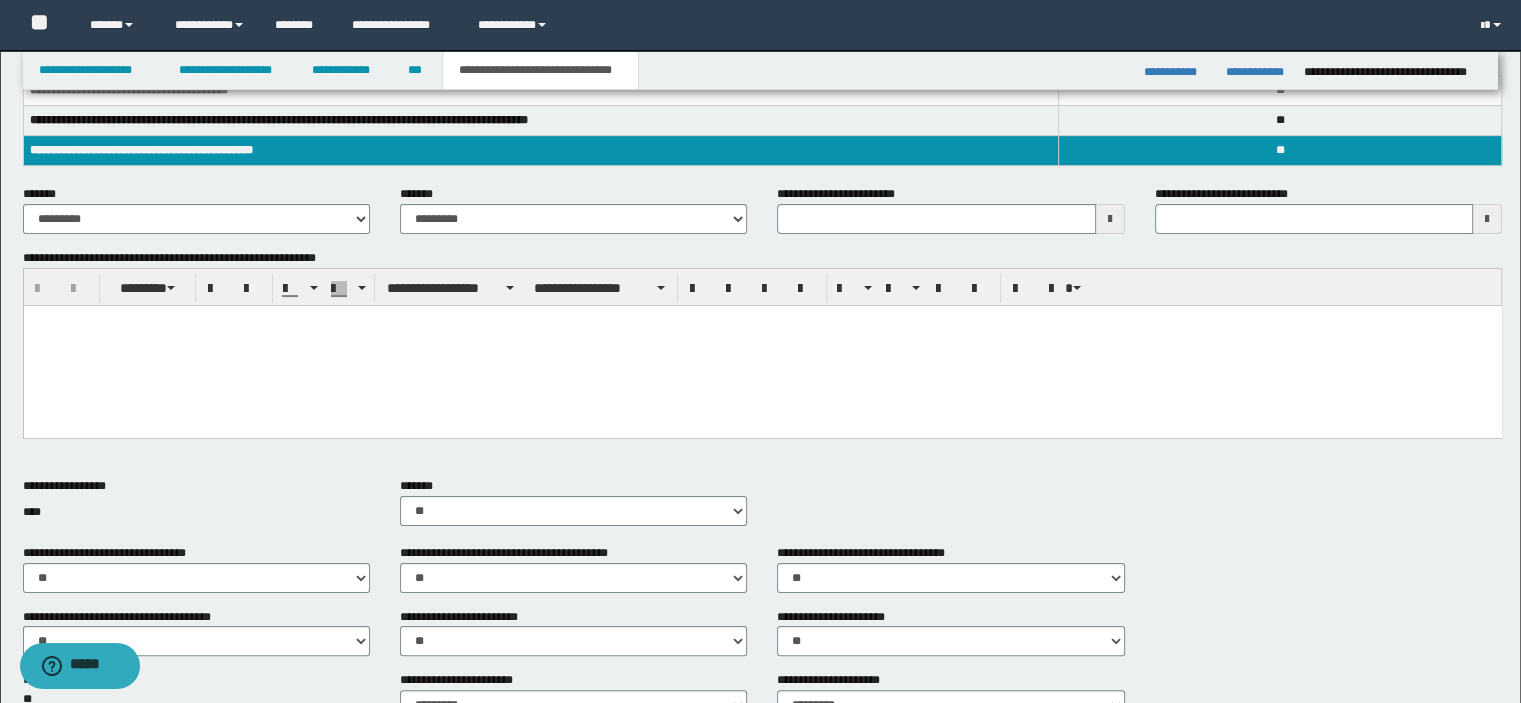 click at bounding box center (762, 346) 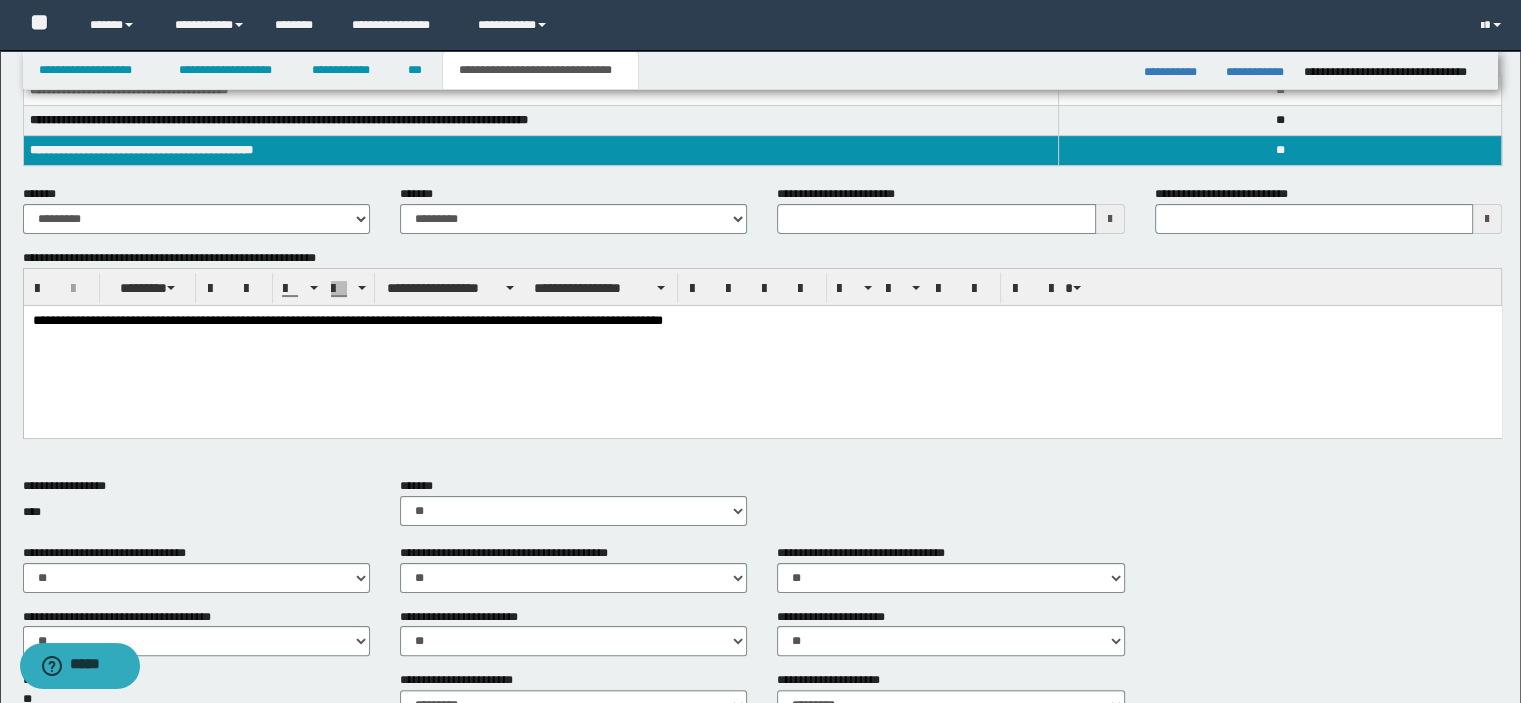 click on "**********" at bounding box center (762, 322) 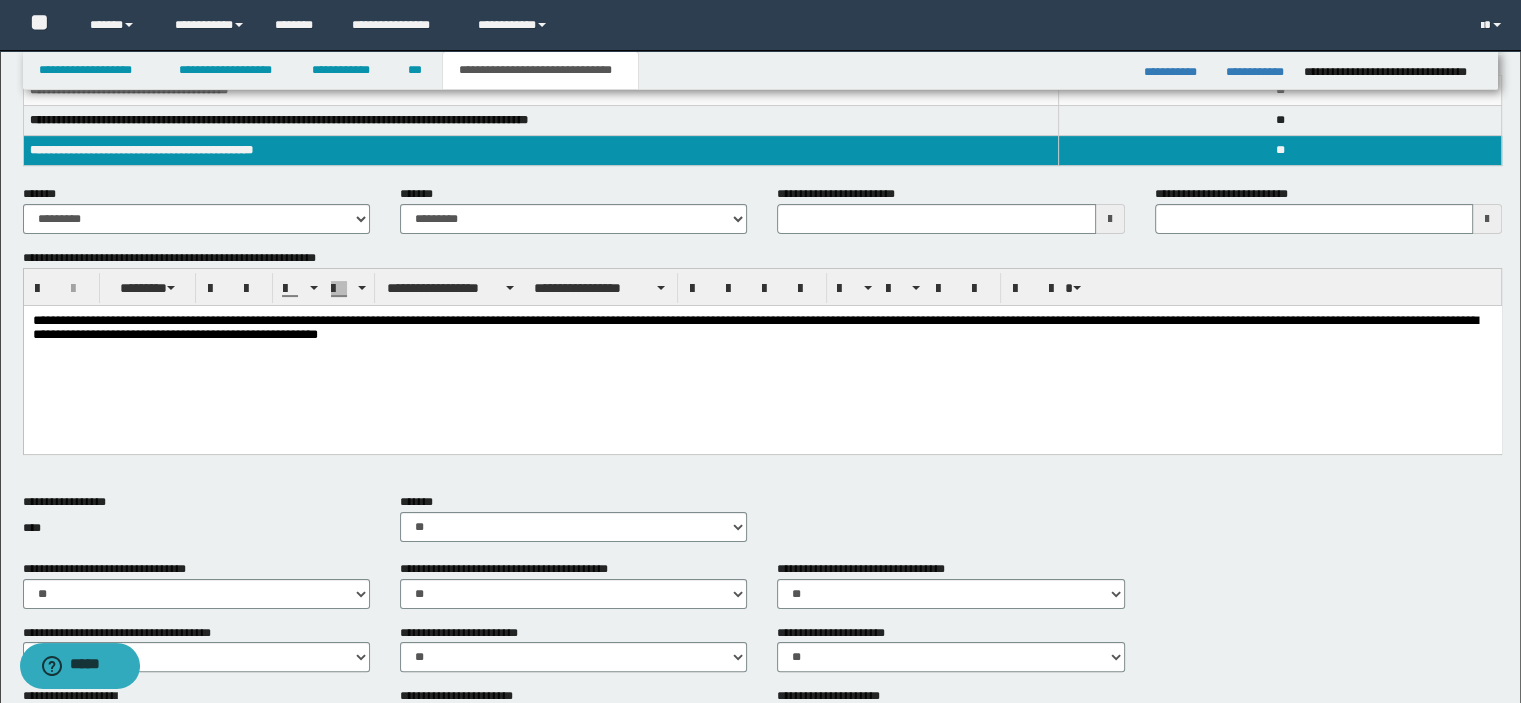 drag, startPoint x: 811, startPoint y: 323, endPoint x: 746, endPoint y: 360, distance: 74.793045 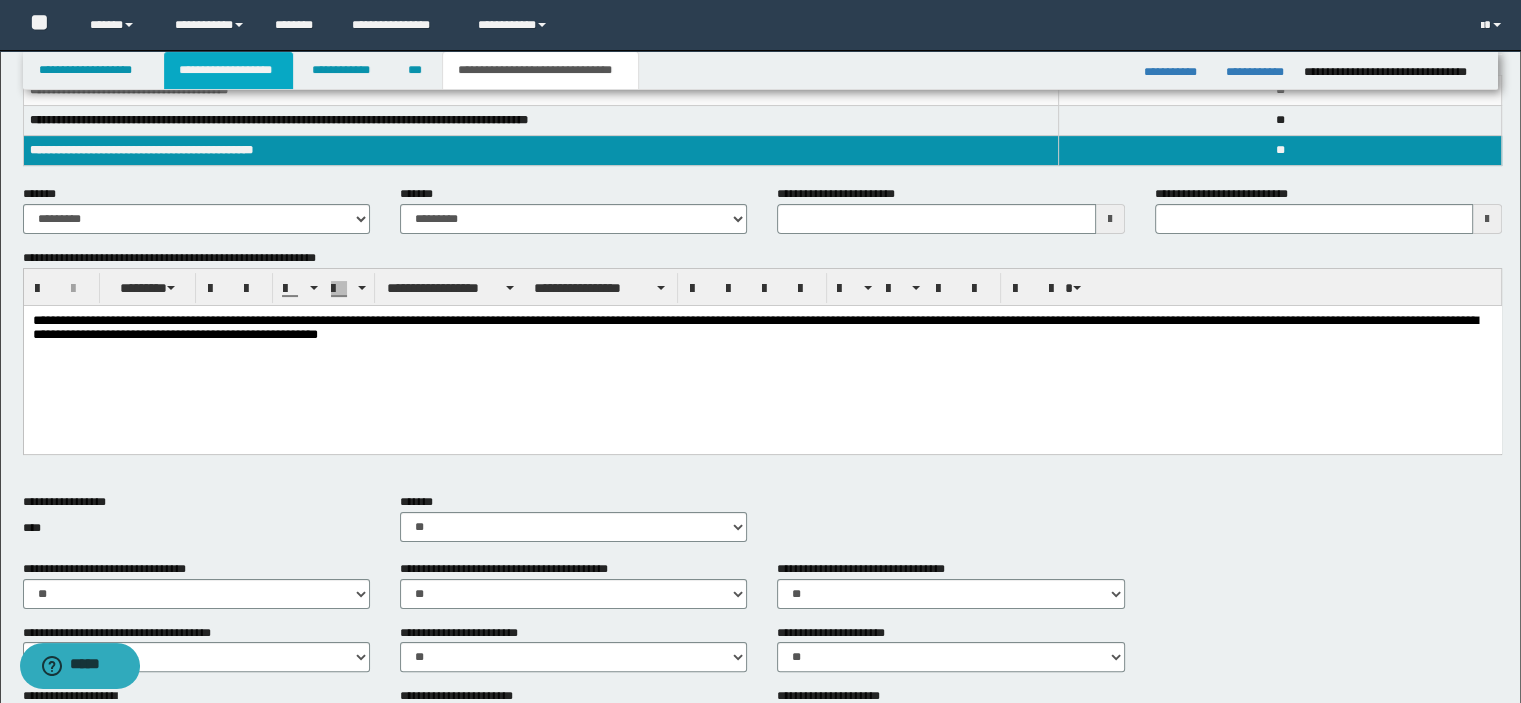 click on "**********" at bounding box center [228, 70] 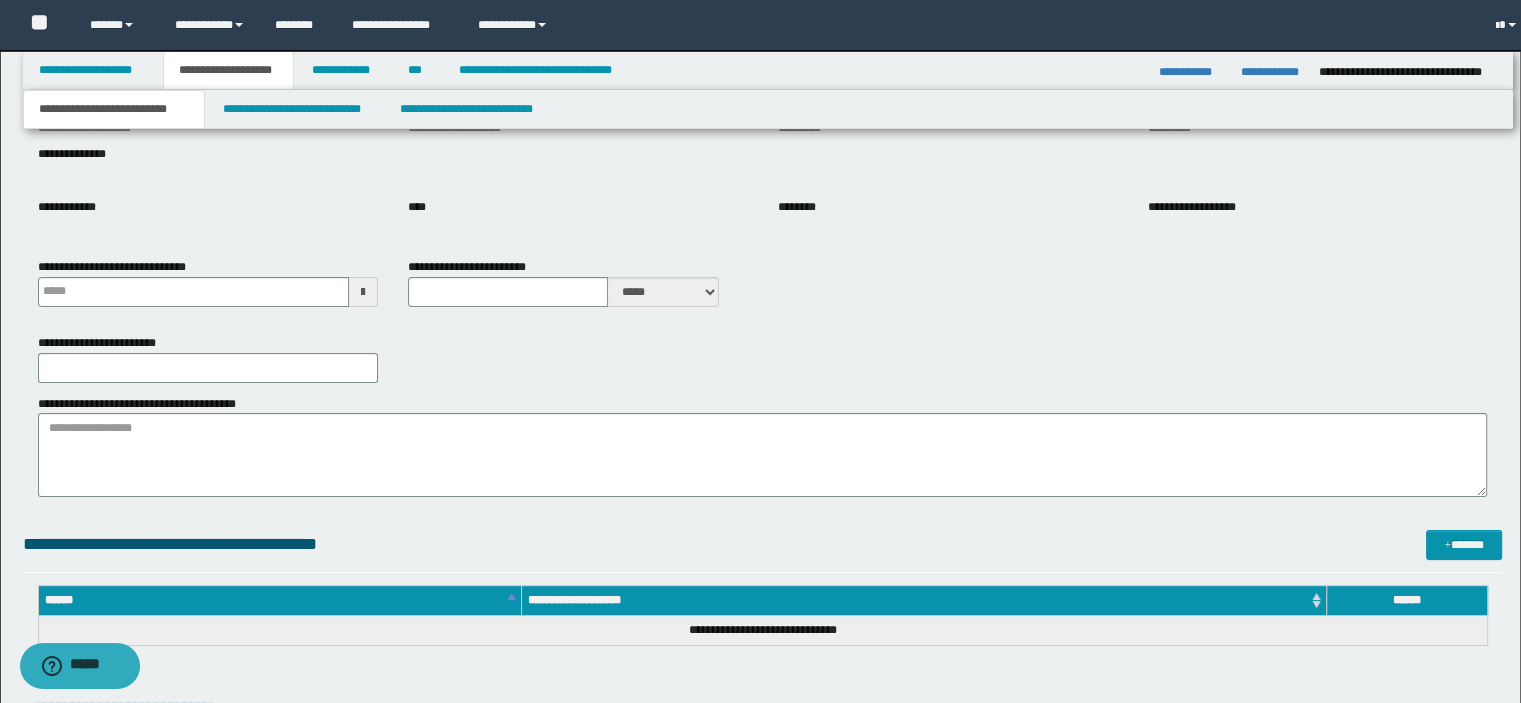 scroll, scrollTop: 331, scrollLeft: 0, axis: vertical 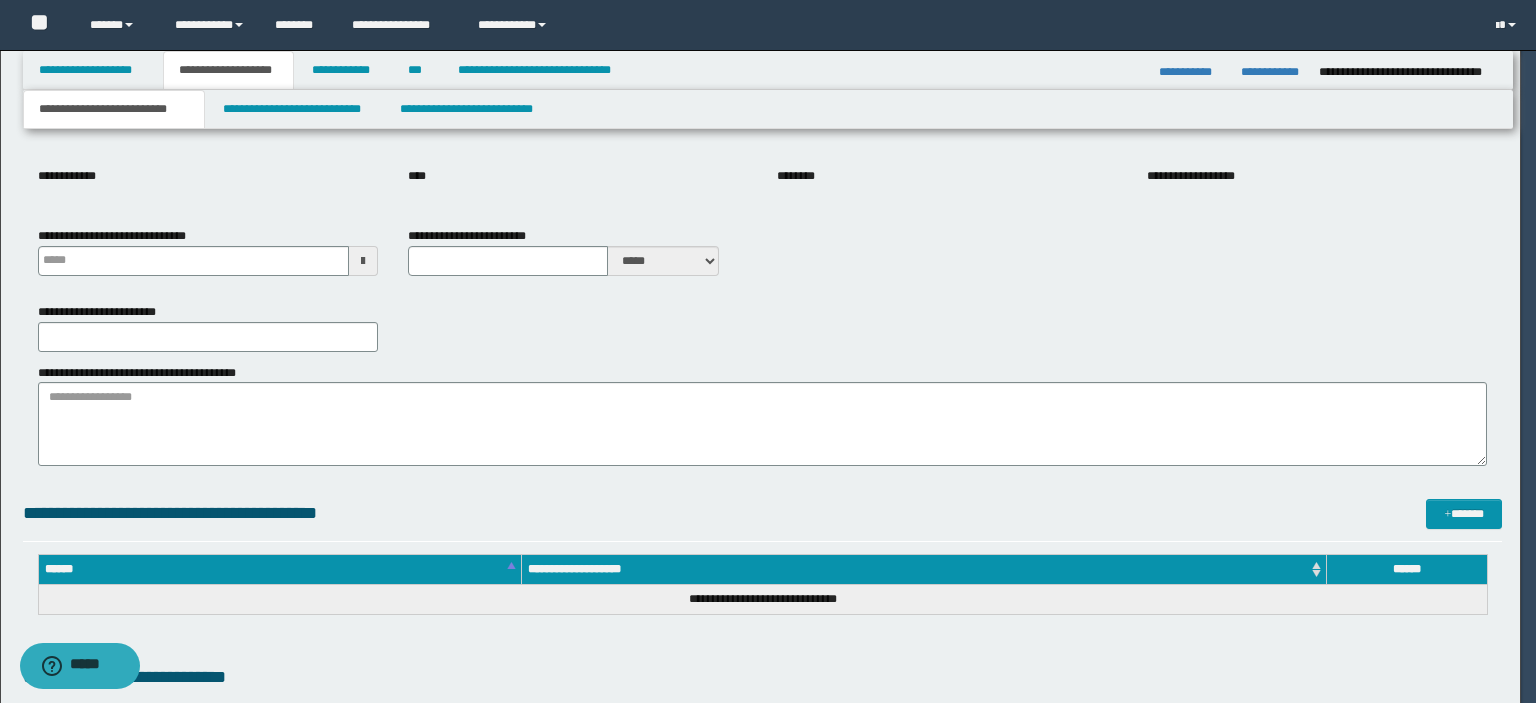 type 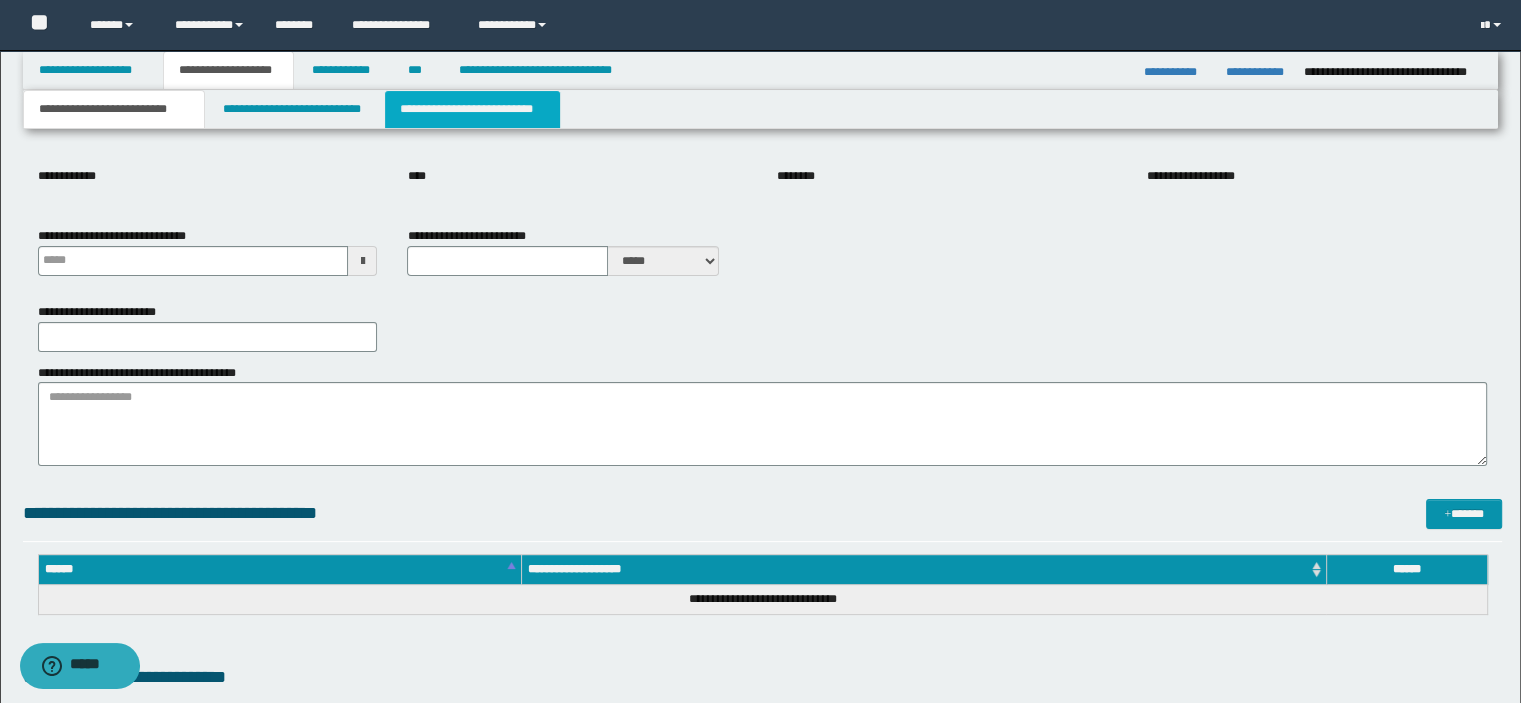 click on "**********" at bounding box center [472, 109] 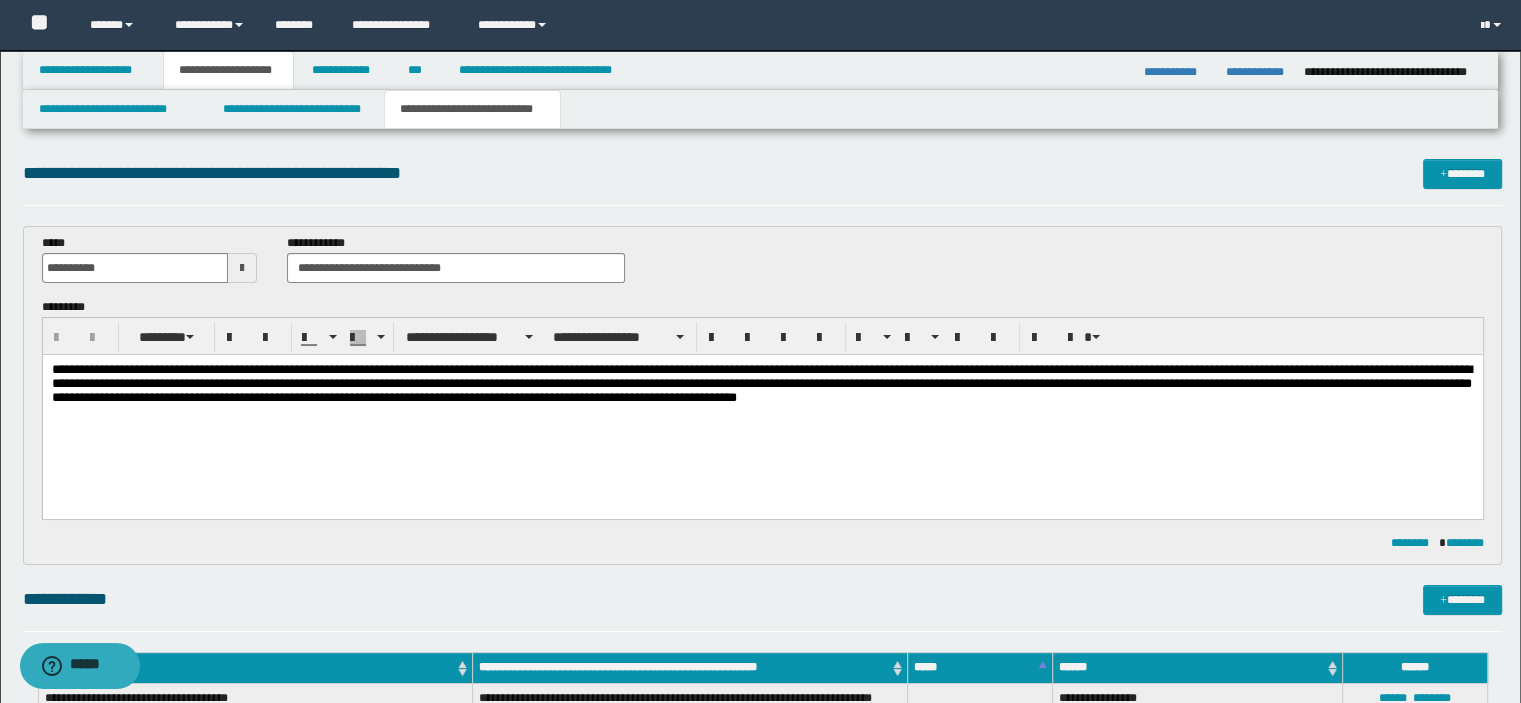scroll, scrollTop: 0, scrollLeft: 0, axis: both 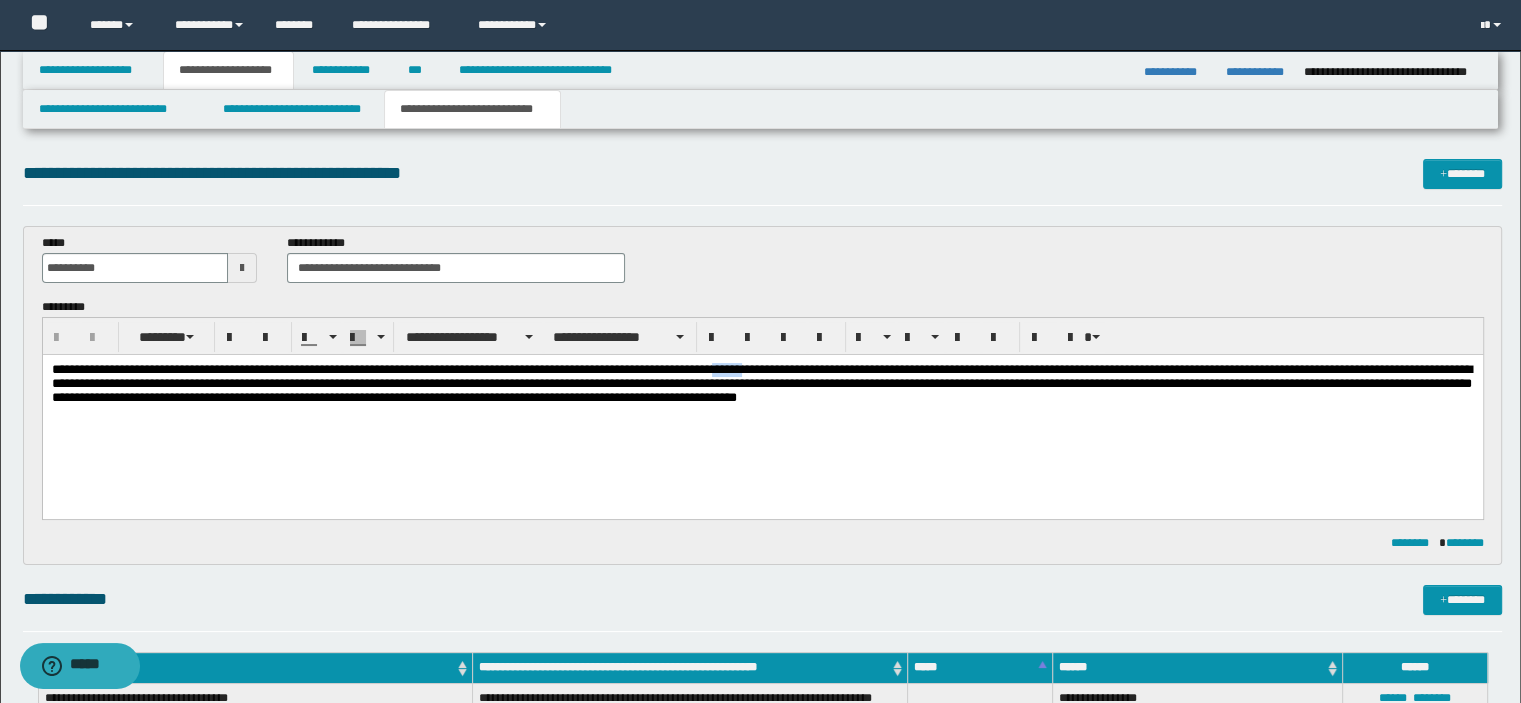type 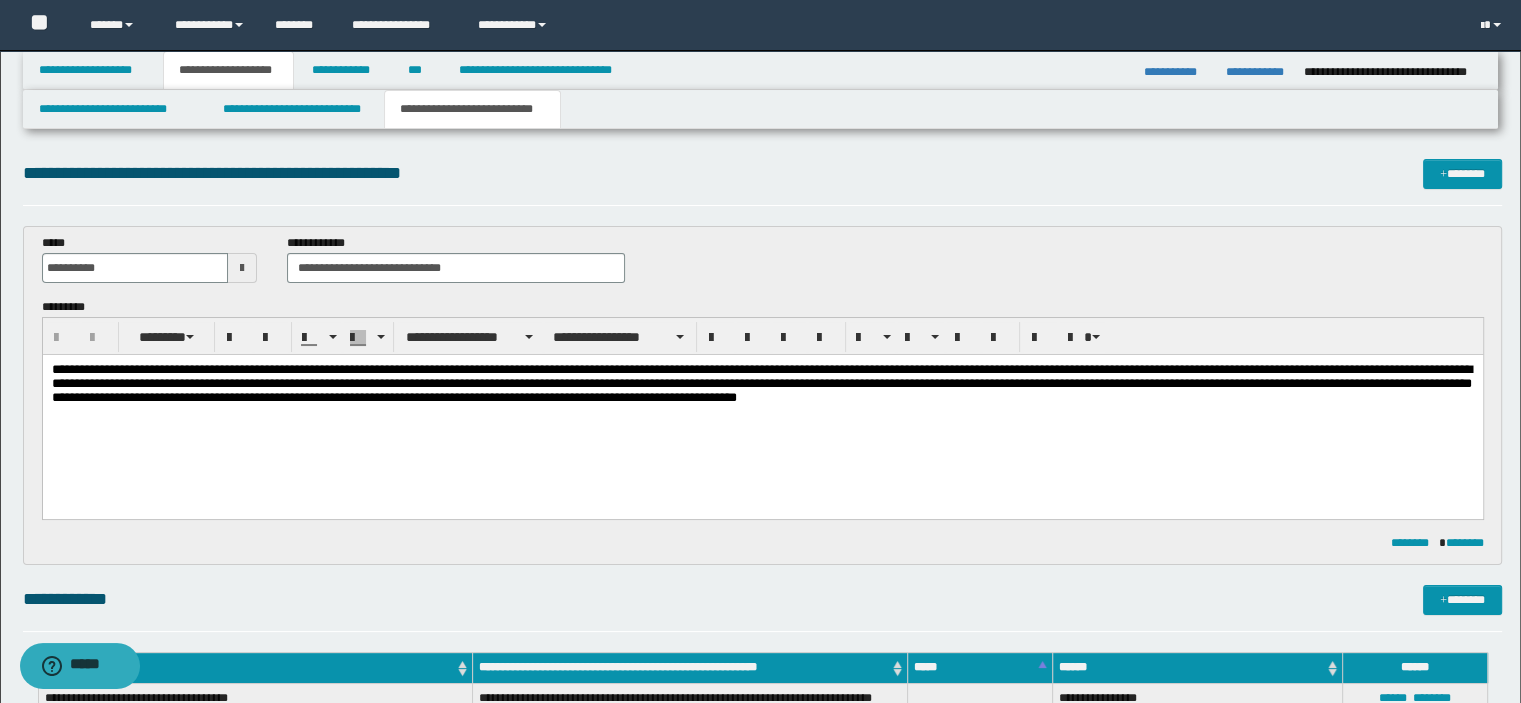 click on "**********" at bounding box center [762, 386] 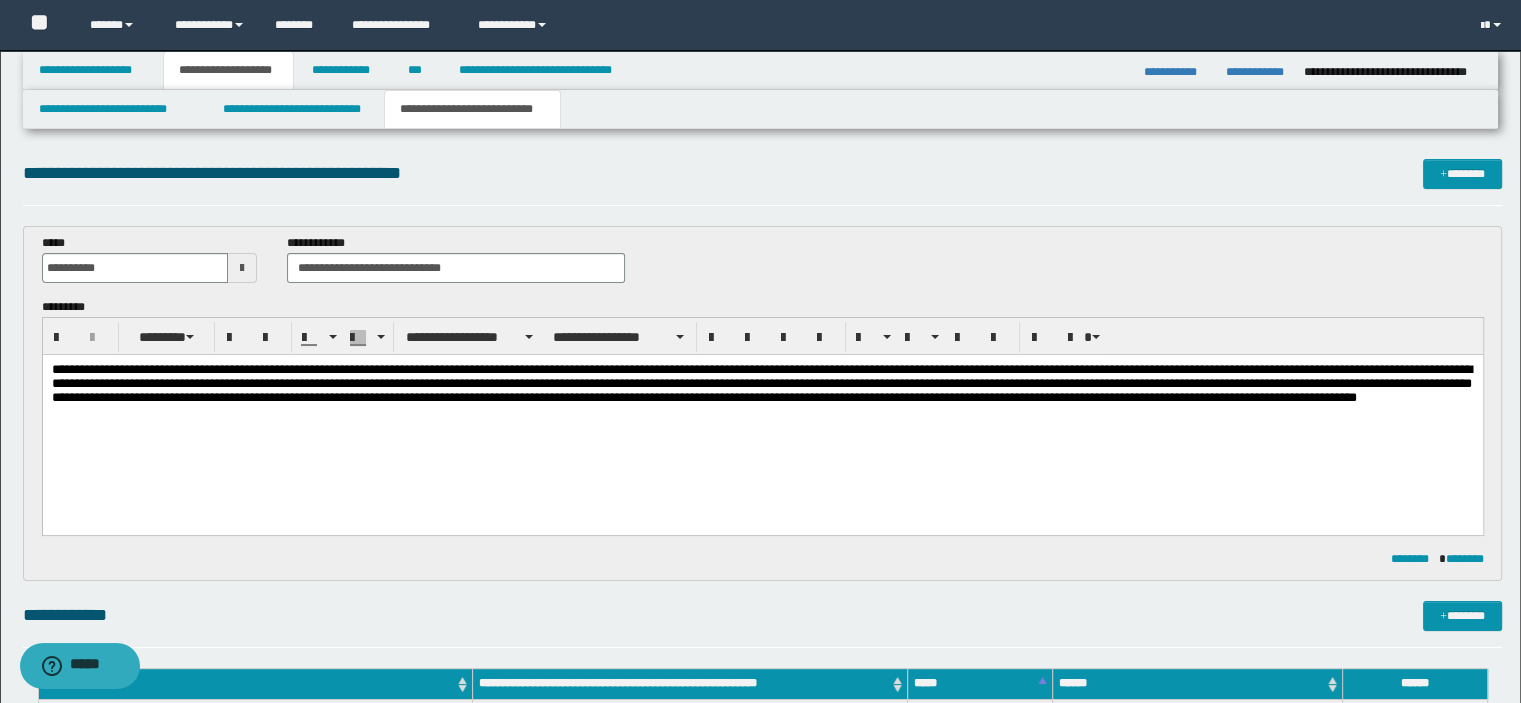 drag, startPoint x: 990, startPoint y: 516, endPoint x: 878, endPoint y: 504, distance: 112.64102 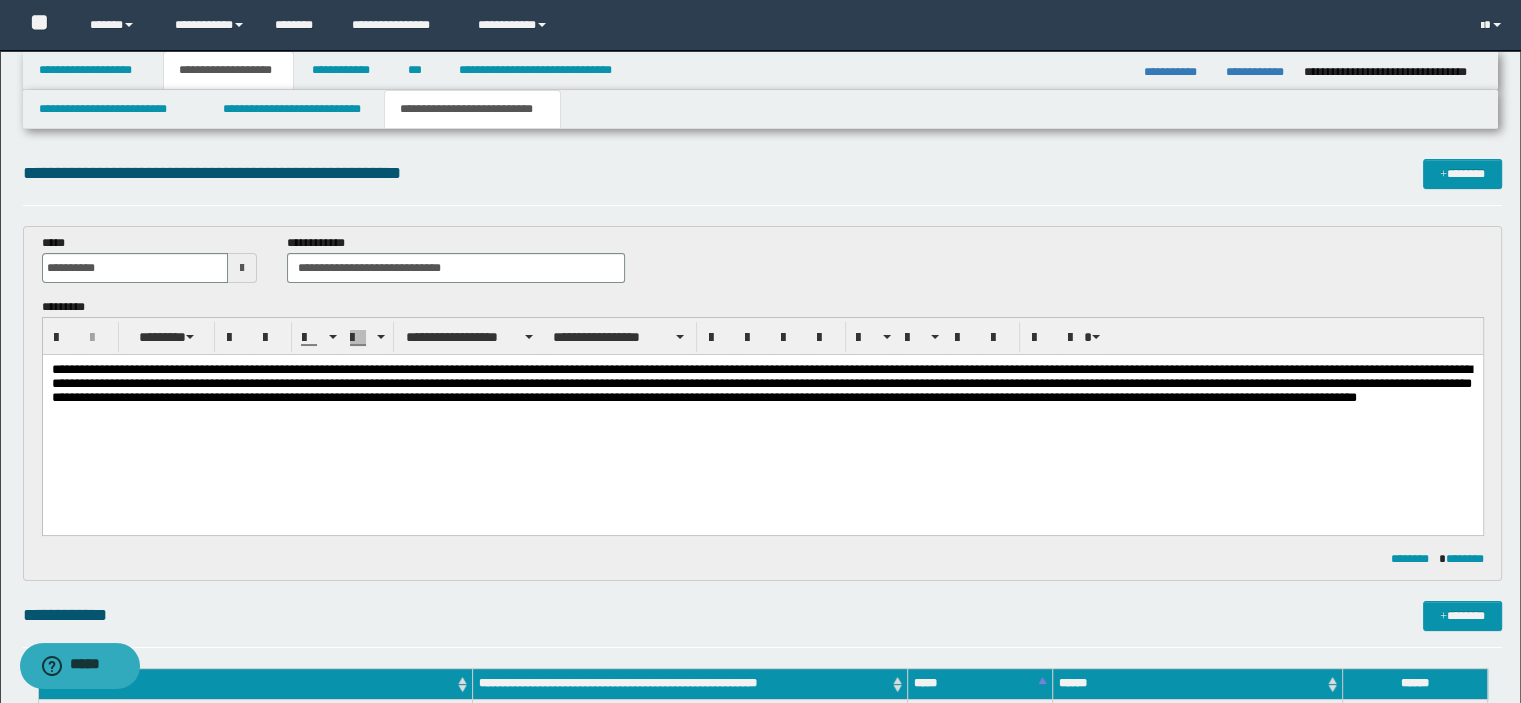 drag, startPoint x: 208, startPoint y: 416, endPoint x: 288, endPoint y: 461, distance: 91.787796 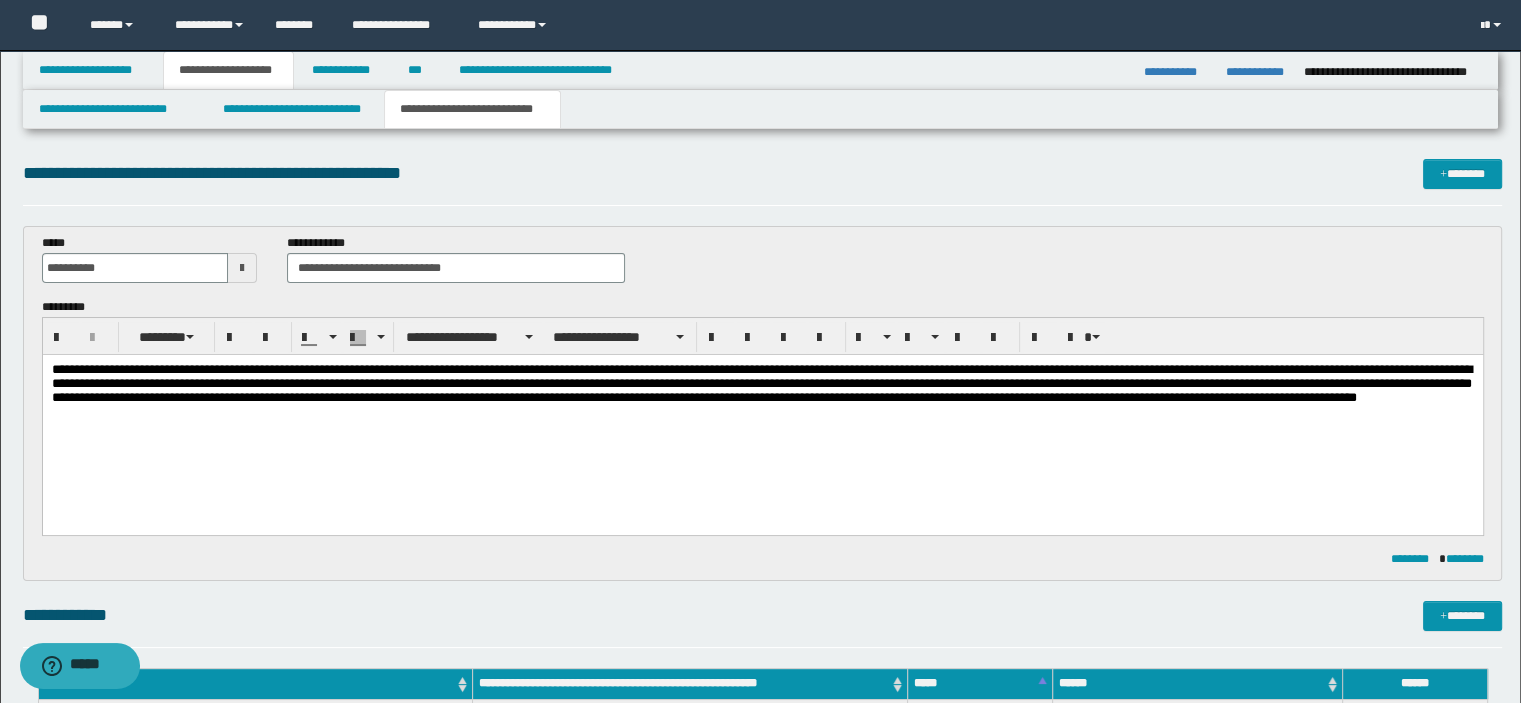 click on "**********" at bounding box center (762, 419) 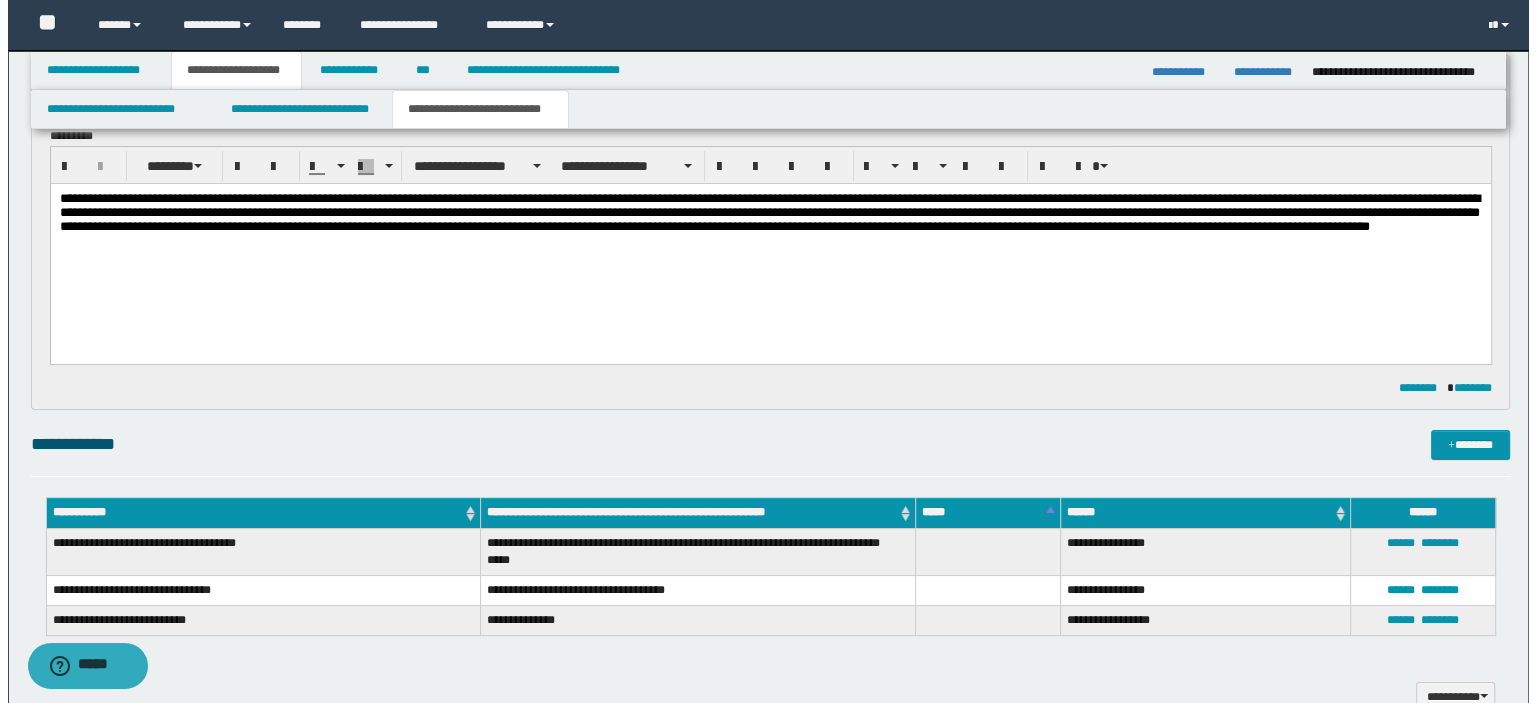 scroll, scrollTop: 0, scrollLeft: 0, axis: both 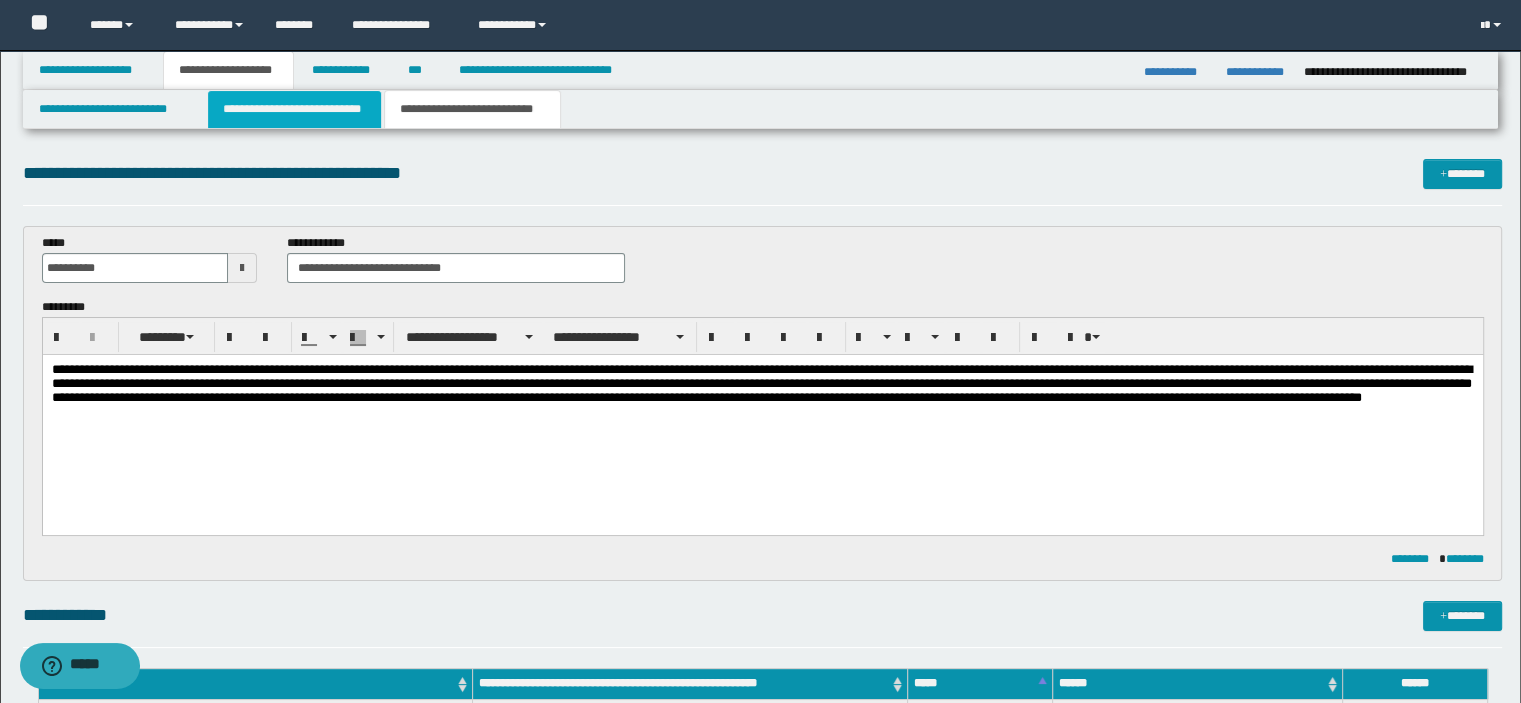 click on "**********" at bounding box center (294, 109) 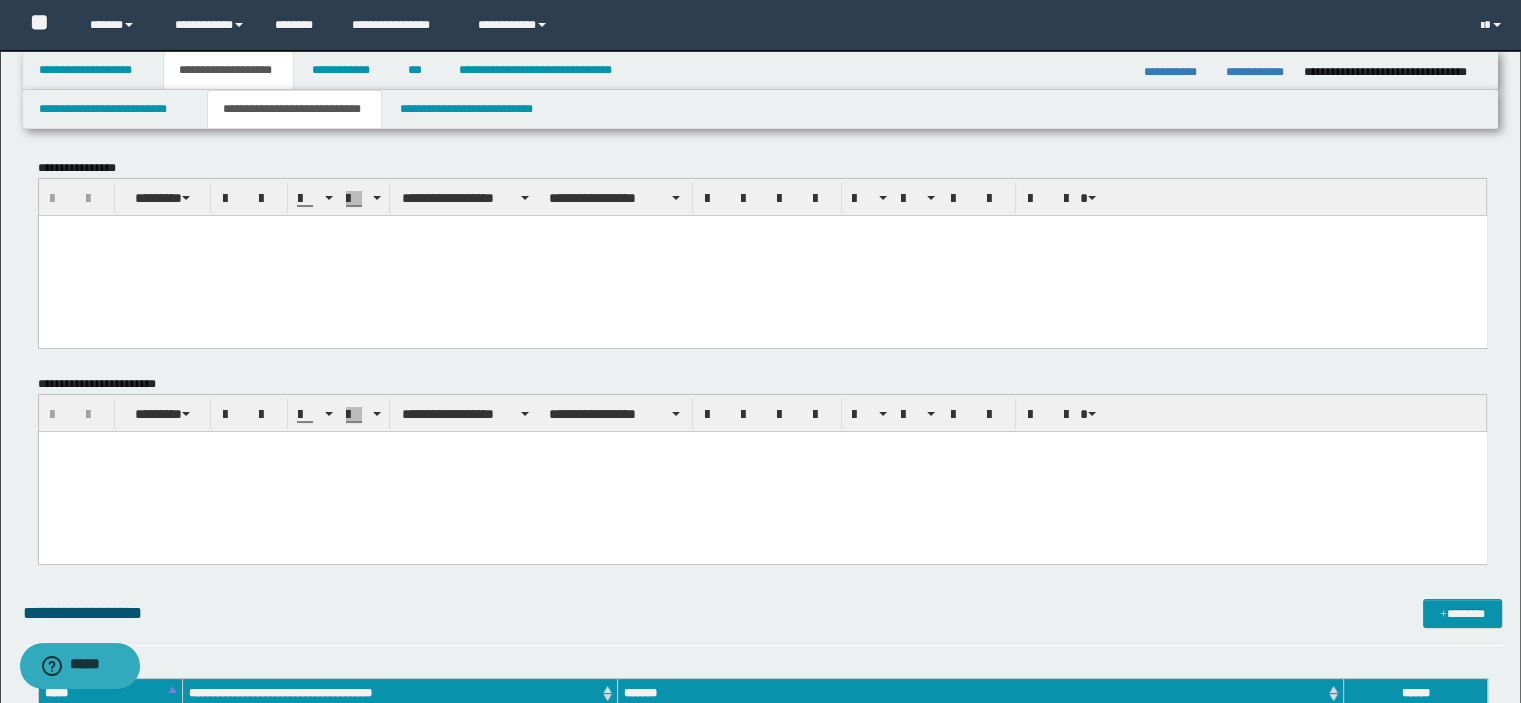 scroll, scrollTop: 0, scrollLeft: 0, axis: both 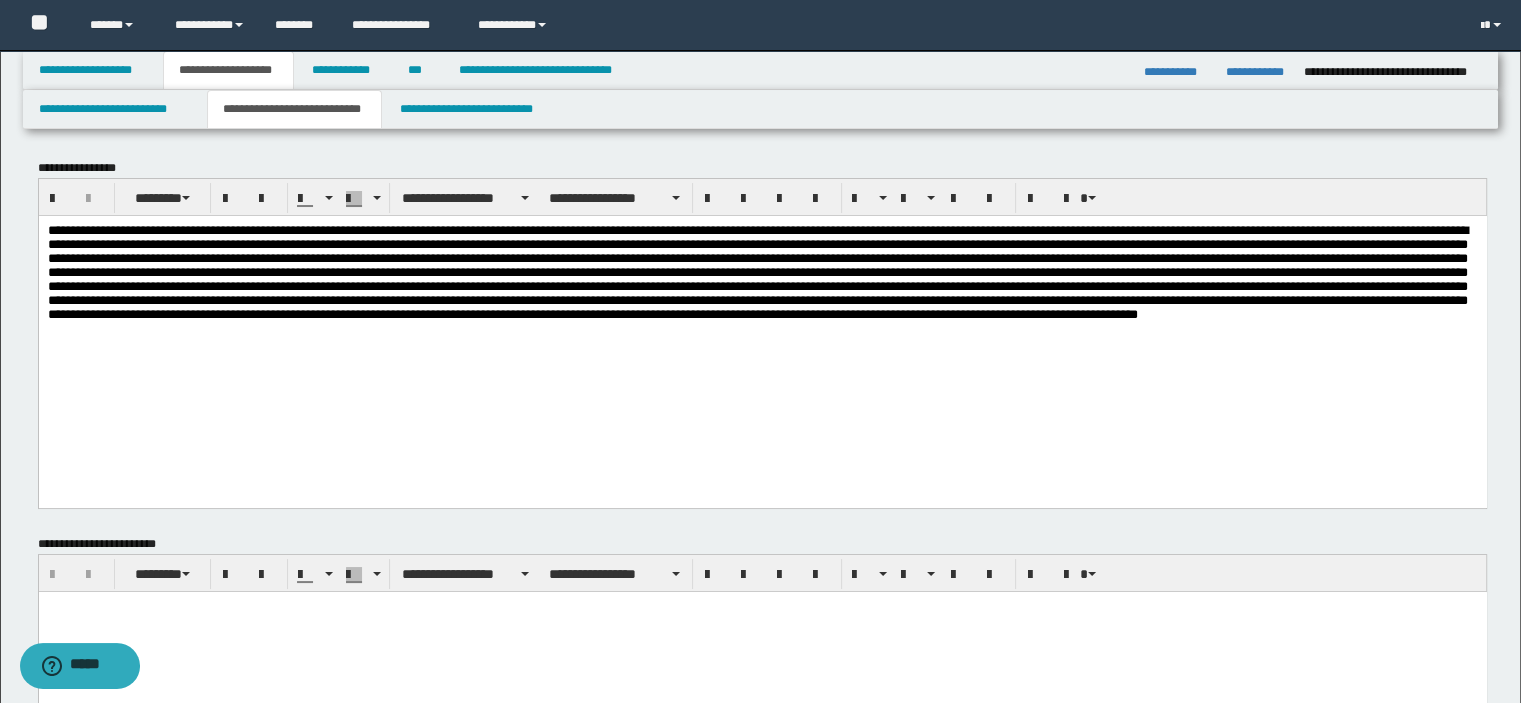 type 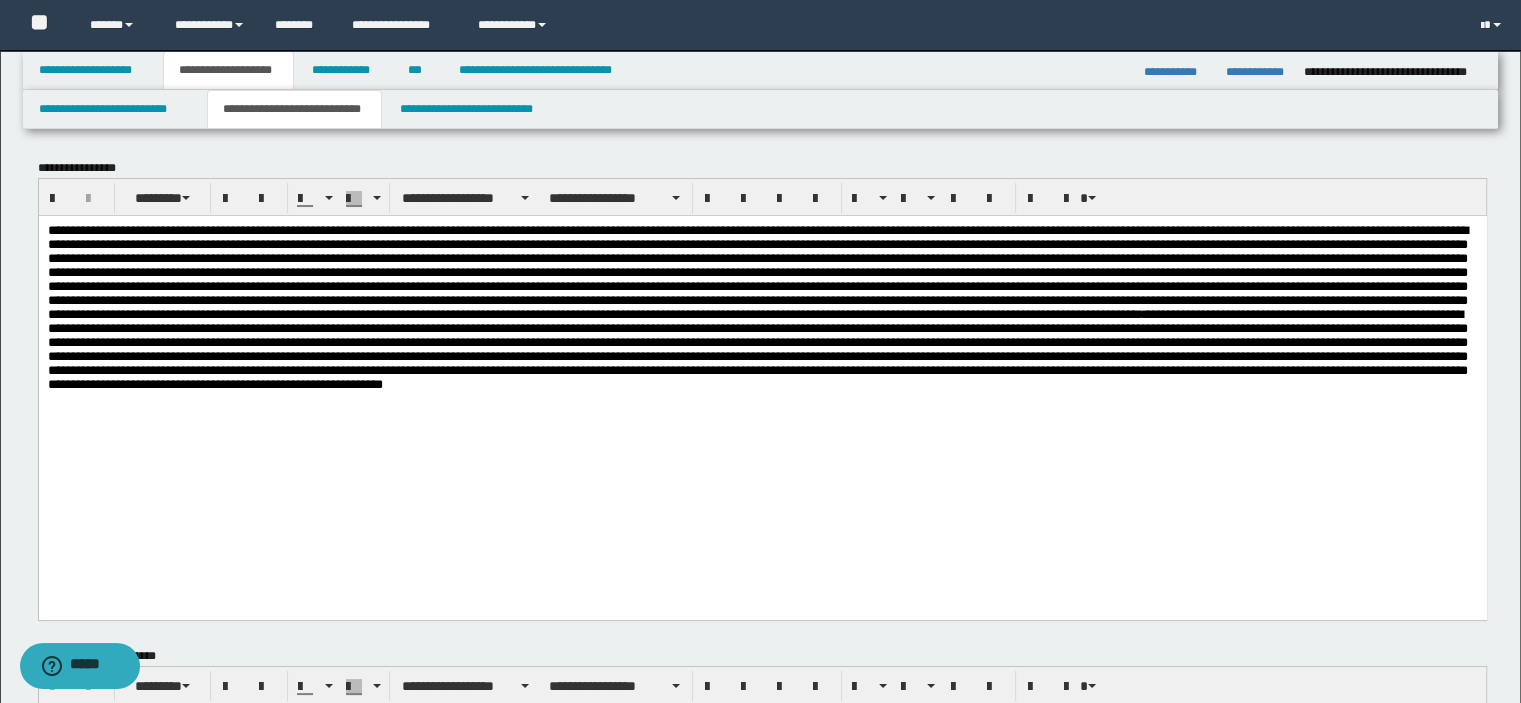 click at bounding box center (762, 367) 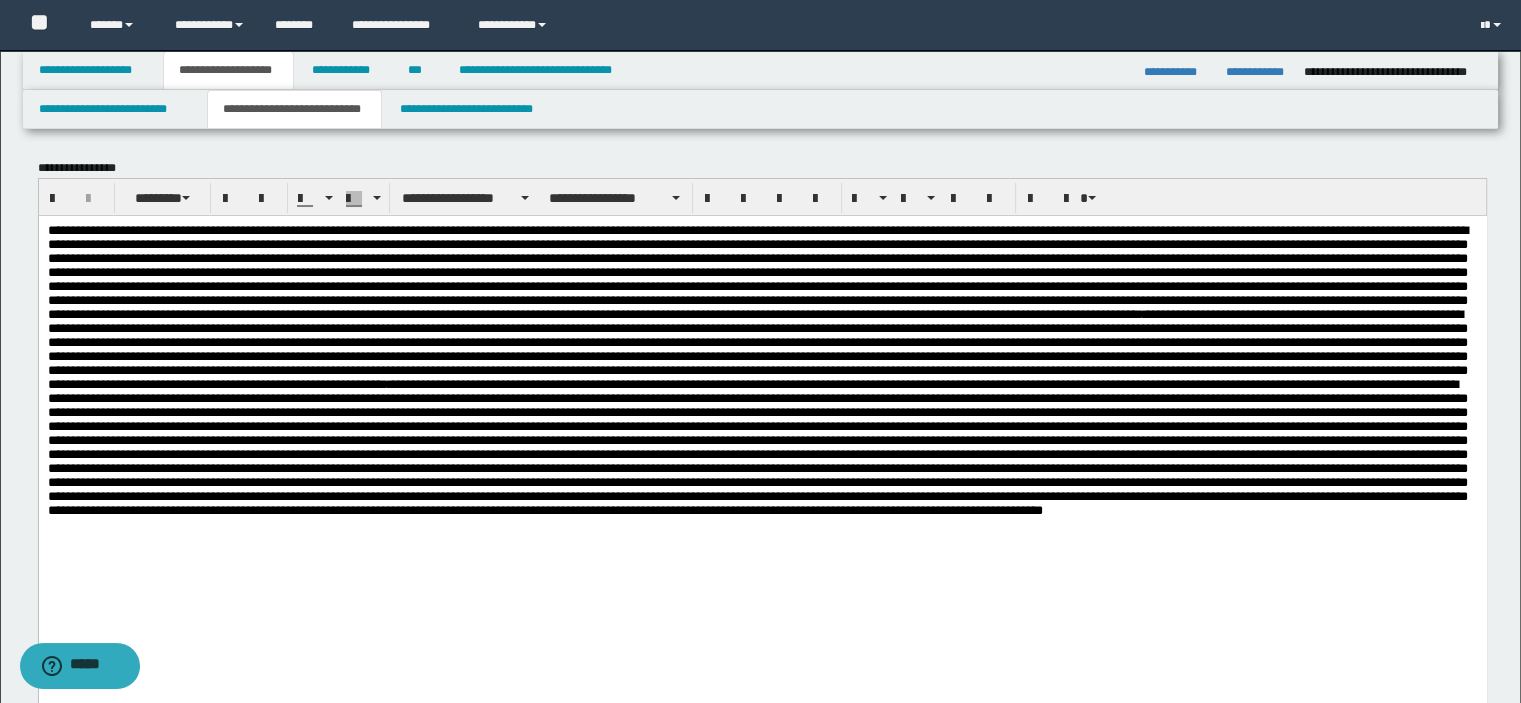click at bounding box center (762, 479) 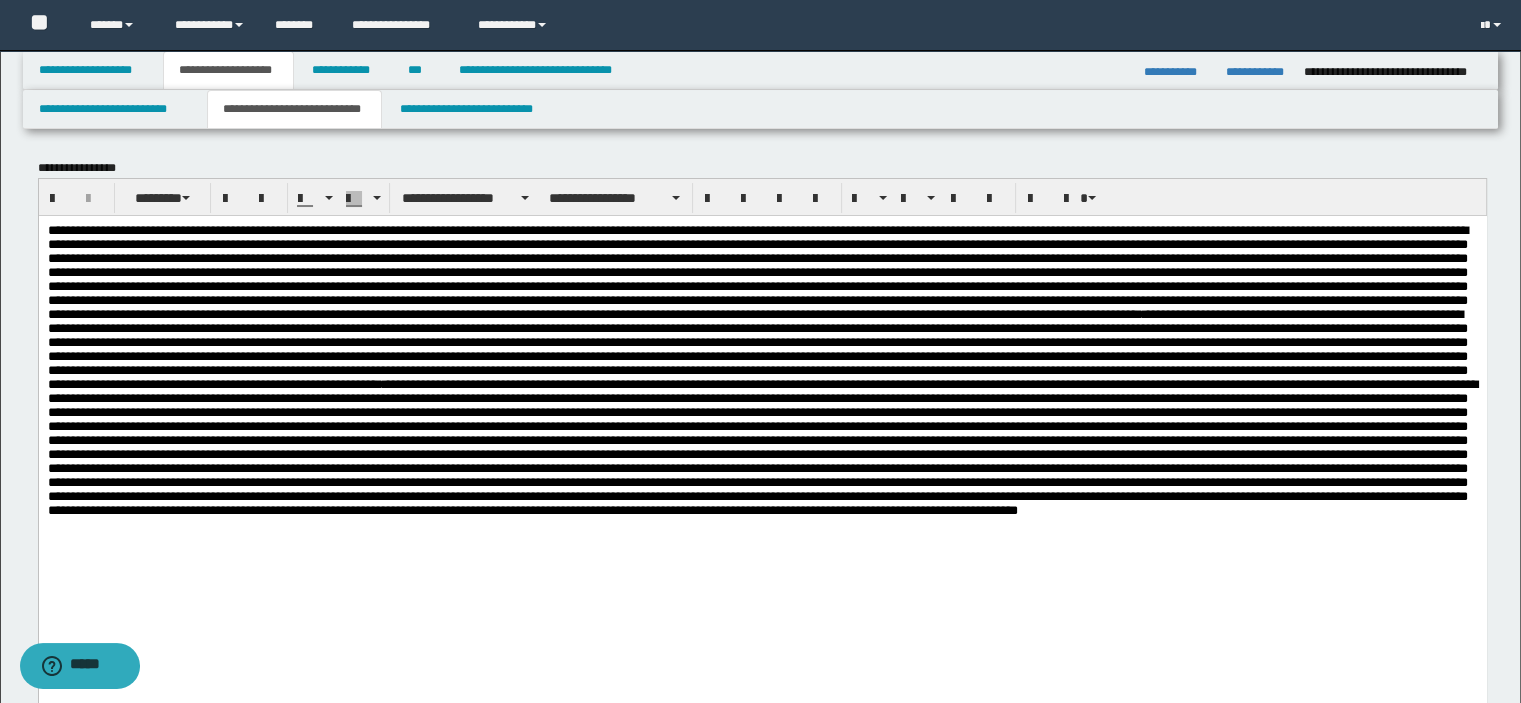 scroll, scrollTop: 500, scrollLeft: 0, axis: vertical 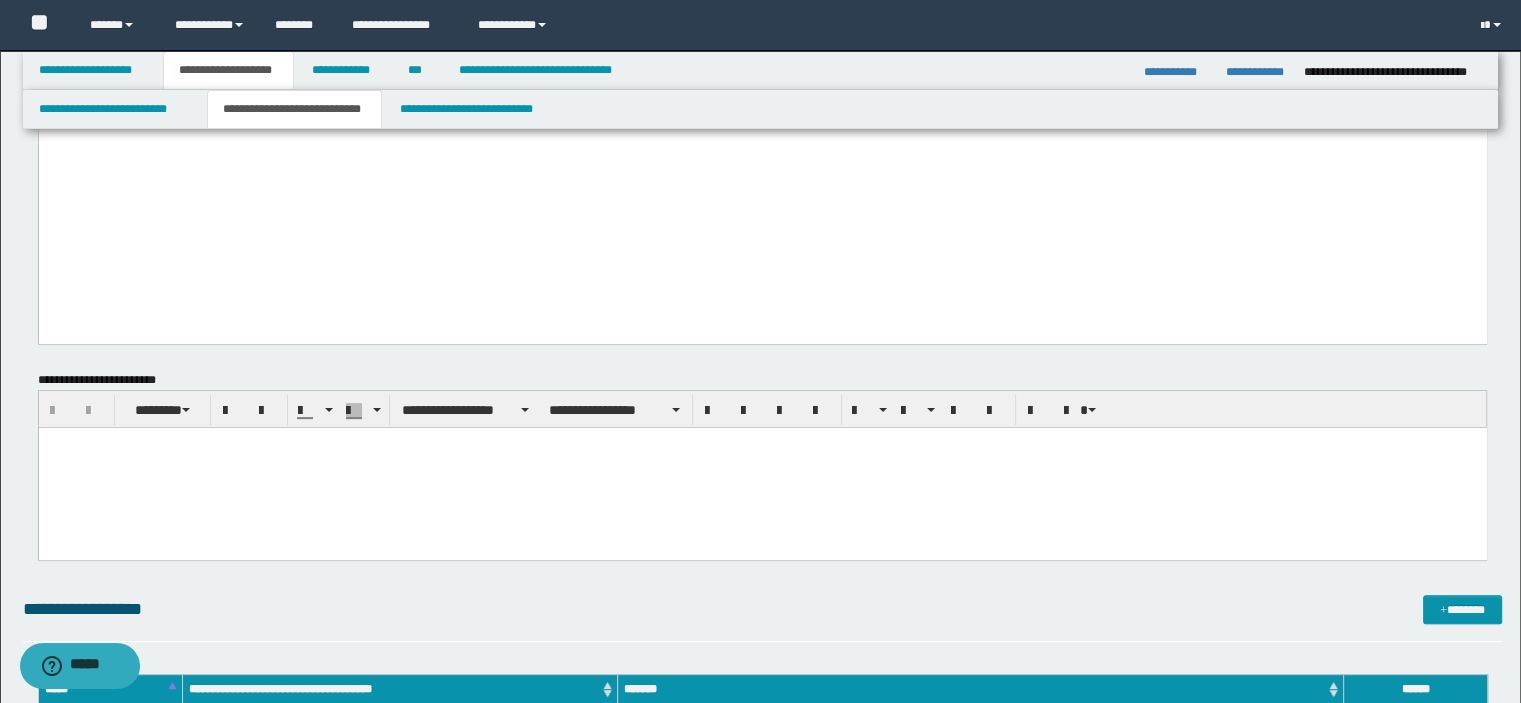 click at bounding box center (762, -20) 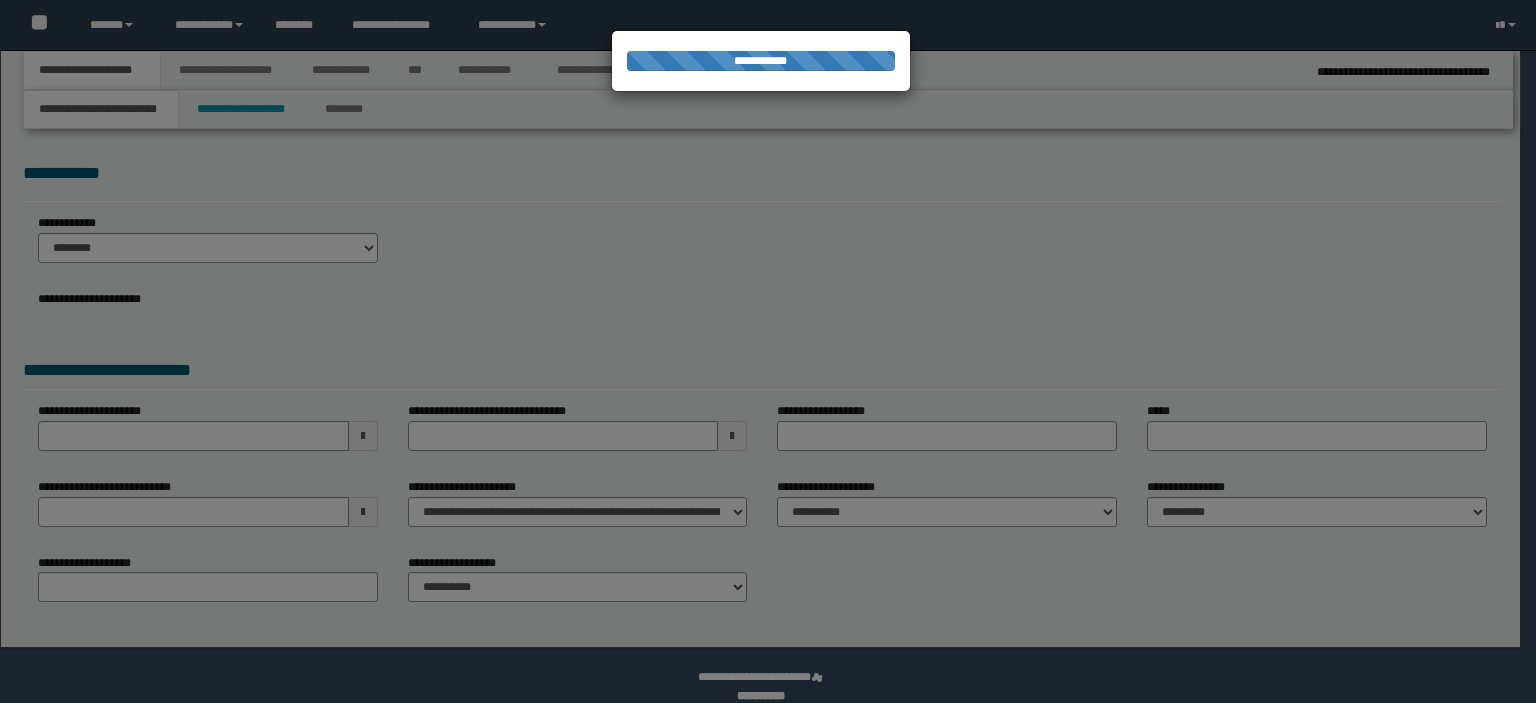 scroll, scrollTop: 0, scrollLeft: 0, axis: both 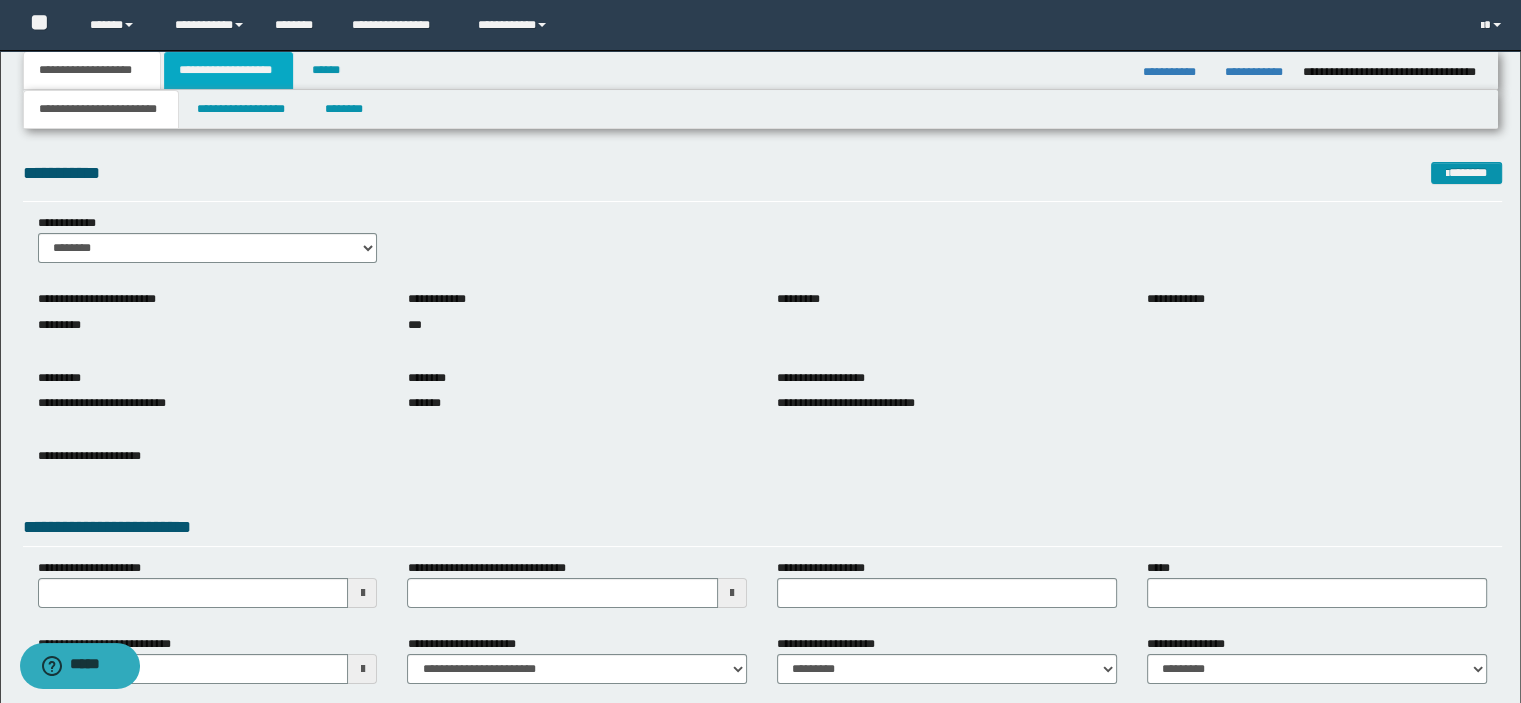 click on "**********" at bounding box center (228, 70) 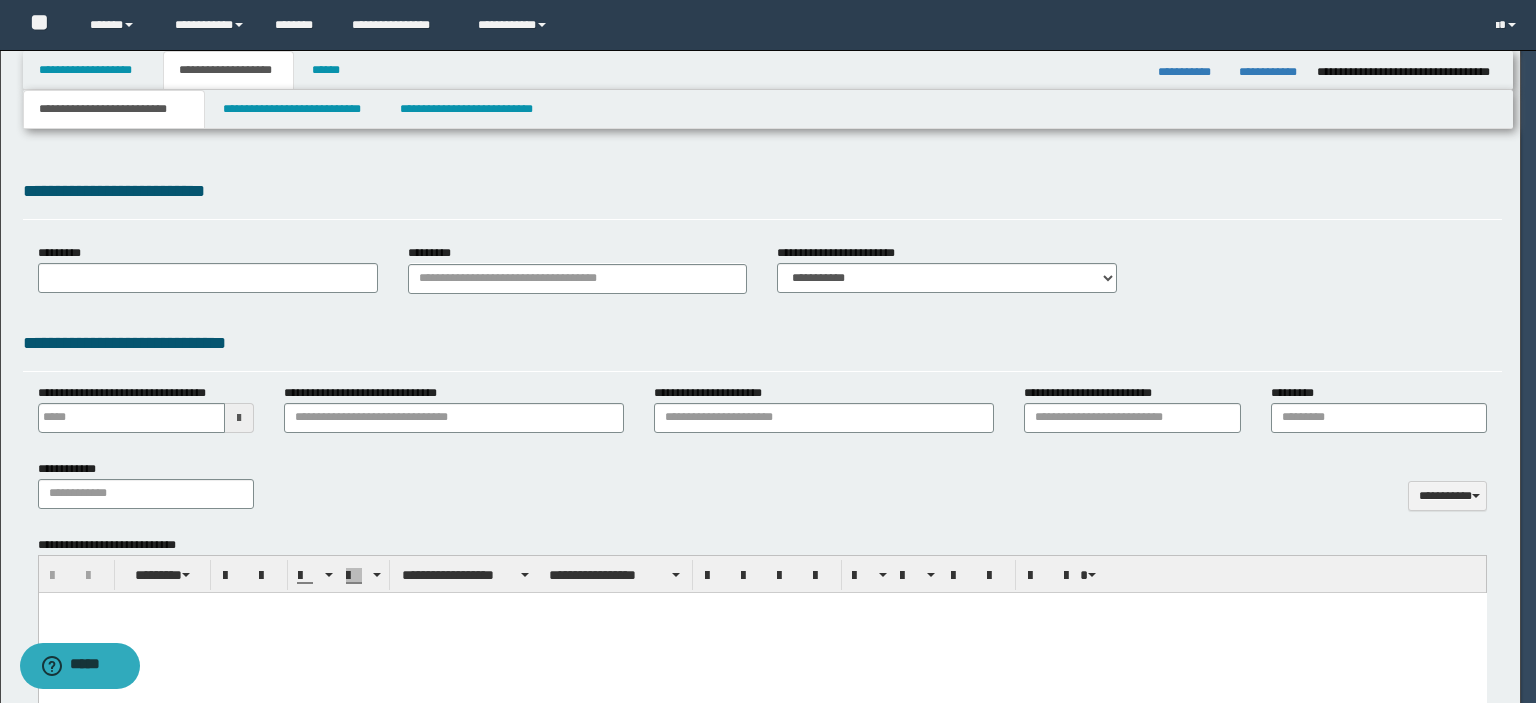 scroll, scrollTop: 0, scrollLeft: 0, axis: both 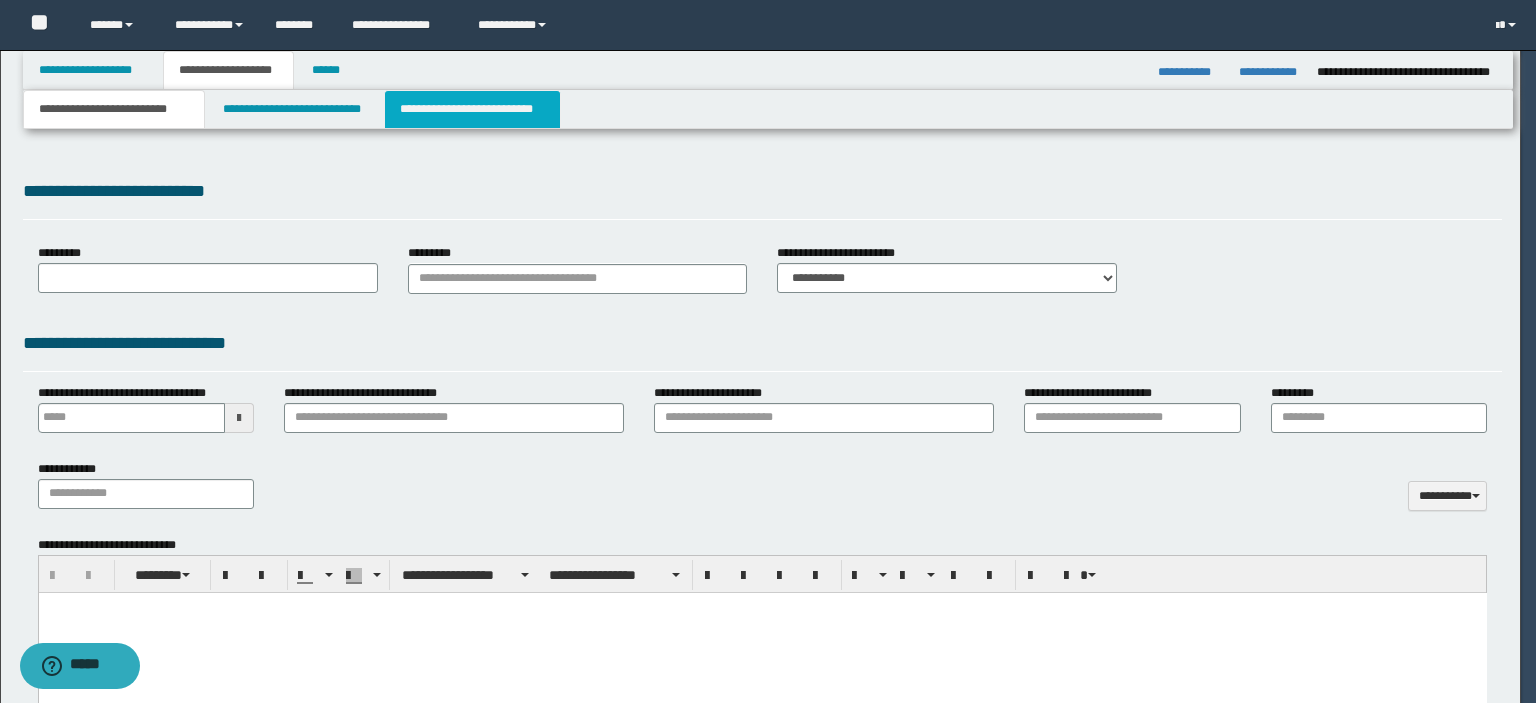 select on "*" 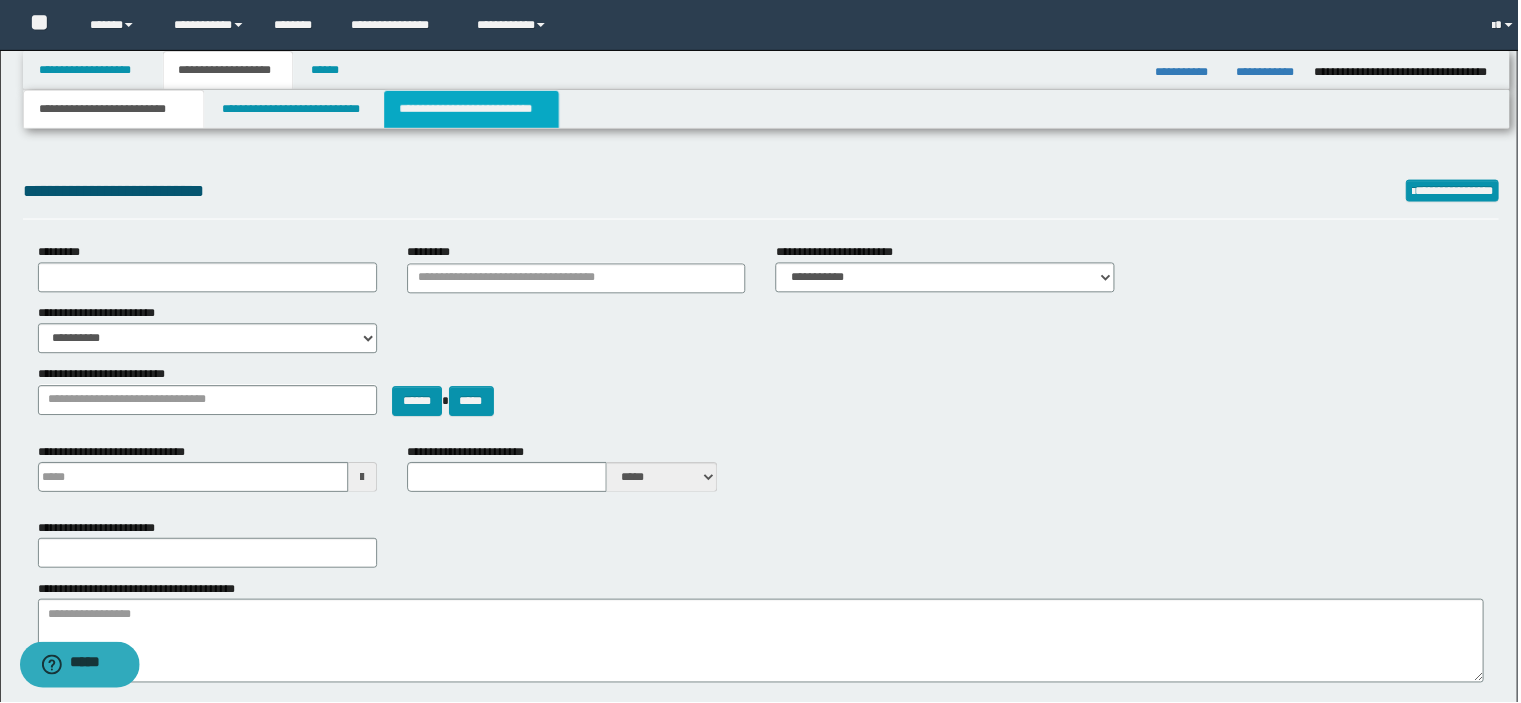 click on "**********" at bounding box center [472, 109] 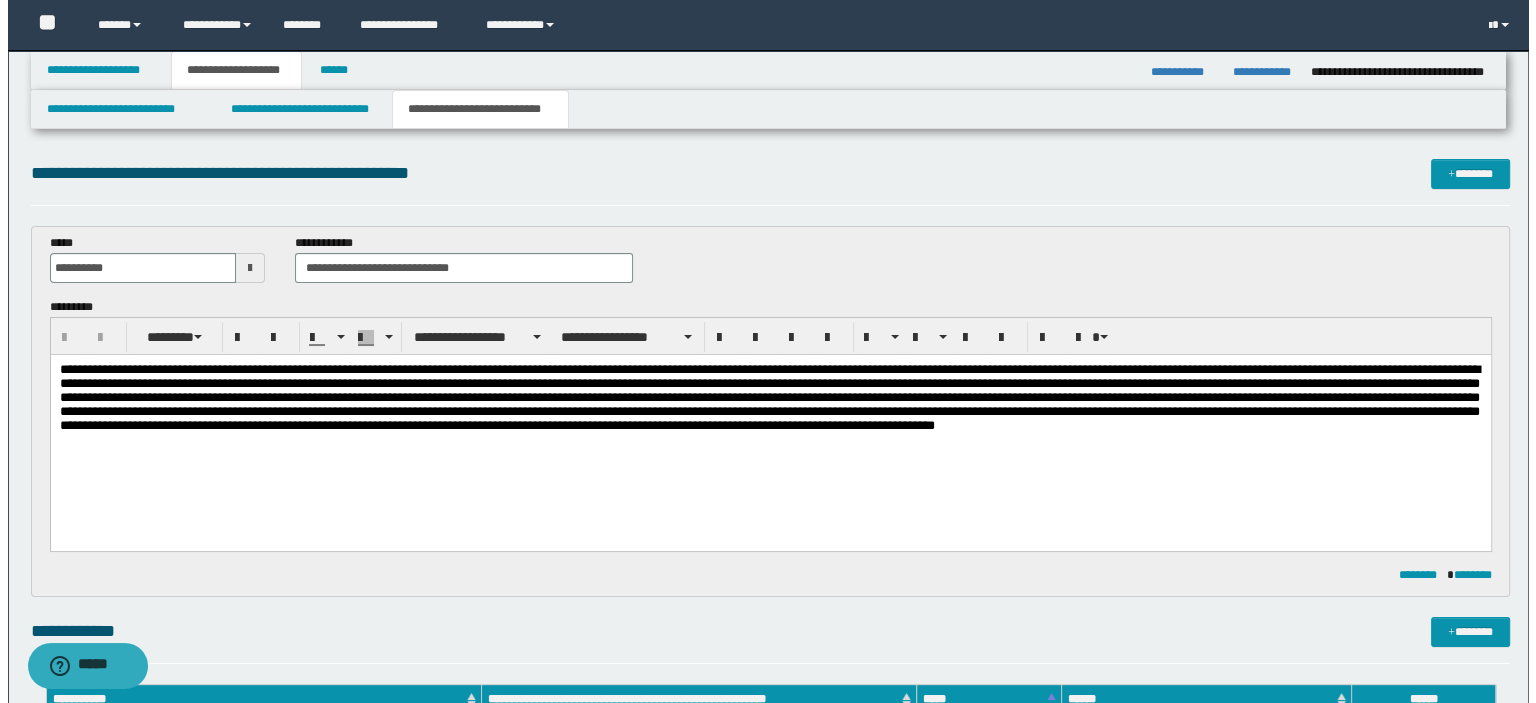 scroll, scrollTop: 0, scrollLeft: 0, axis: both 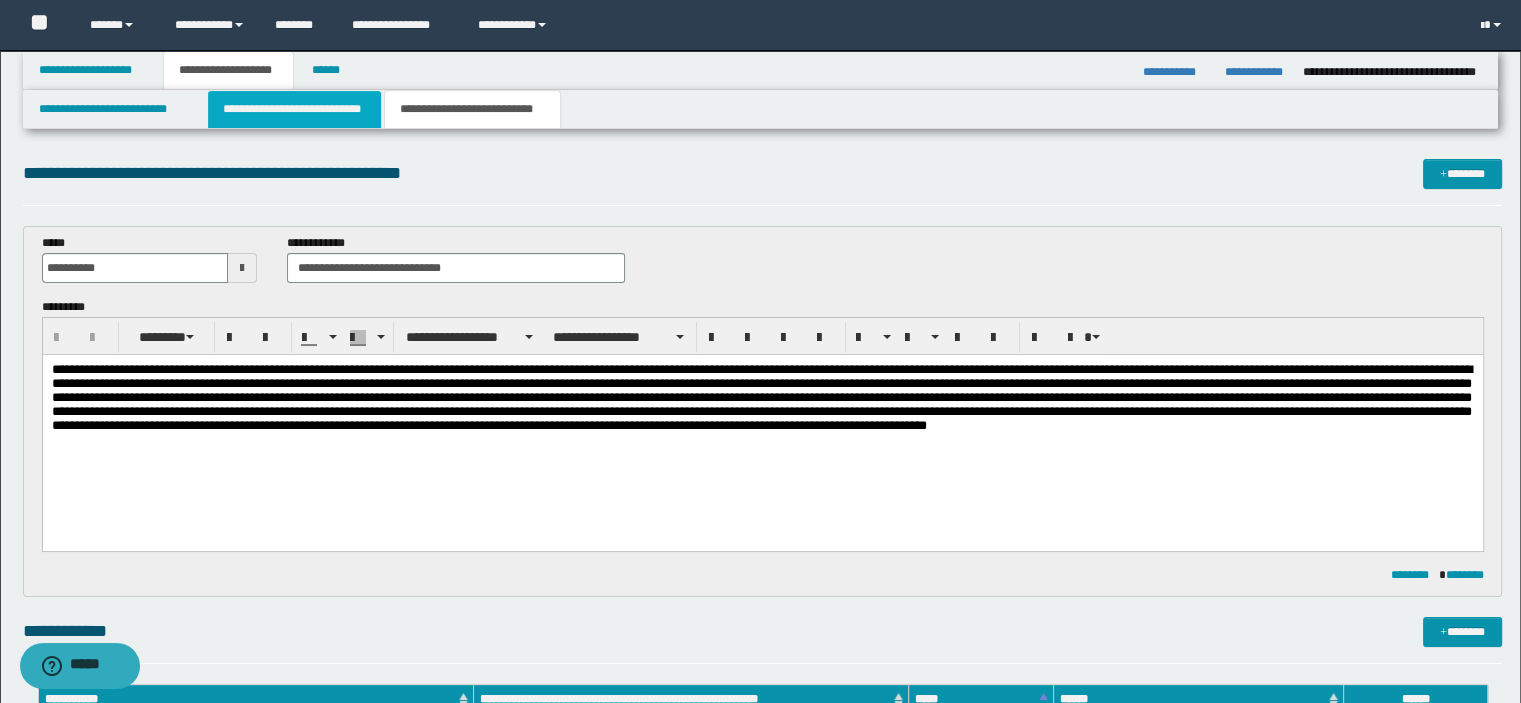click on "**********" at bounding box center (294, 109) 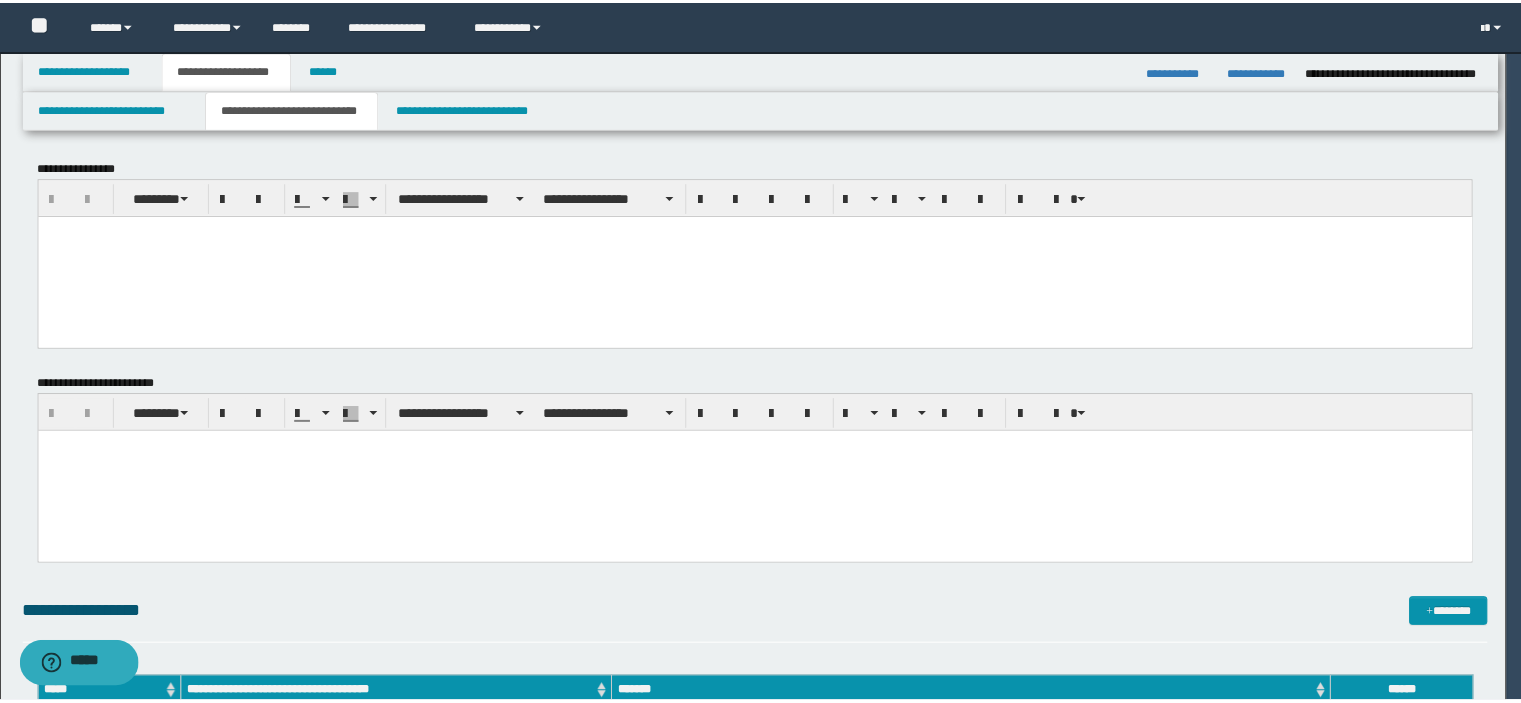 scroll, scrollTop: 0, scrollLeft: 0, axis: both 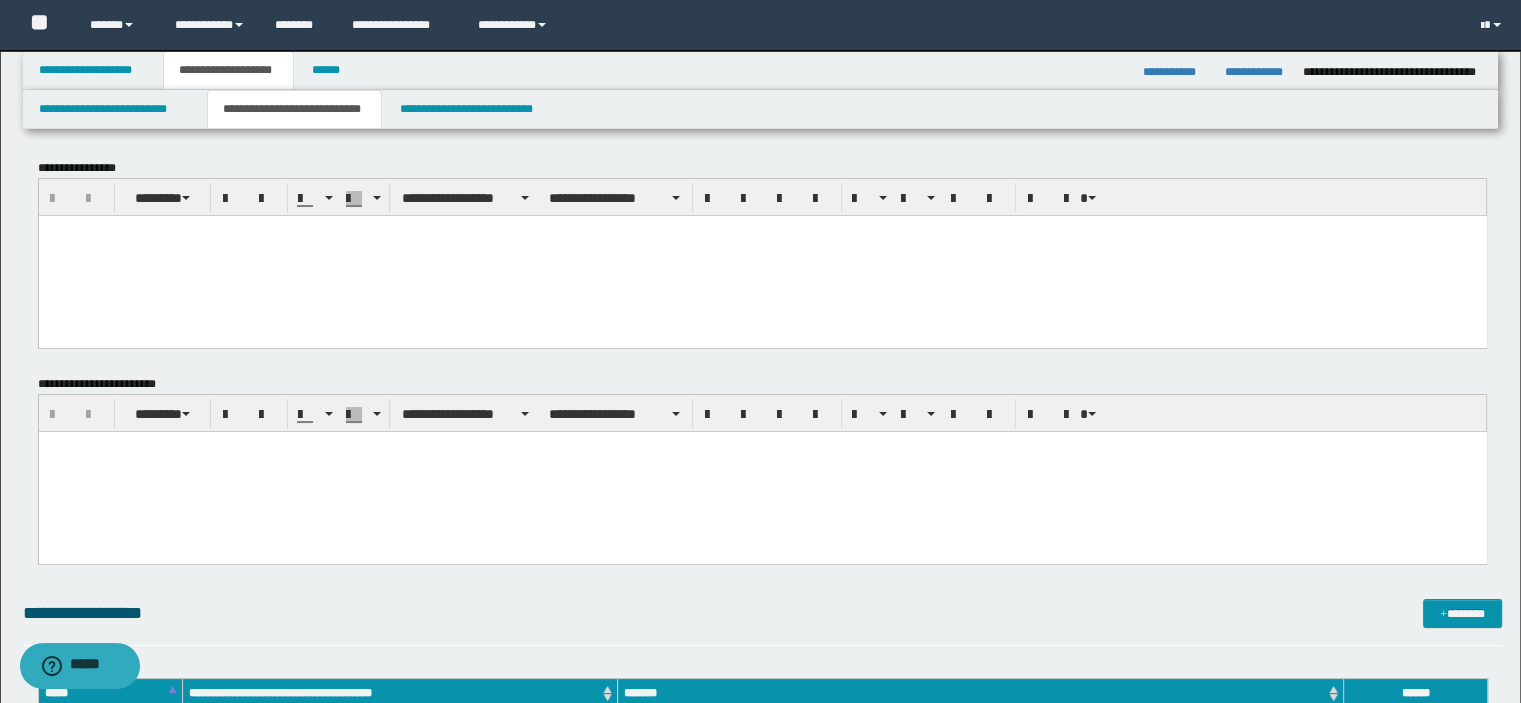 click at bounding box center (762, 230) 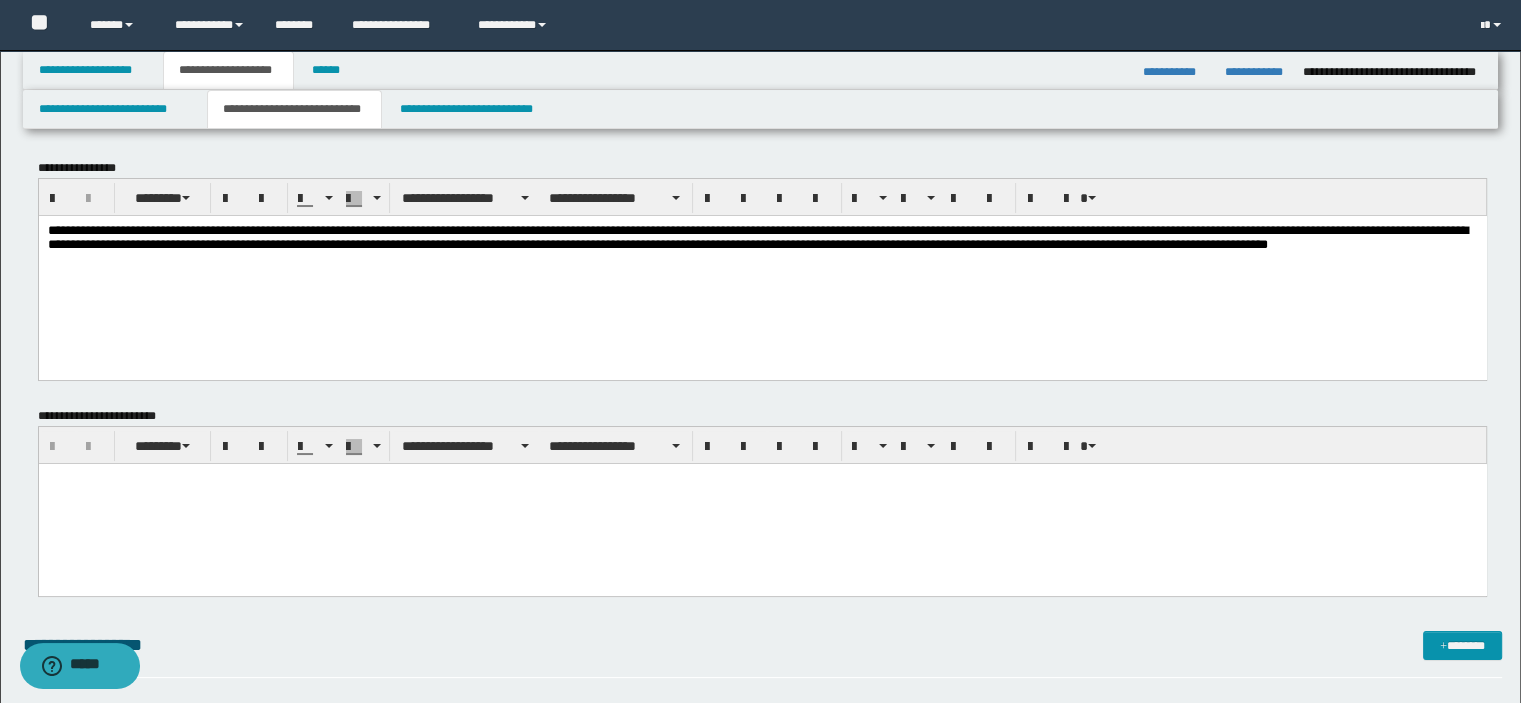 type 